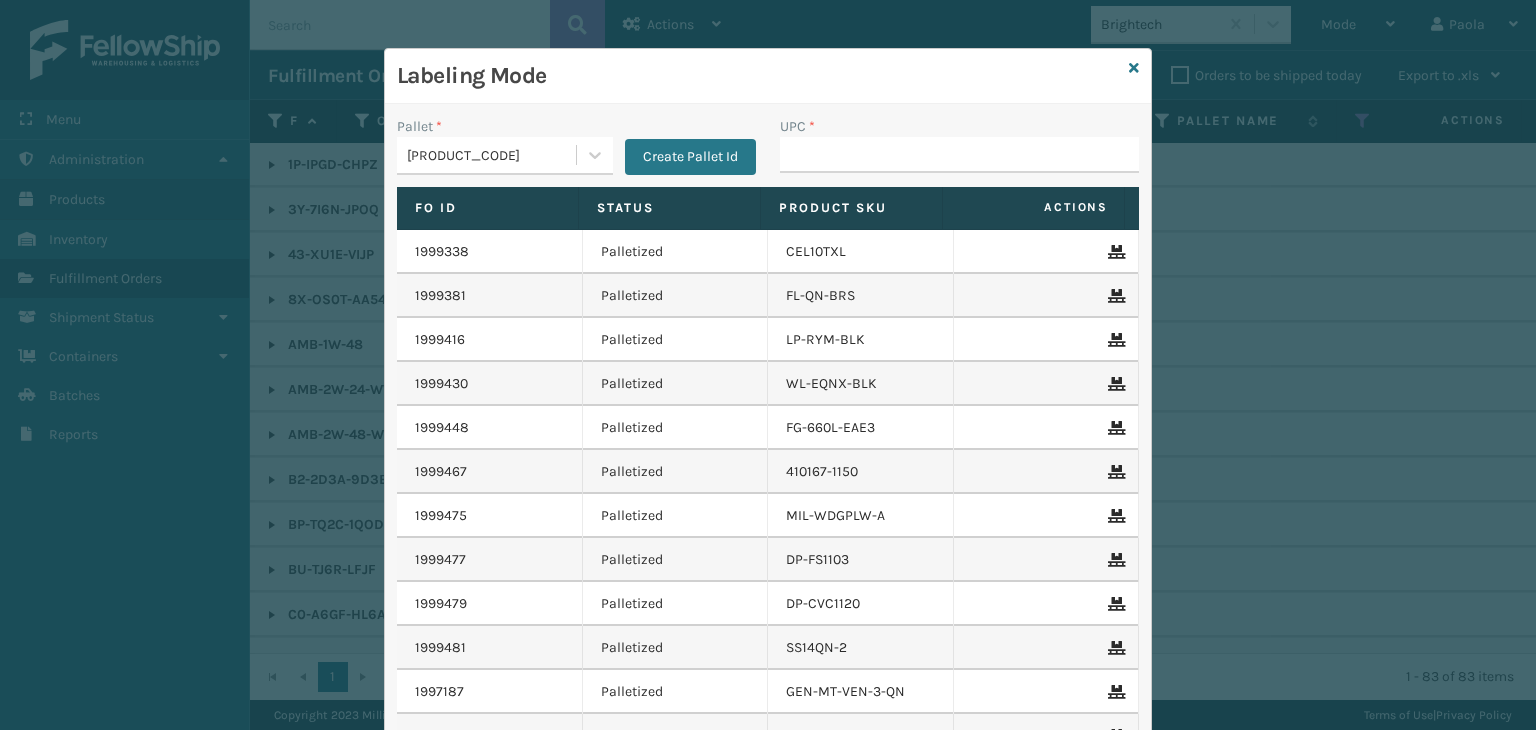 scroll, scrollTop: 0, scrollLeft: 0, axis: both 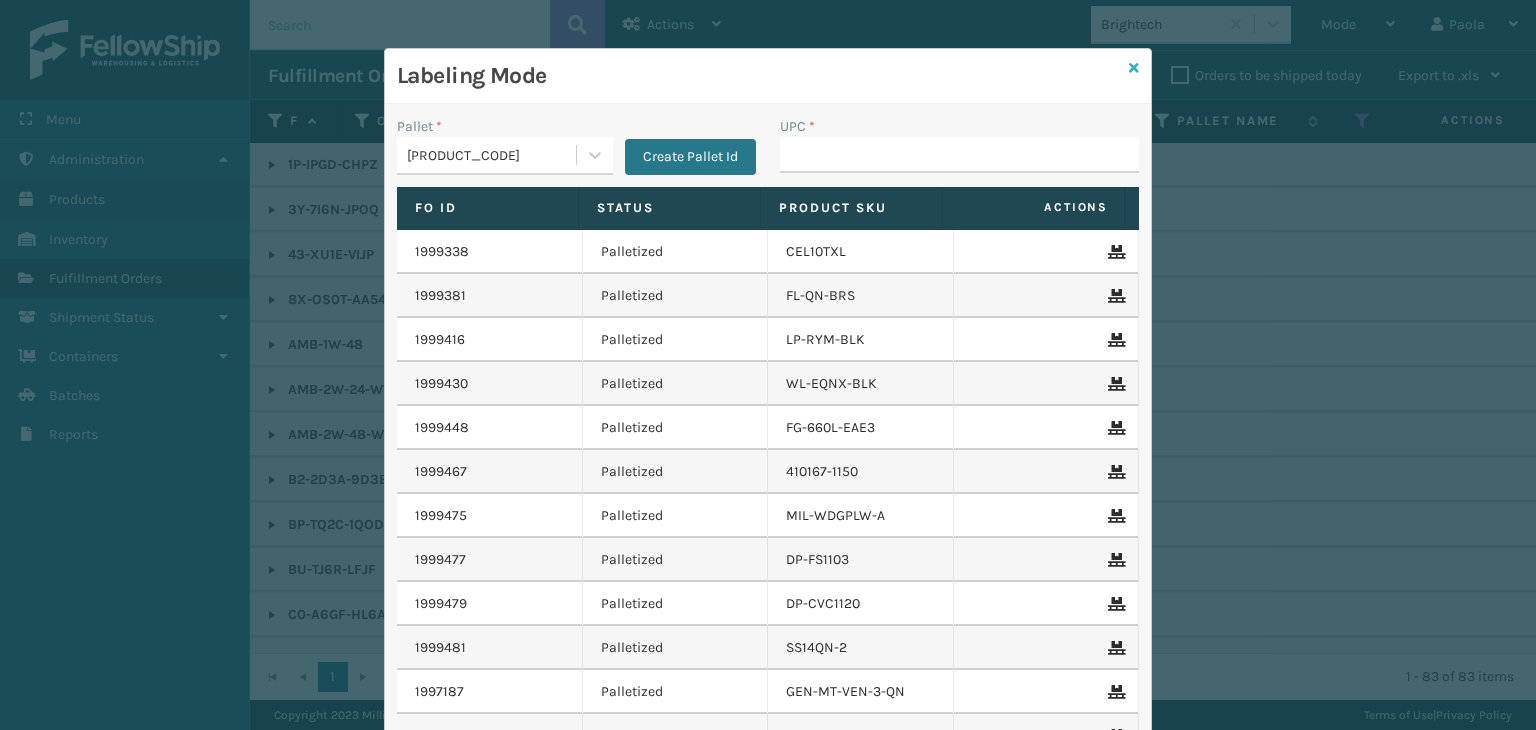 click at bounding box center (1134, 68) 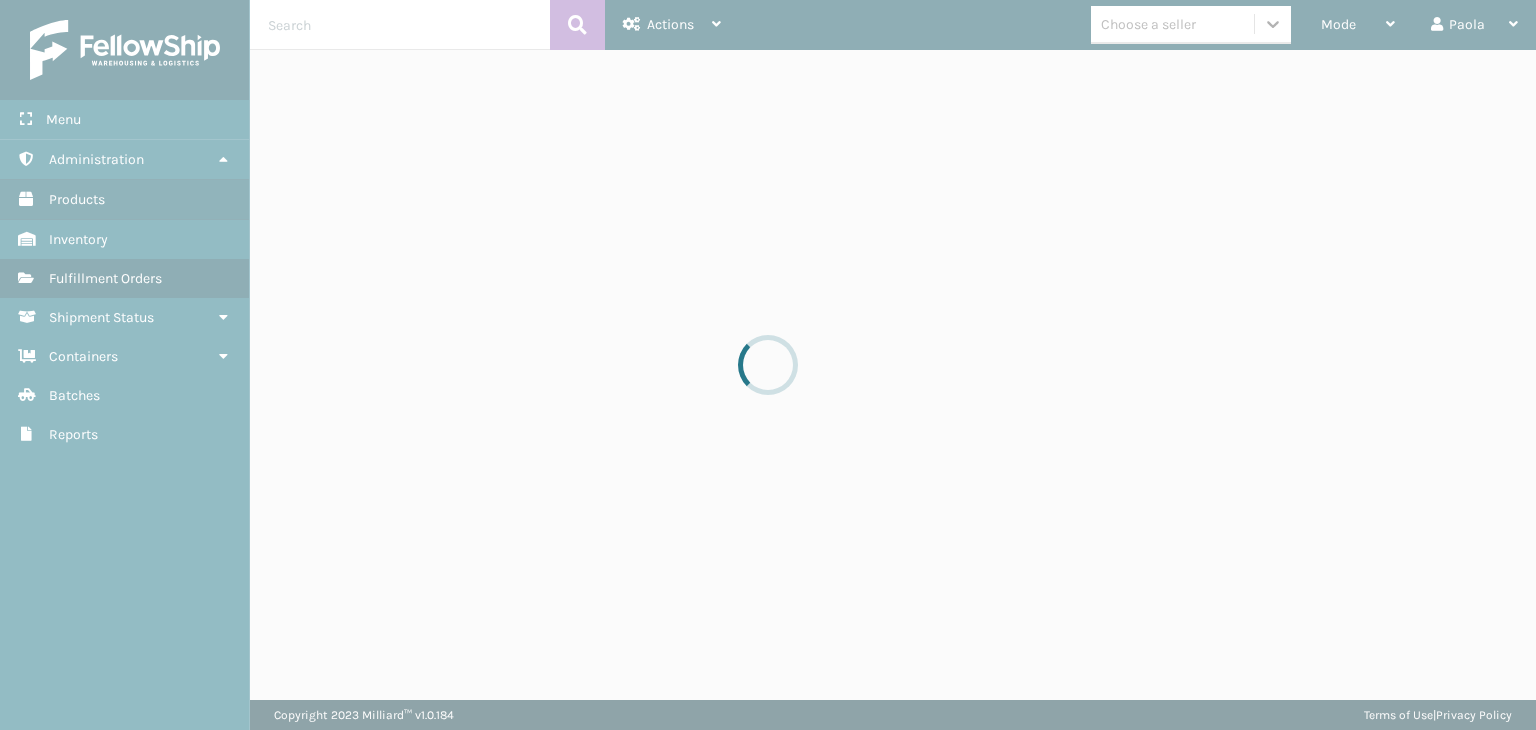 click at bounding box center [768, 365] 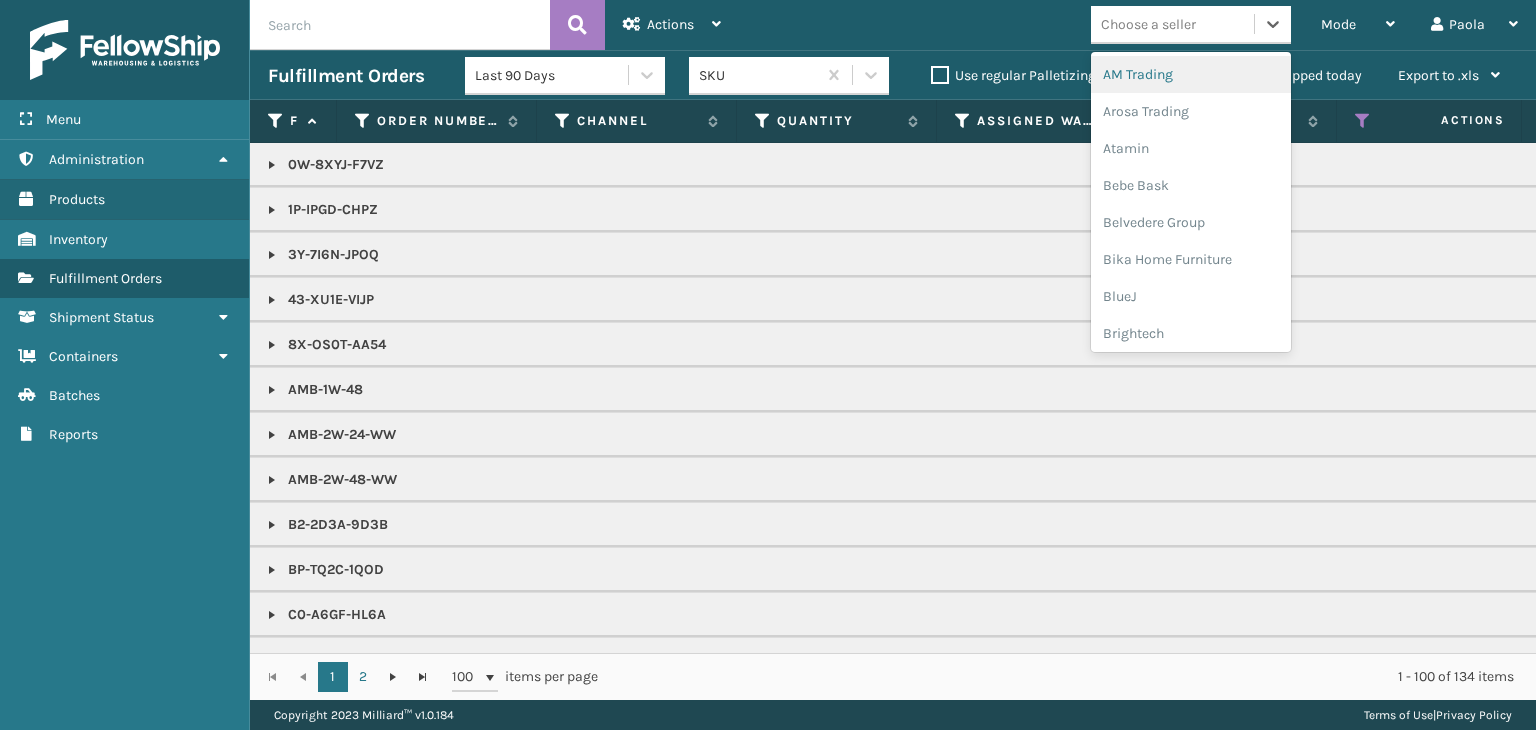 click on "Choose a seller" at bounding box center (1148, 24) 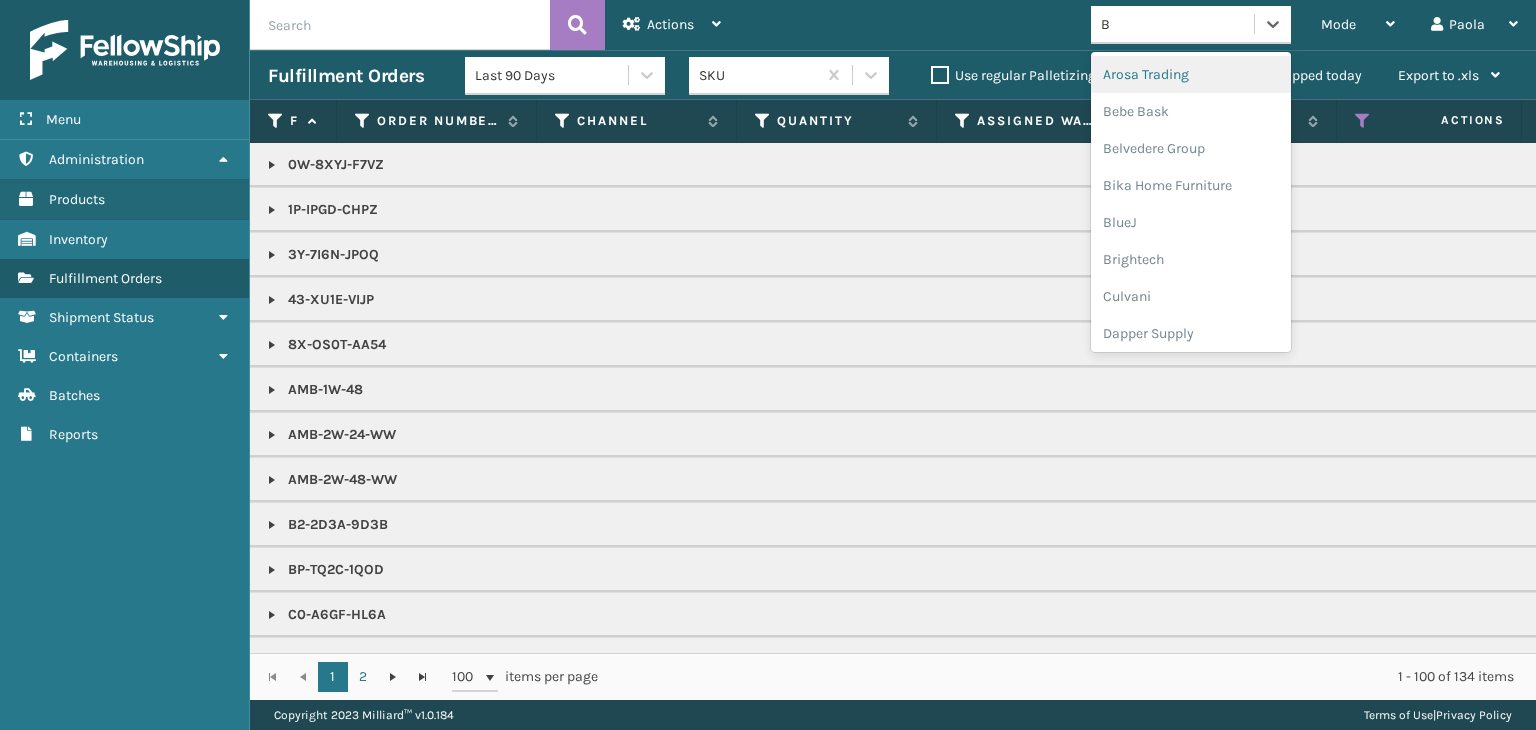 type on "BR" 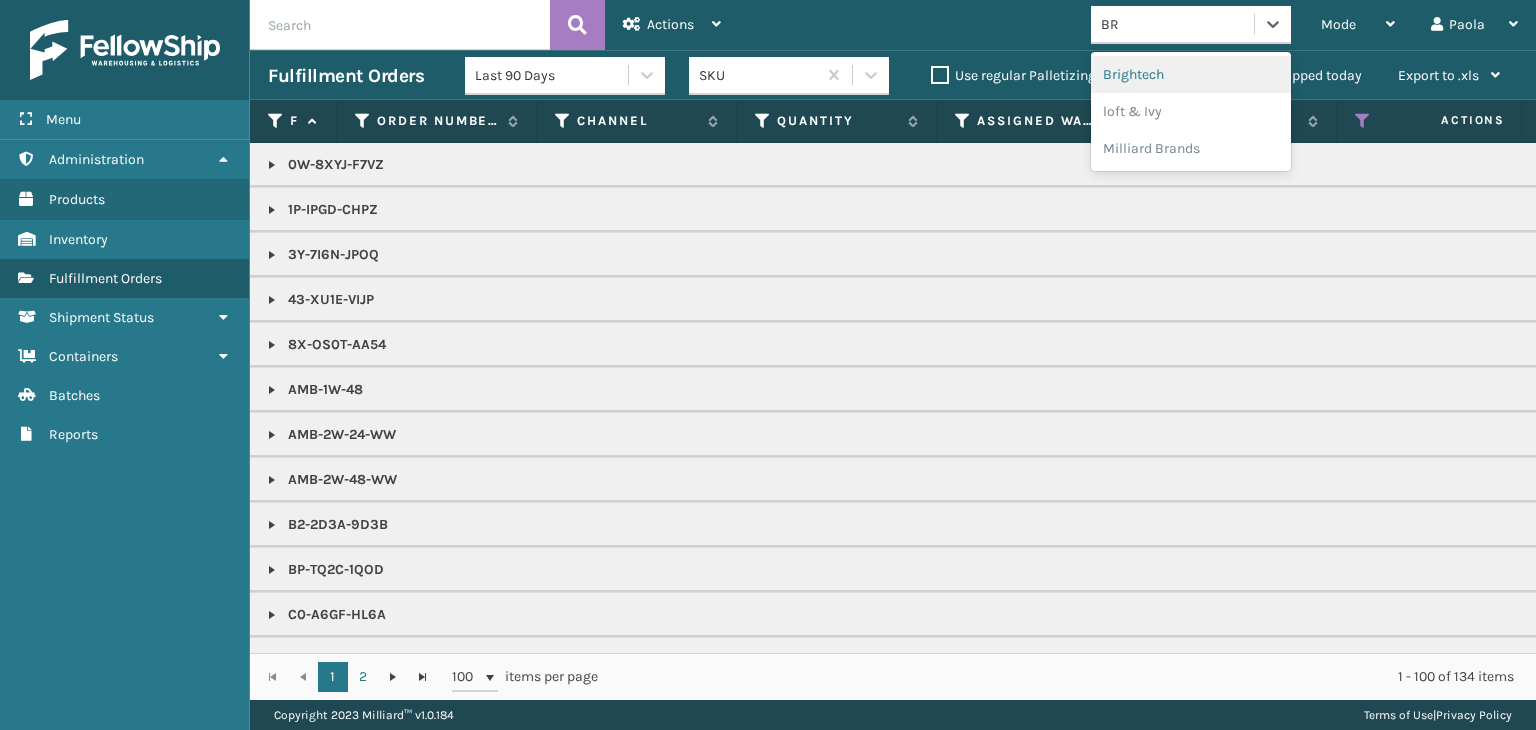 click on "Brightech" at bounding box center (1191, 74) 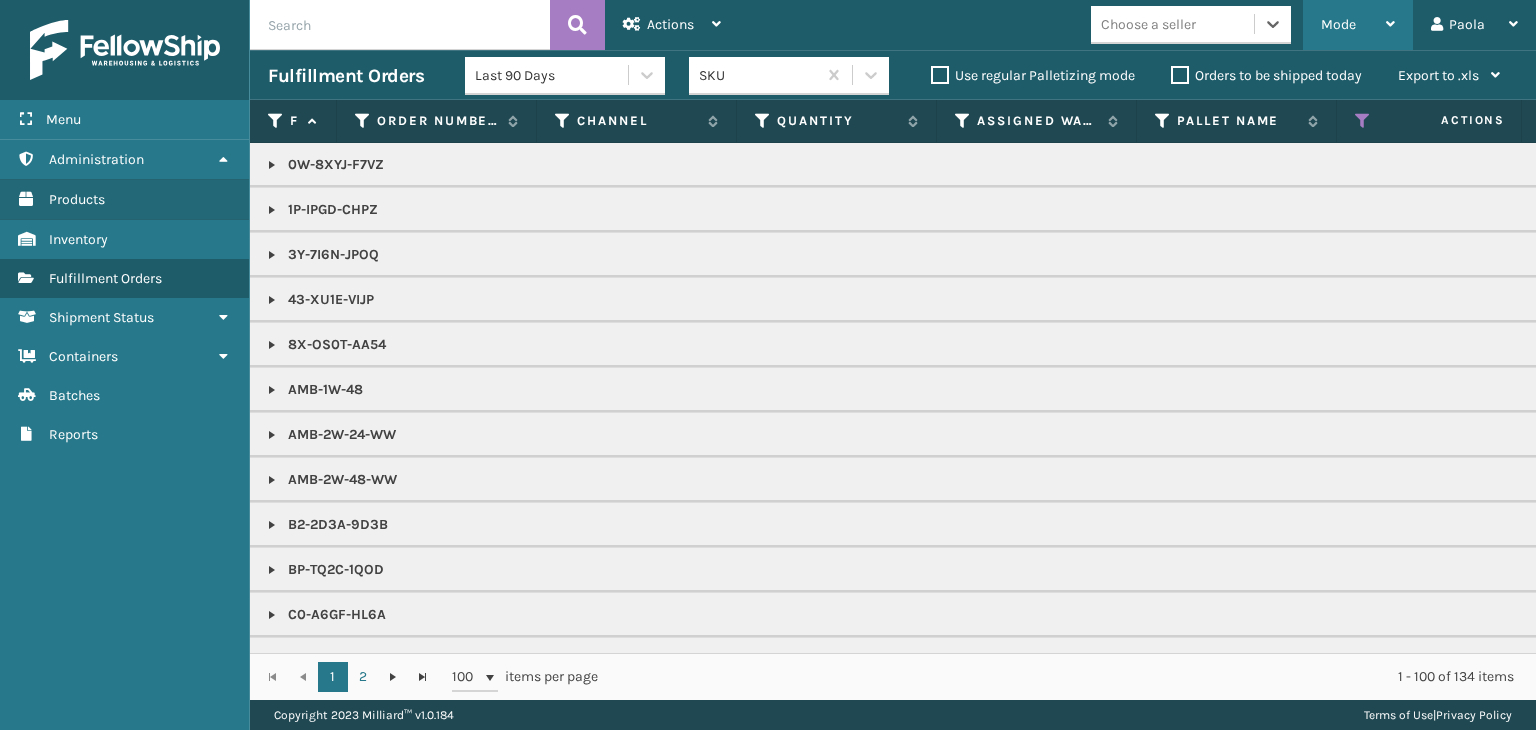 click on "Mode" at bounding box center (1358, 25) 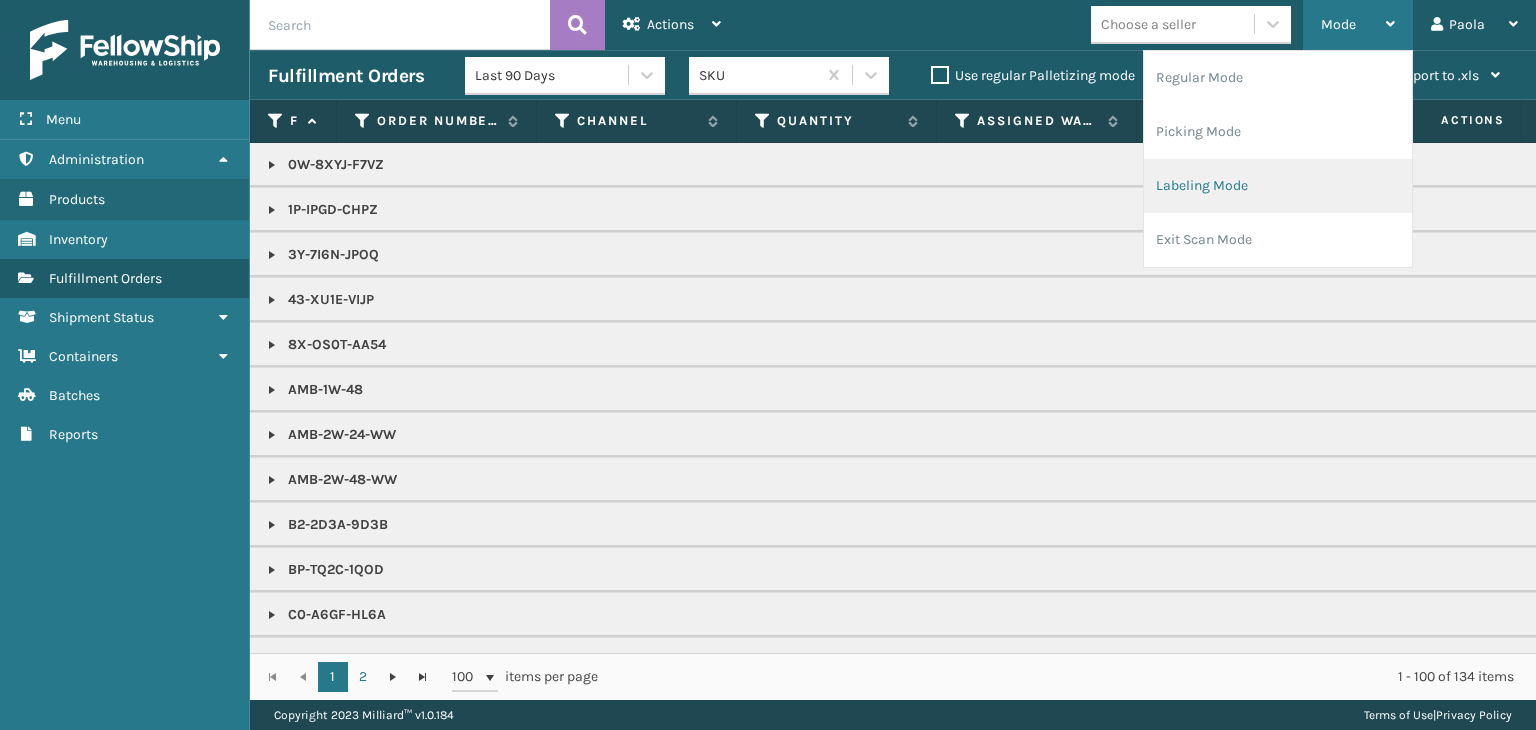 click on "Labeling Mode" at bounding box center (1278, 186) 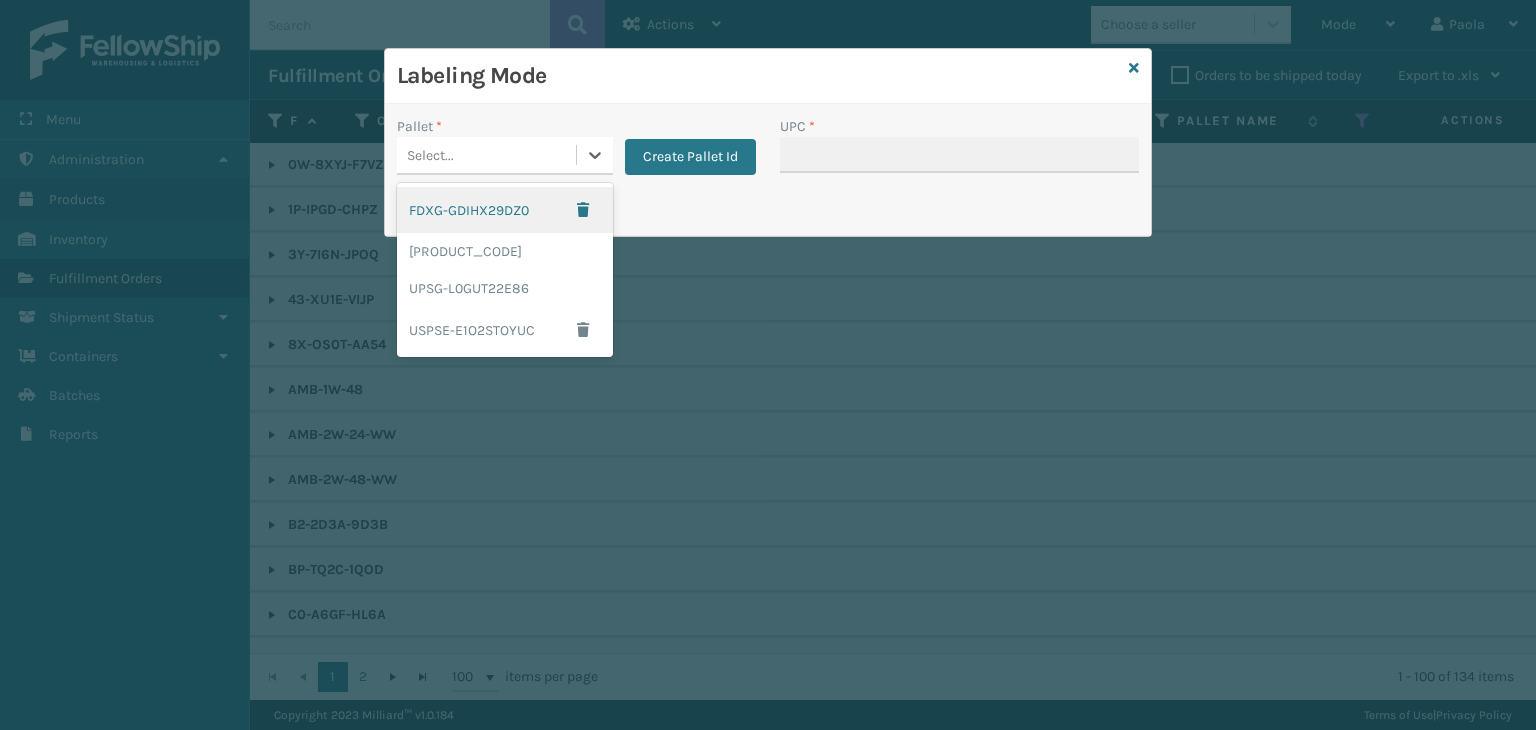 click on "Select..." at bounding box center (486, 155) 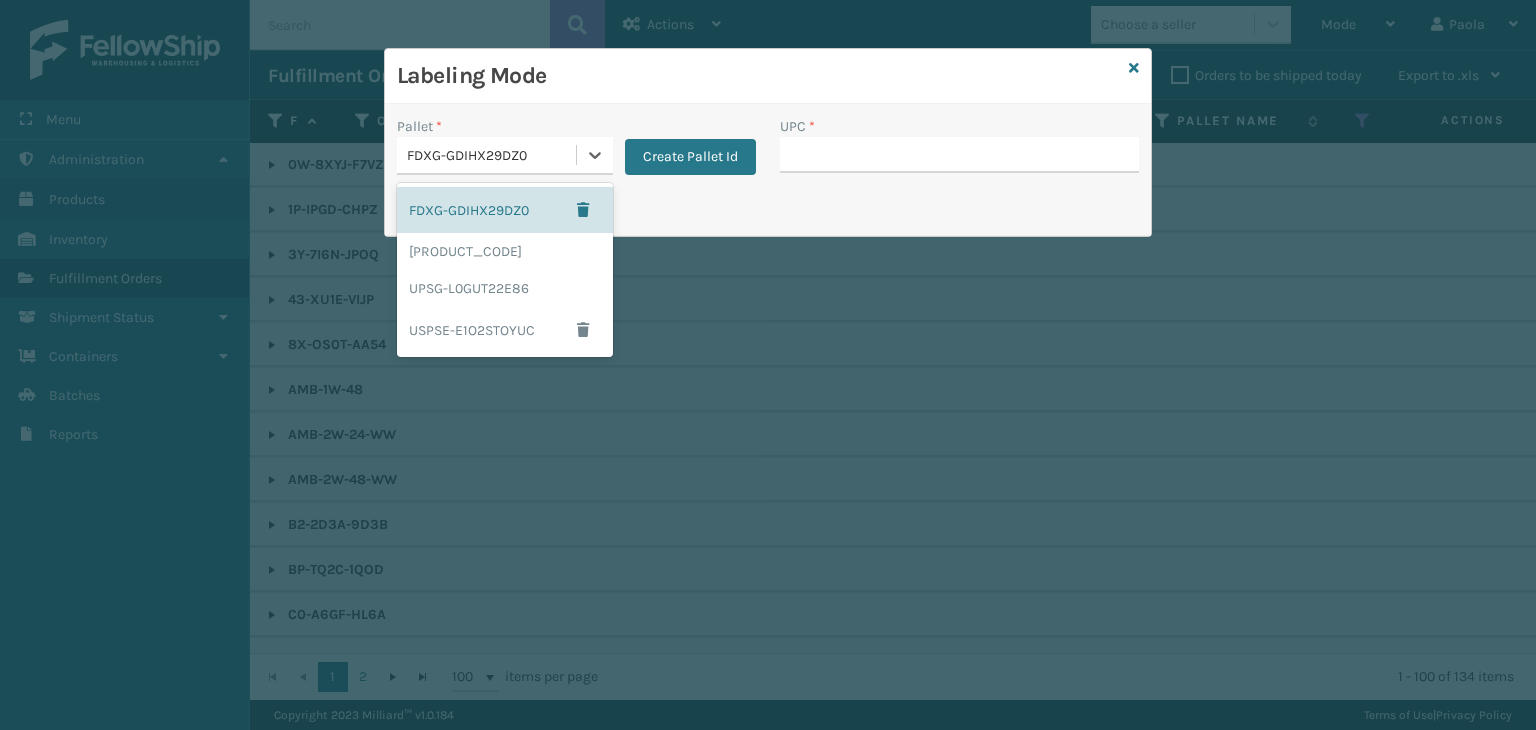 click on "FDXG-GDIHX29DZ0" at bounding box center [492, 155] 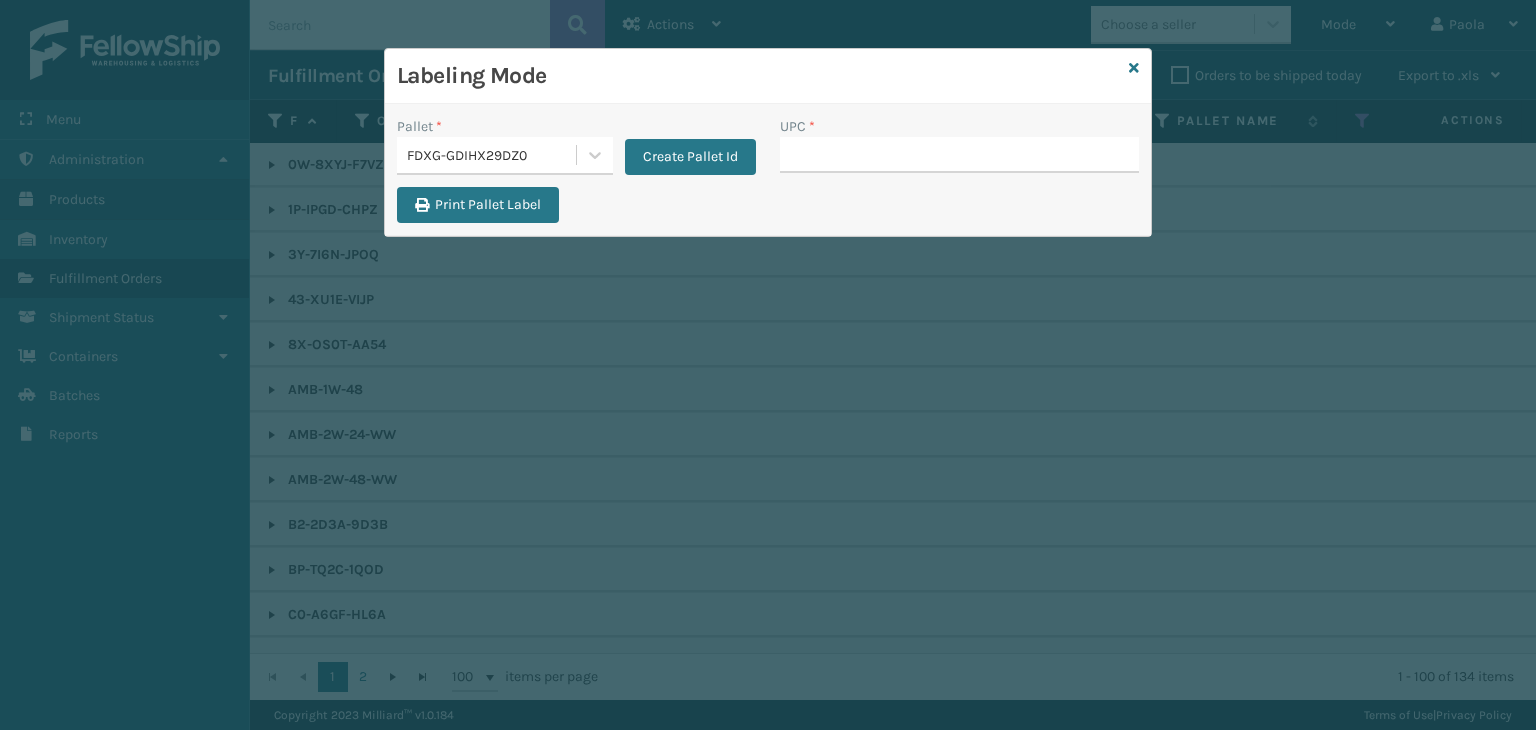 click at bounding box center (1134, 68) 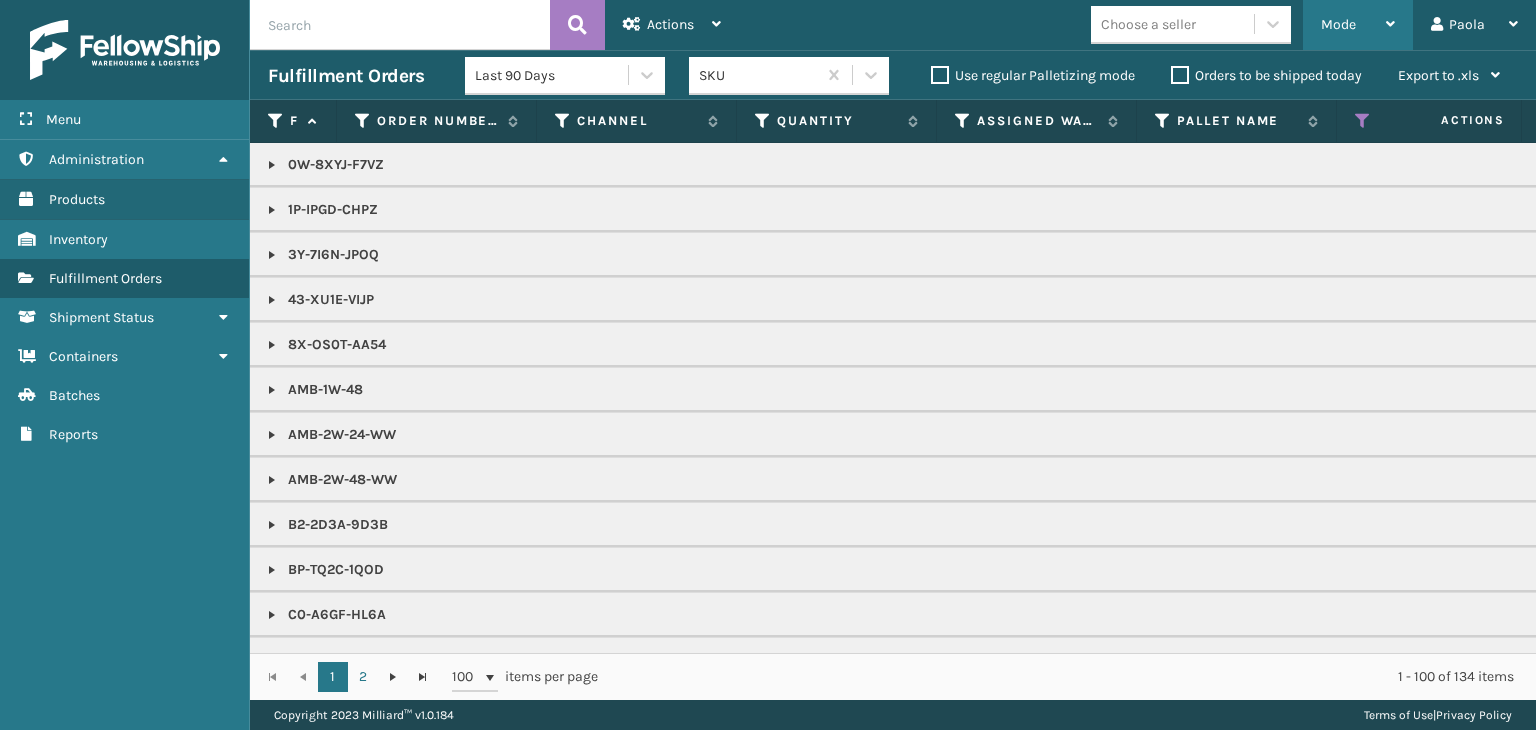 drag, startPoint x: 1376, startPoint y: 19, endPoint x: 1305, endPoint y: 115, distance: 119.40268 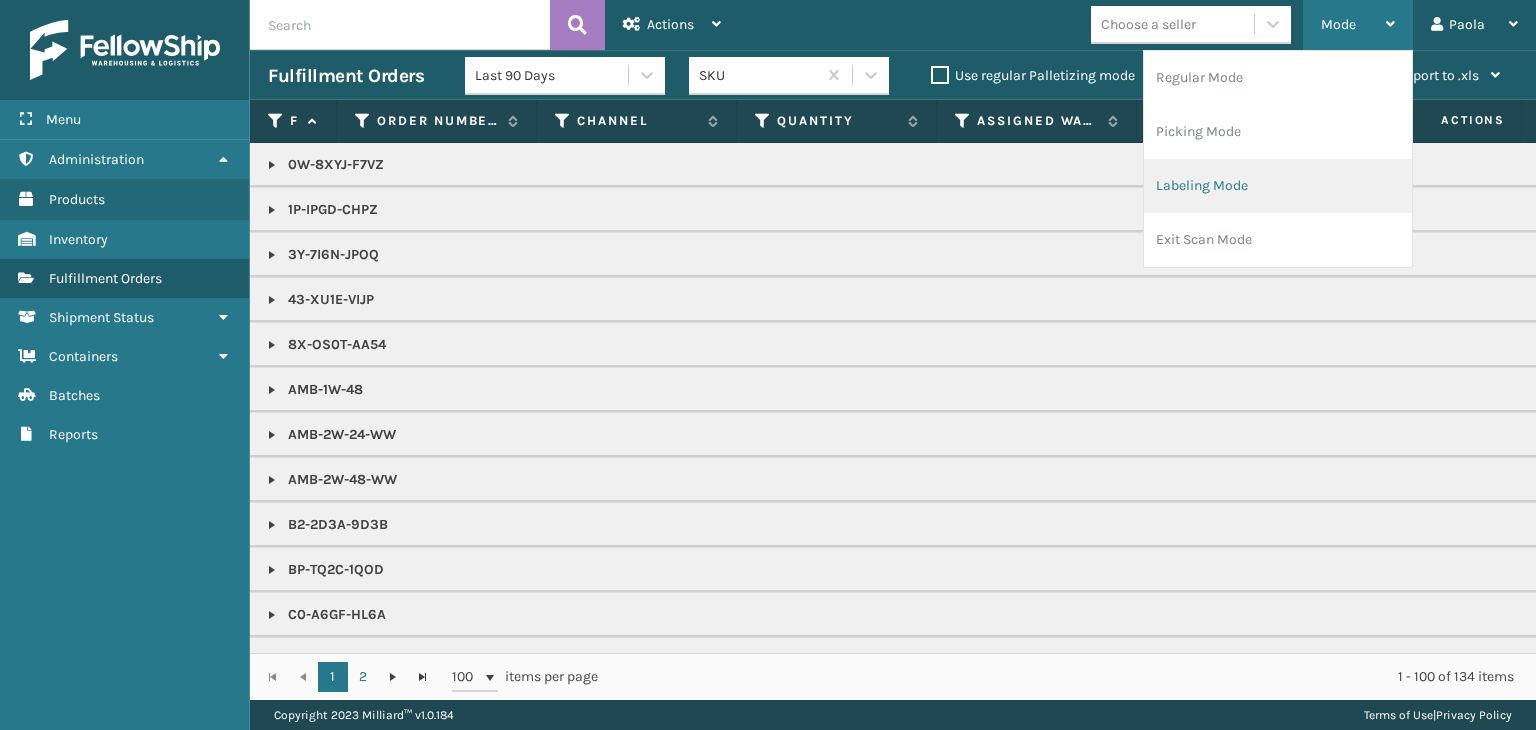 click on "Labeling Mode" at bounding box center (1278, 186) 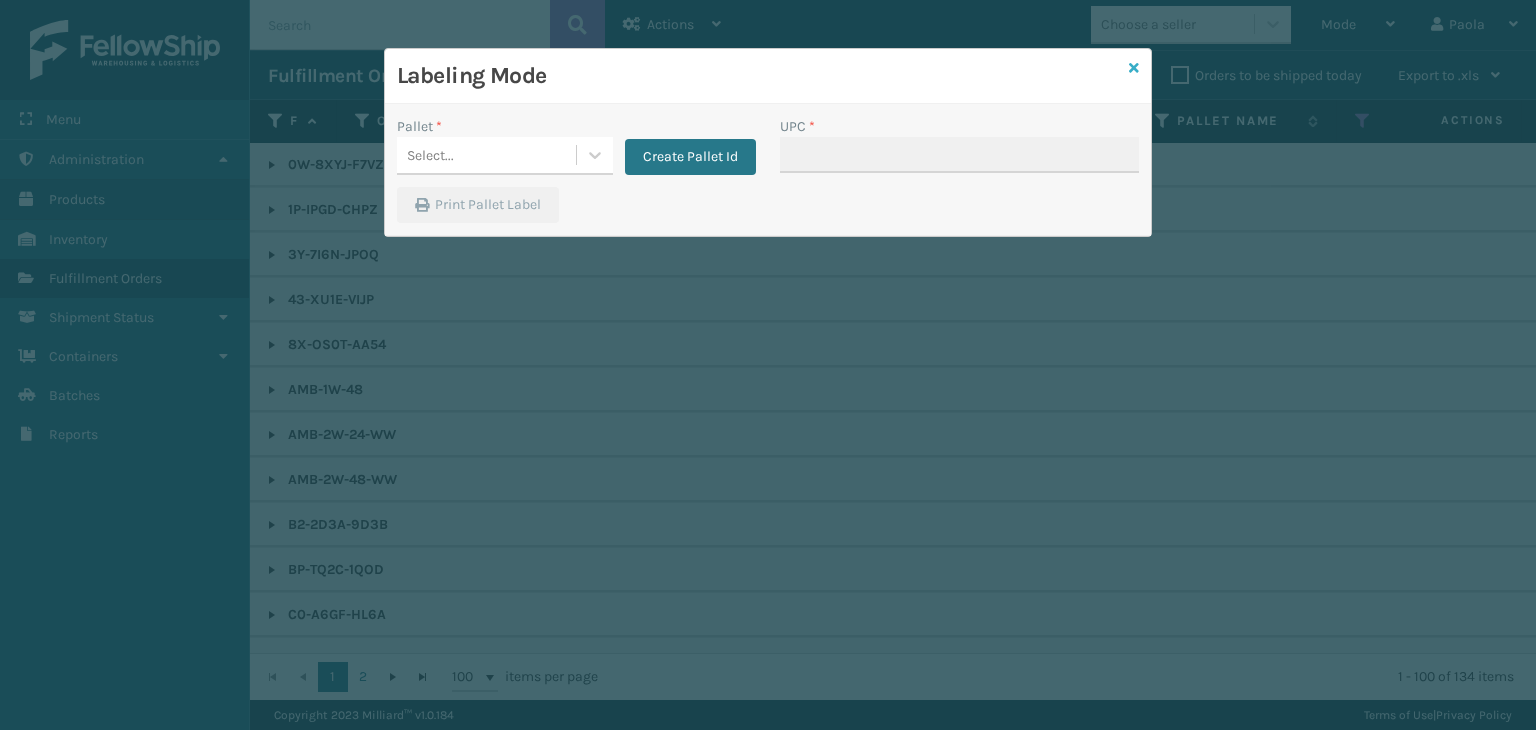 click at bounding box center [1134, 68] 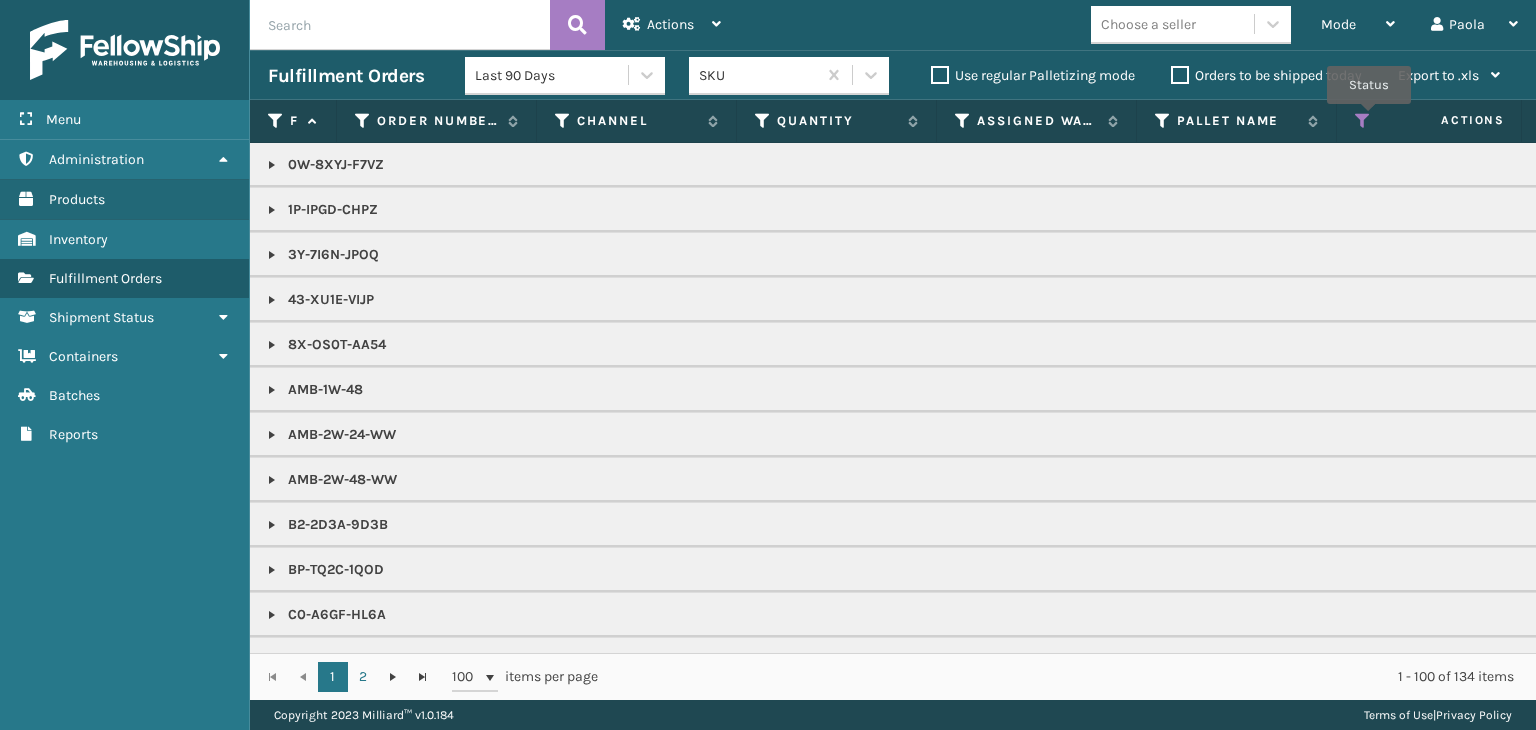 click at bounding box center (1363, 121) 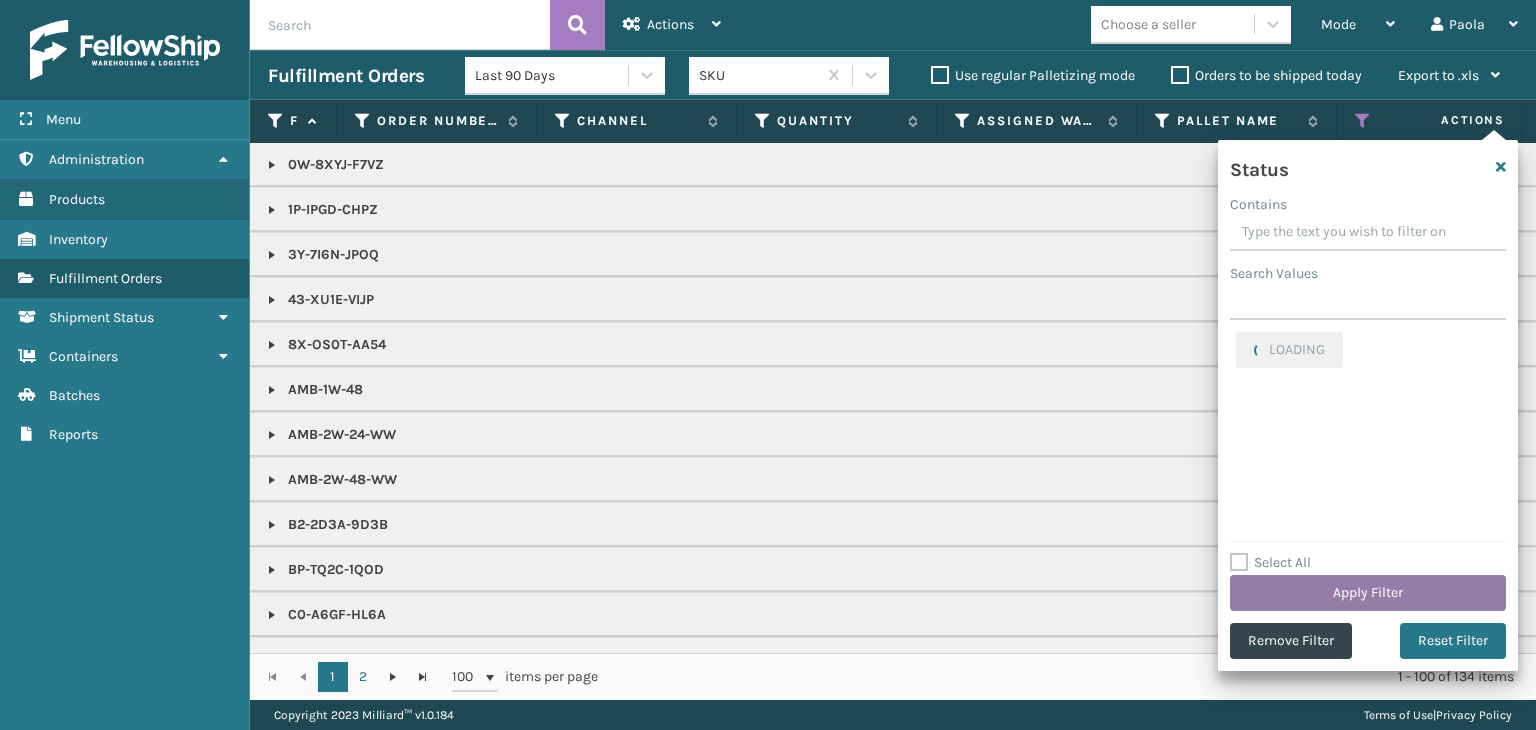 click on "Apply Filter" at bounding box center [1368, 593] 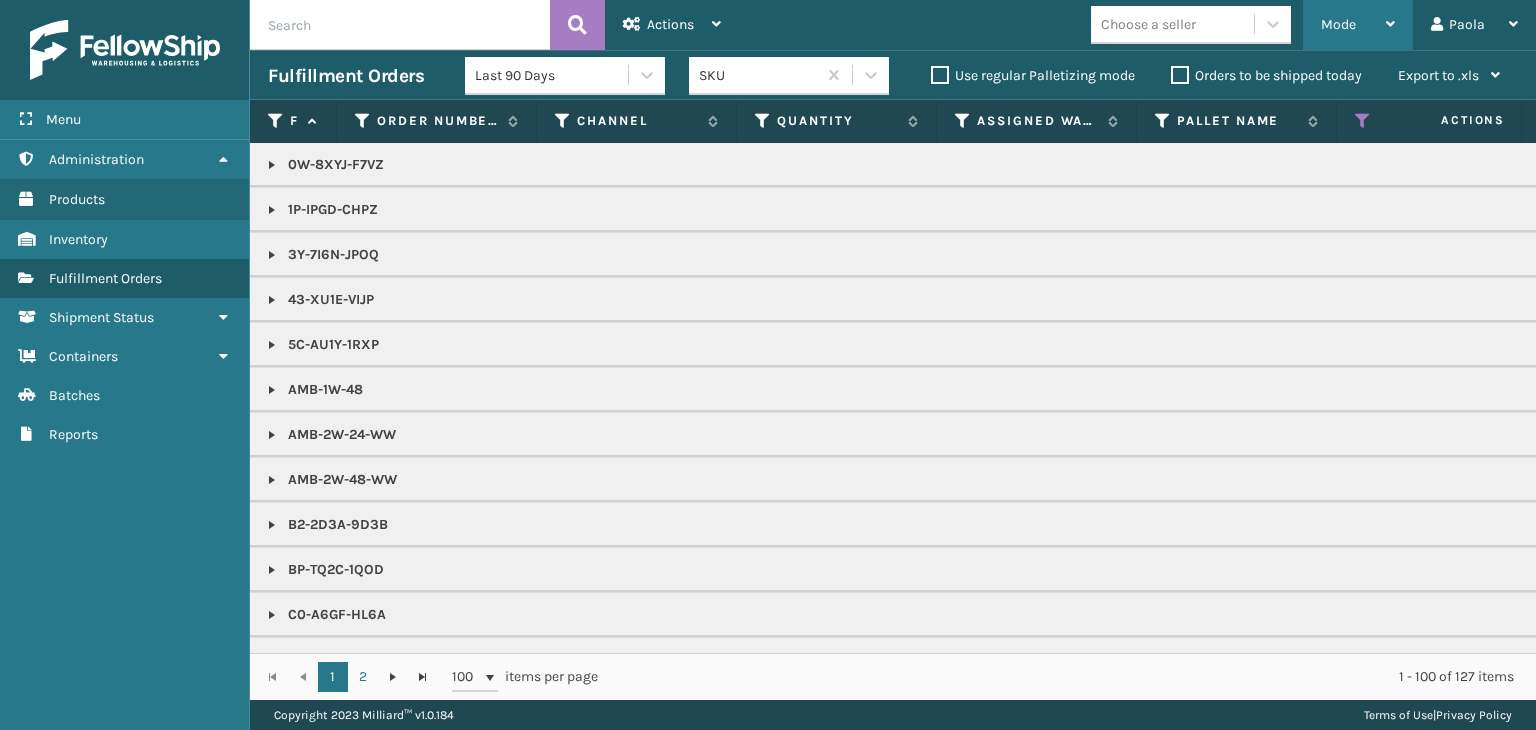 click on "Mode" at bounding box center [1358, 25] 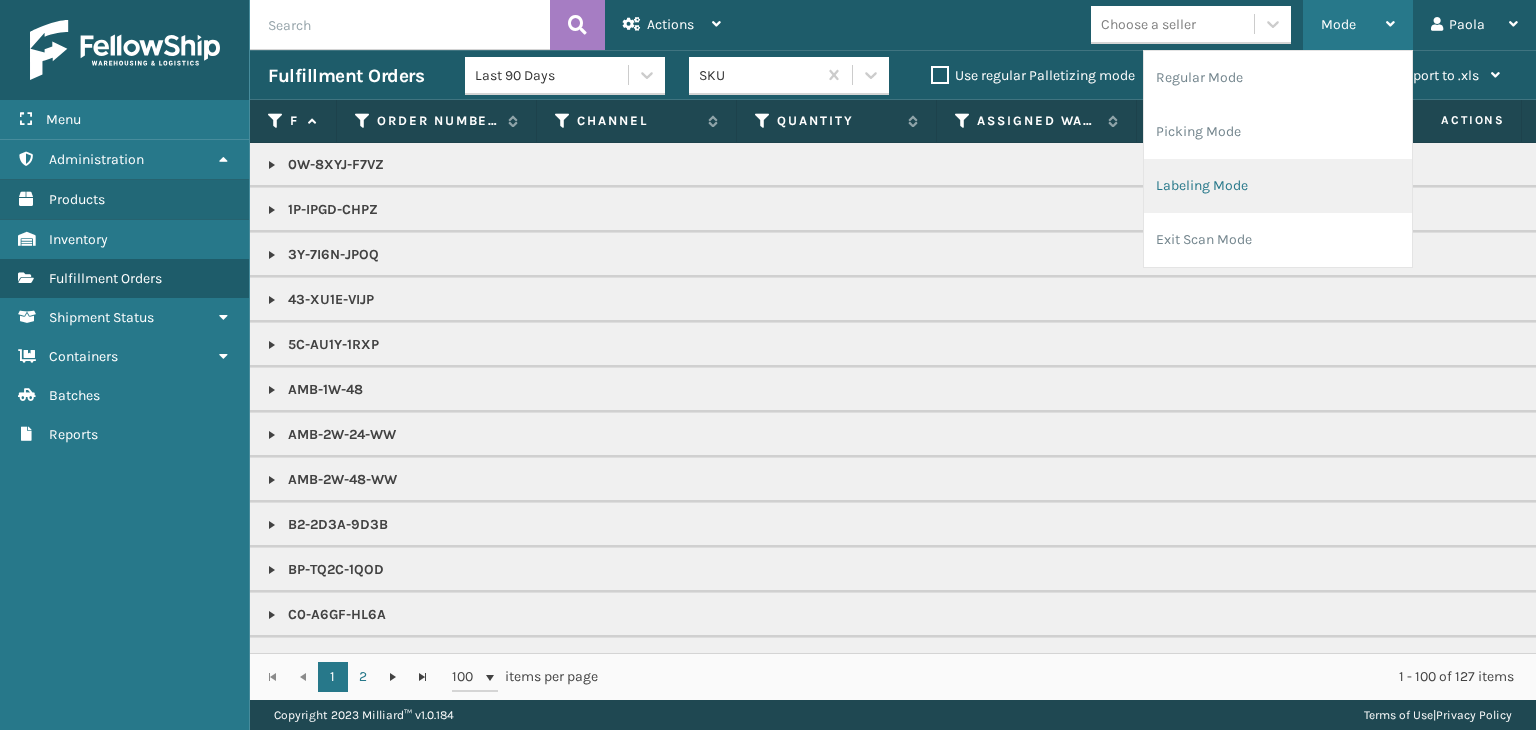 click on "Labeling Mode" at bounding box center [1278, 186] 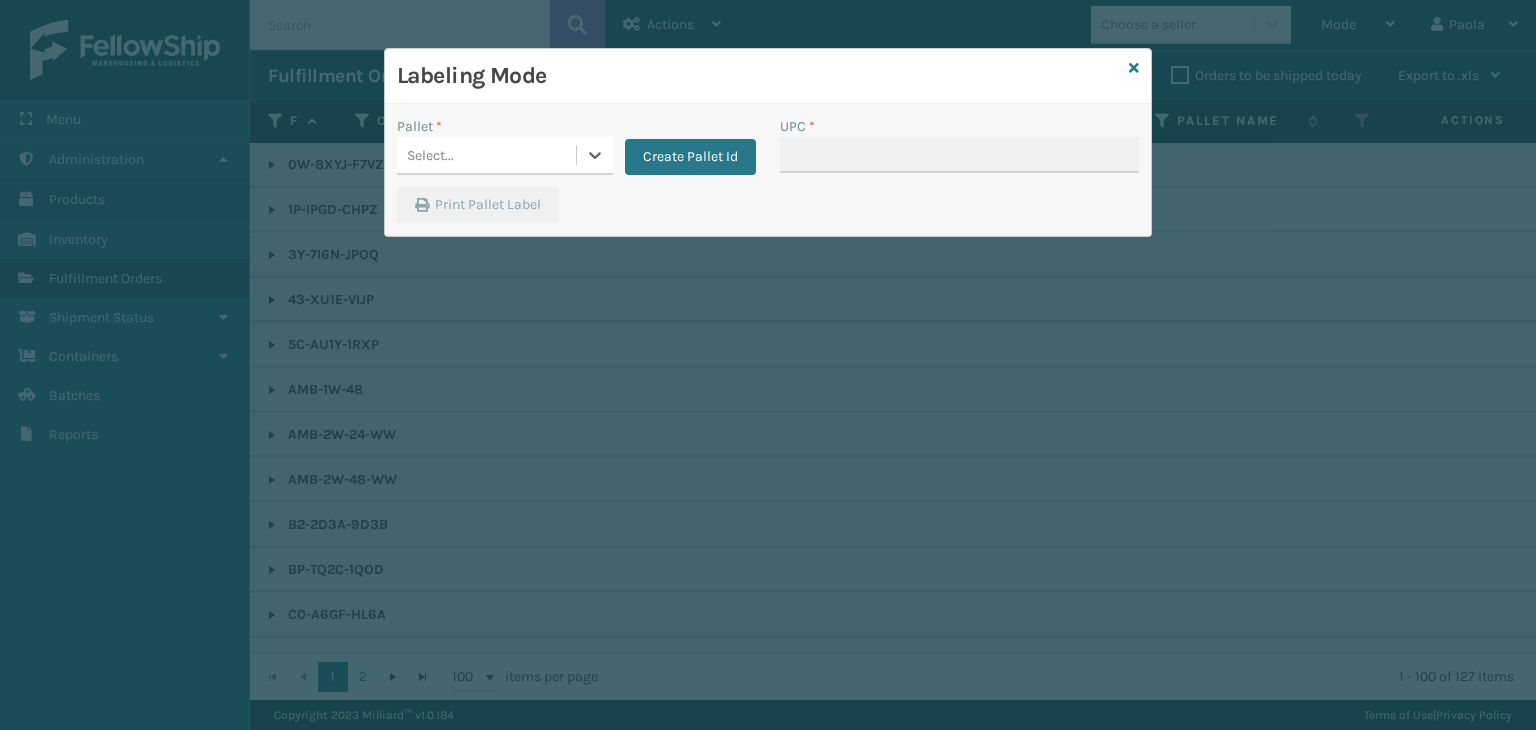 click on "Select..." at bounding box center (486, 155) 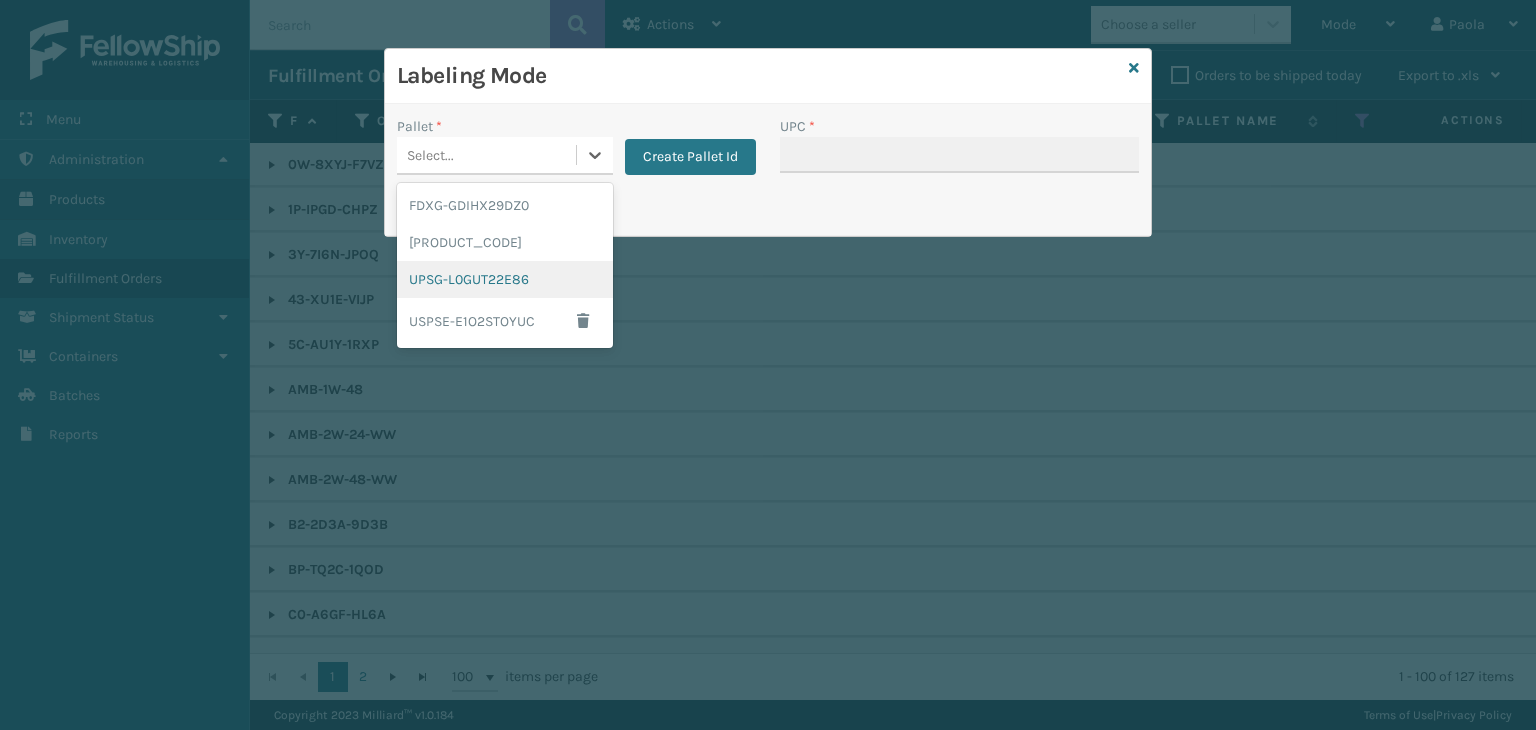 click on "UPSG-L0GUT22E86" at bounding box center [505, 279] 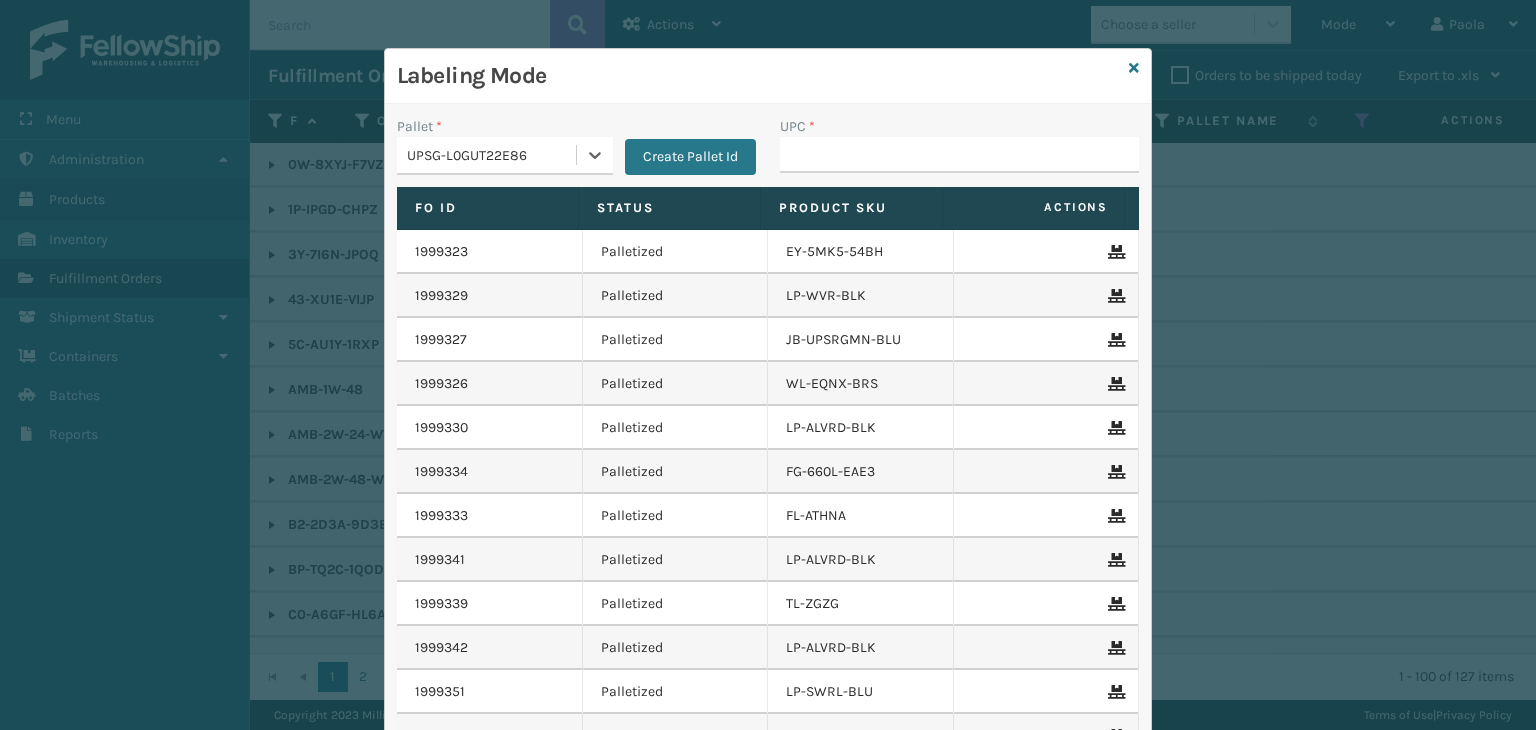 click on "UPSG-L0GUT22E86" at bounding box center (492, 155) 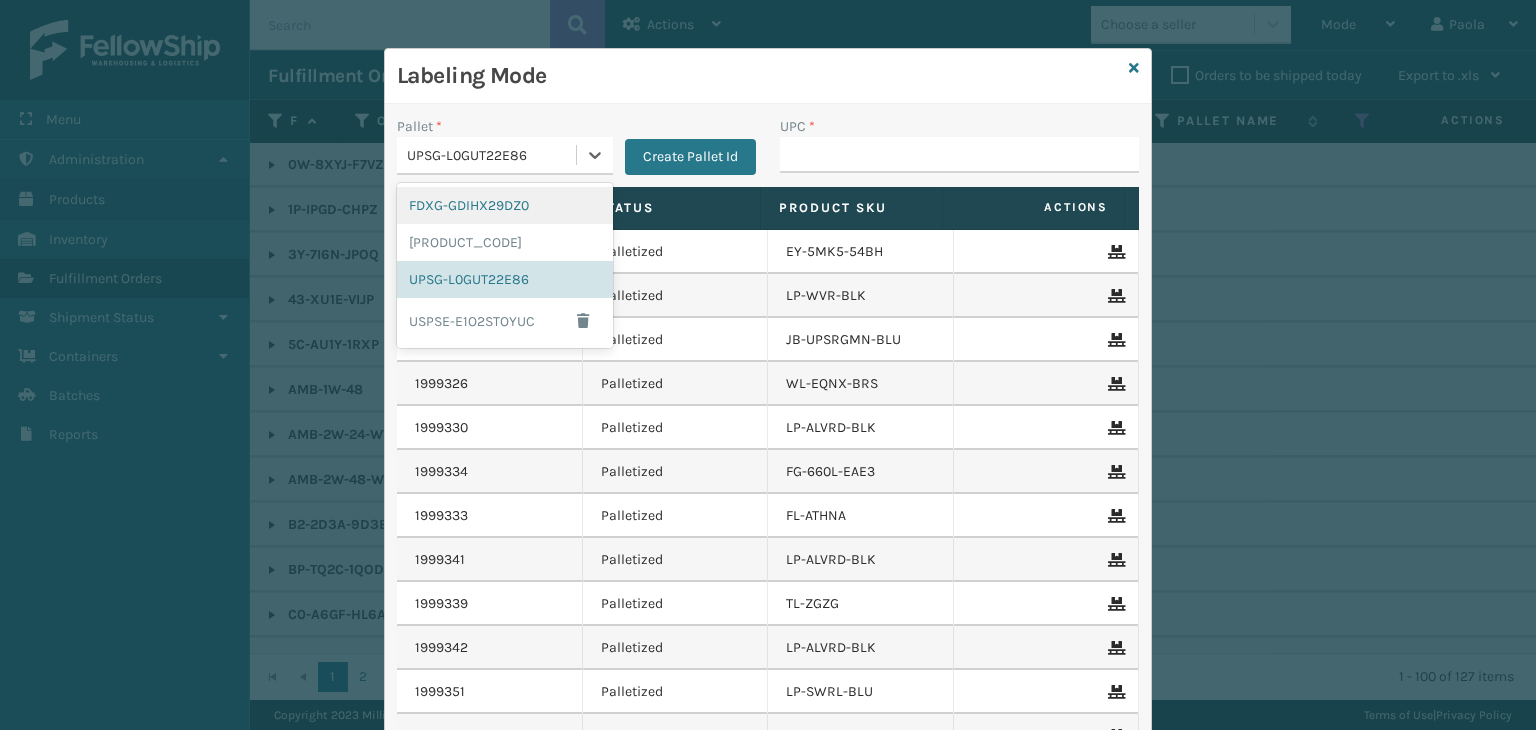 click on "FDXG-GDIHX29DZ0" at bounding box center (505, 205) 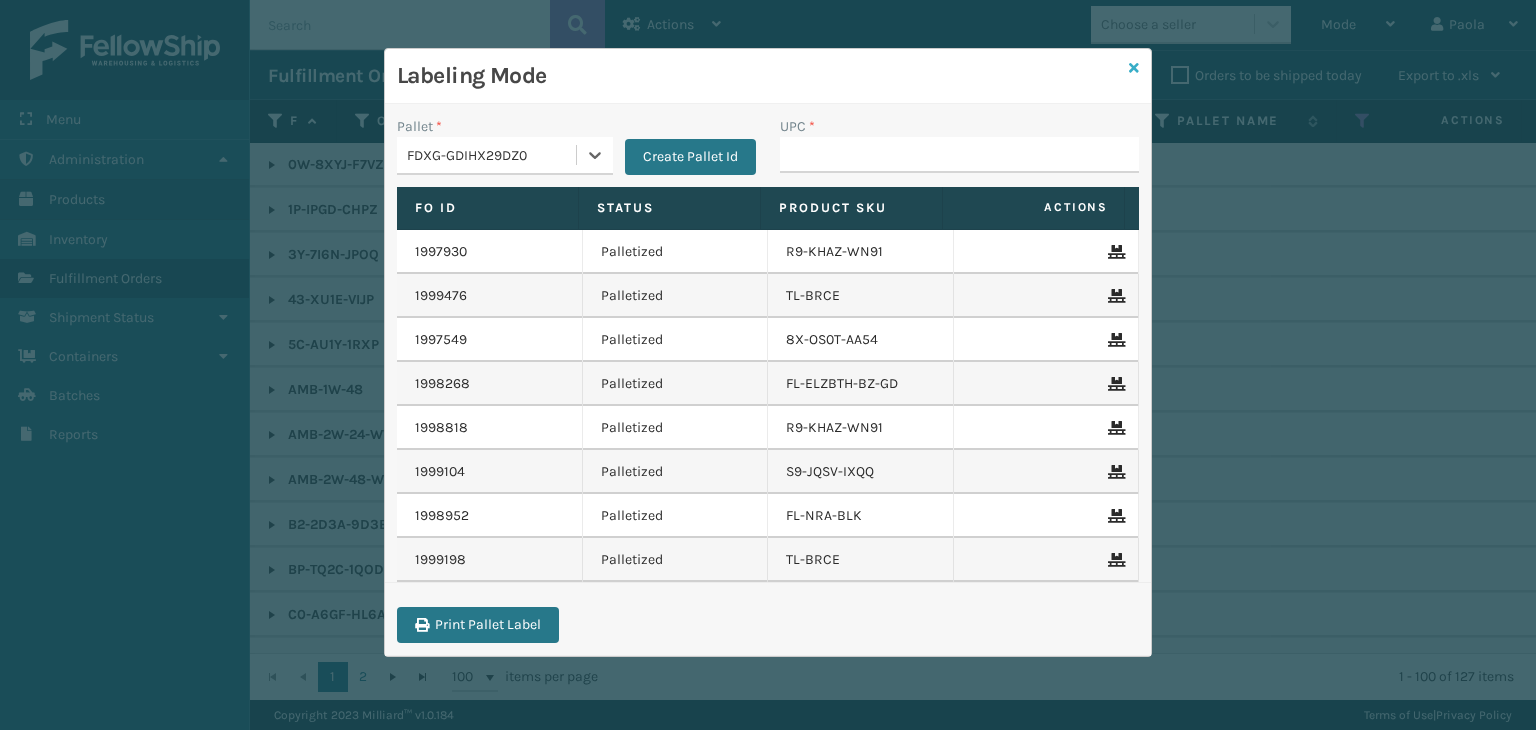 click at bounding box center (1134, 68) 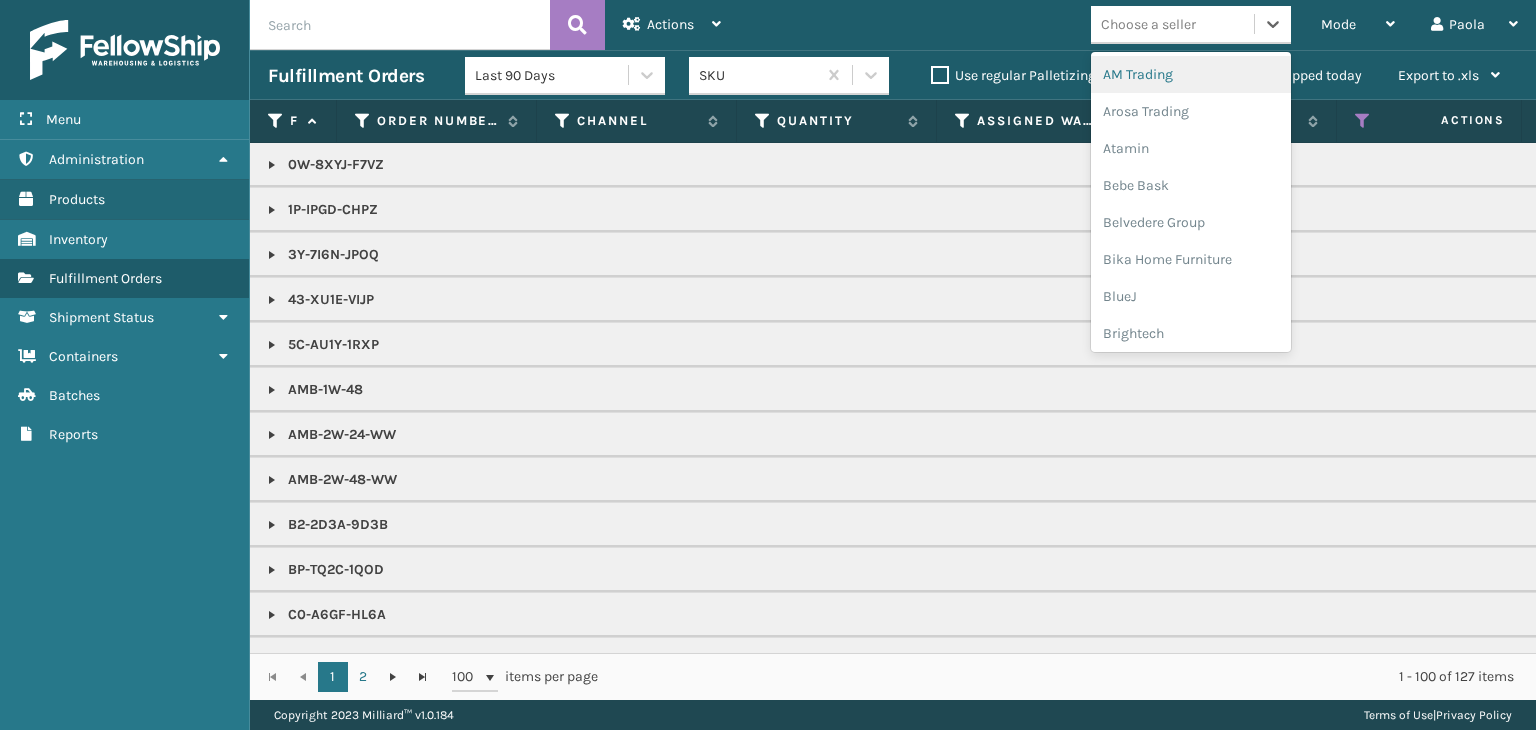 click on "Choose a seller" at bounding box center (1148, 24) 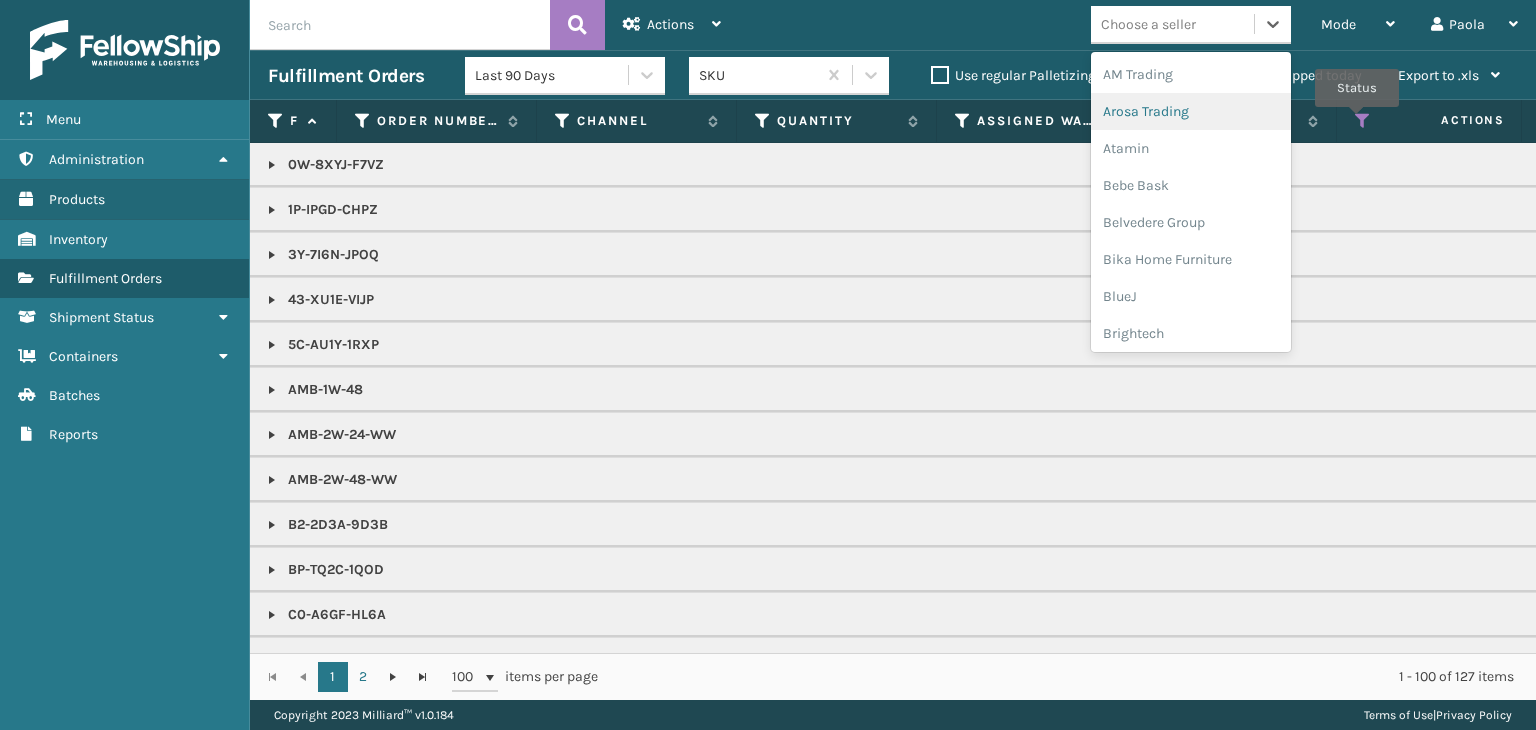 click at bounding box center (1363, 121) 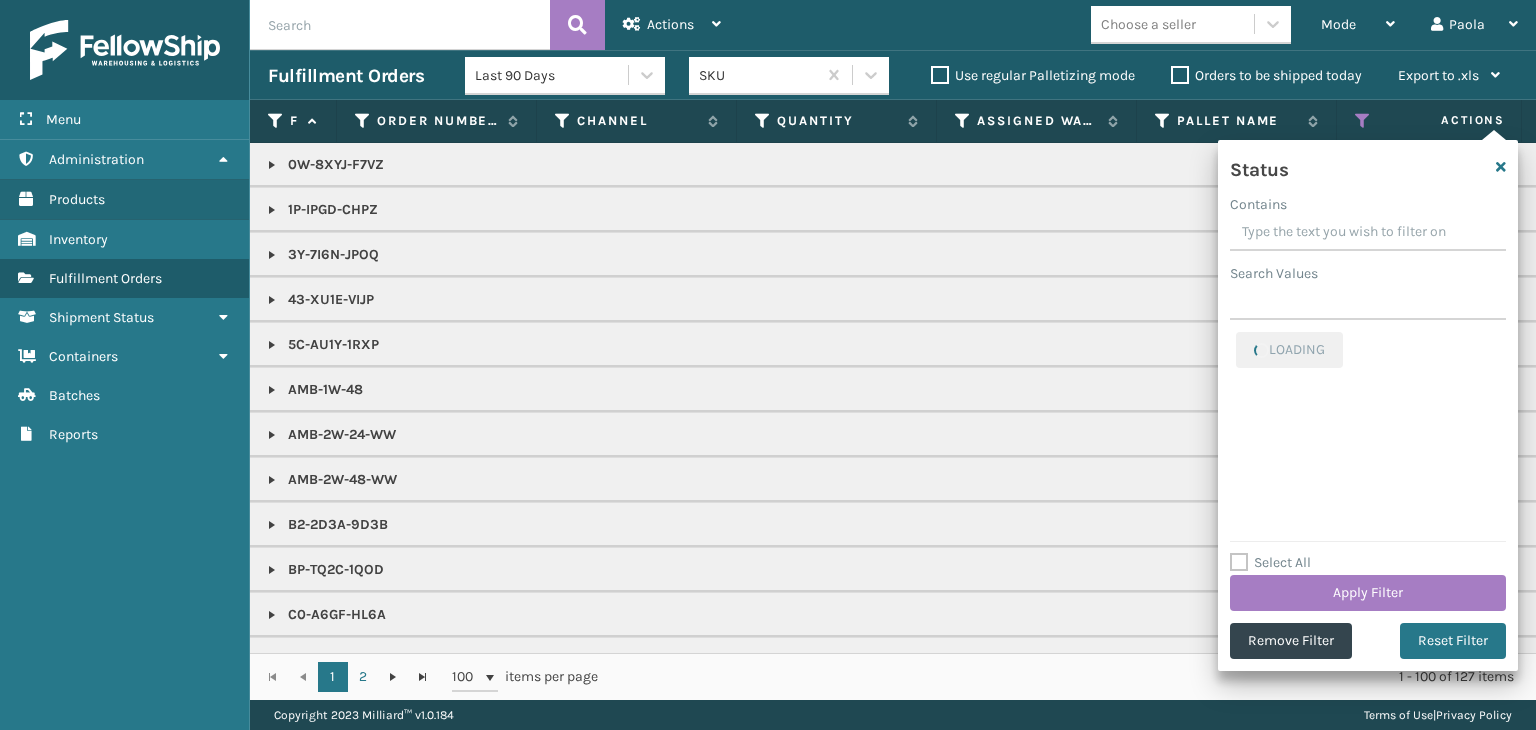 click on "Select All Apply Filter" at bounding box center [1368, 581] 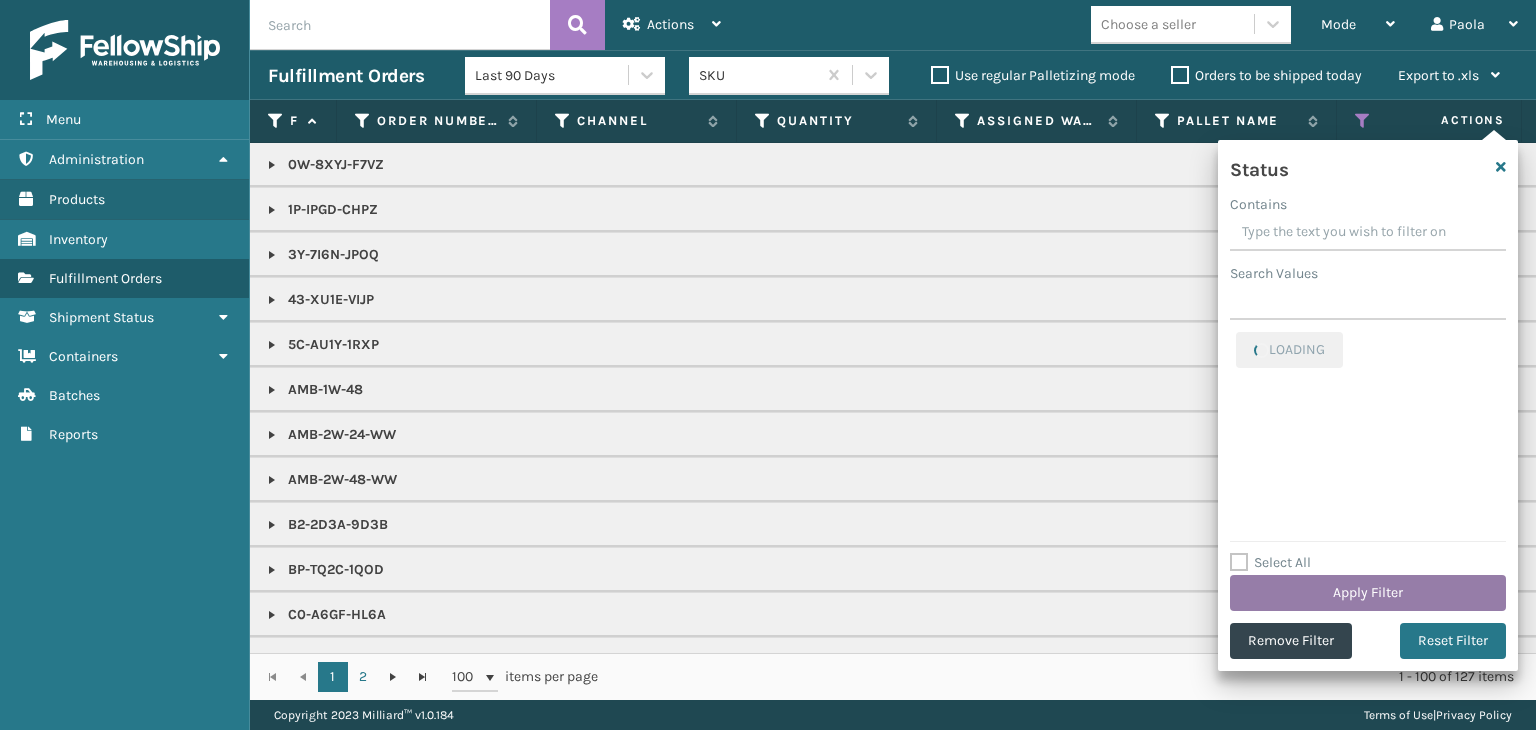 click on "Apply Filter" at bounding box center [1368, 593] 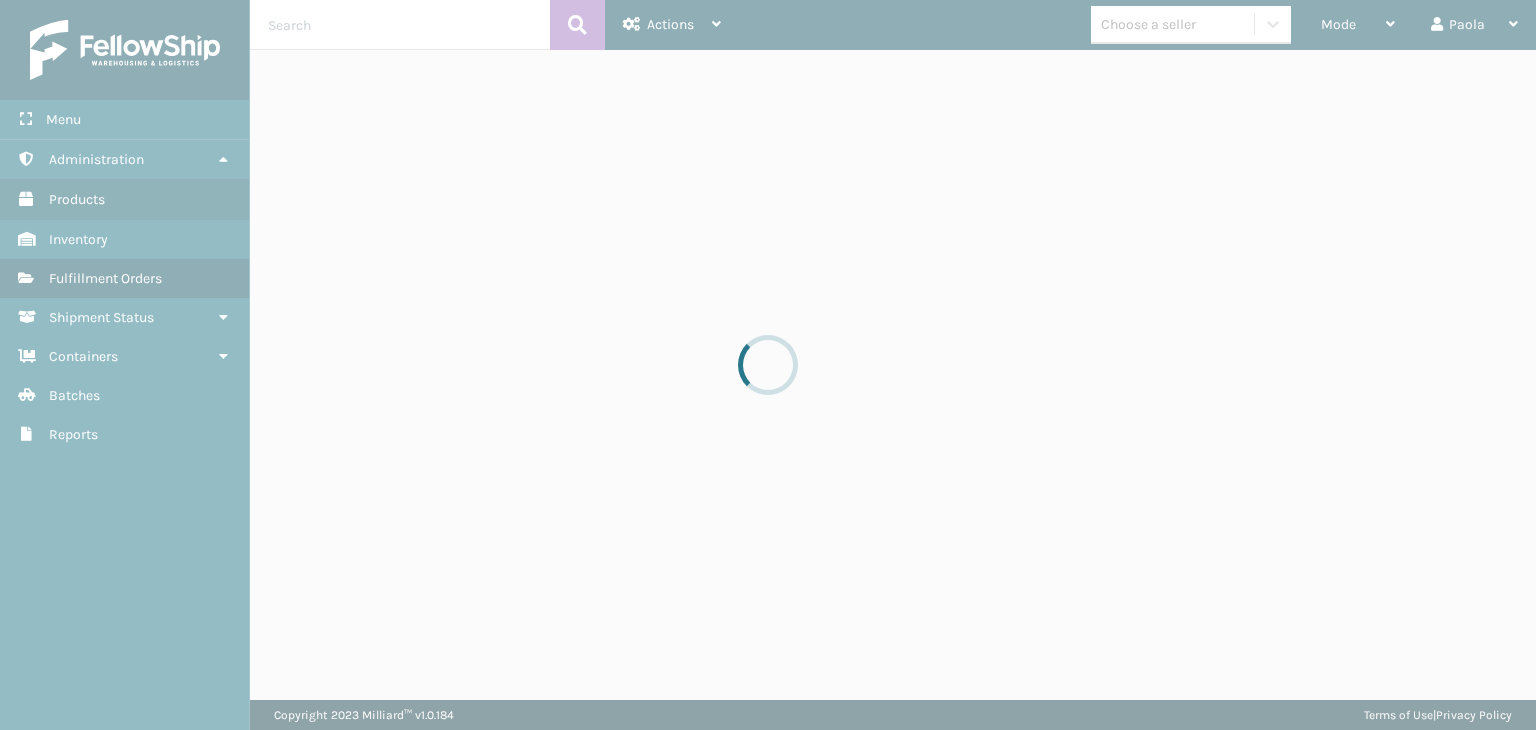 click at bounding box center (768, 365) 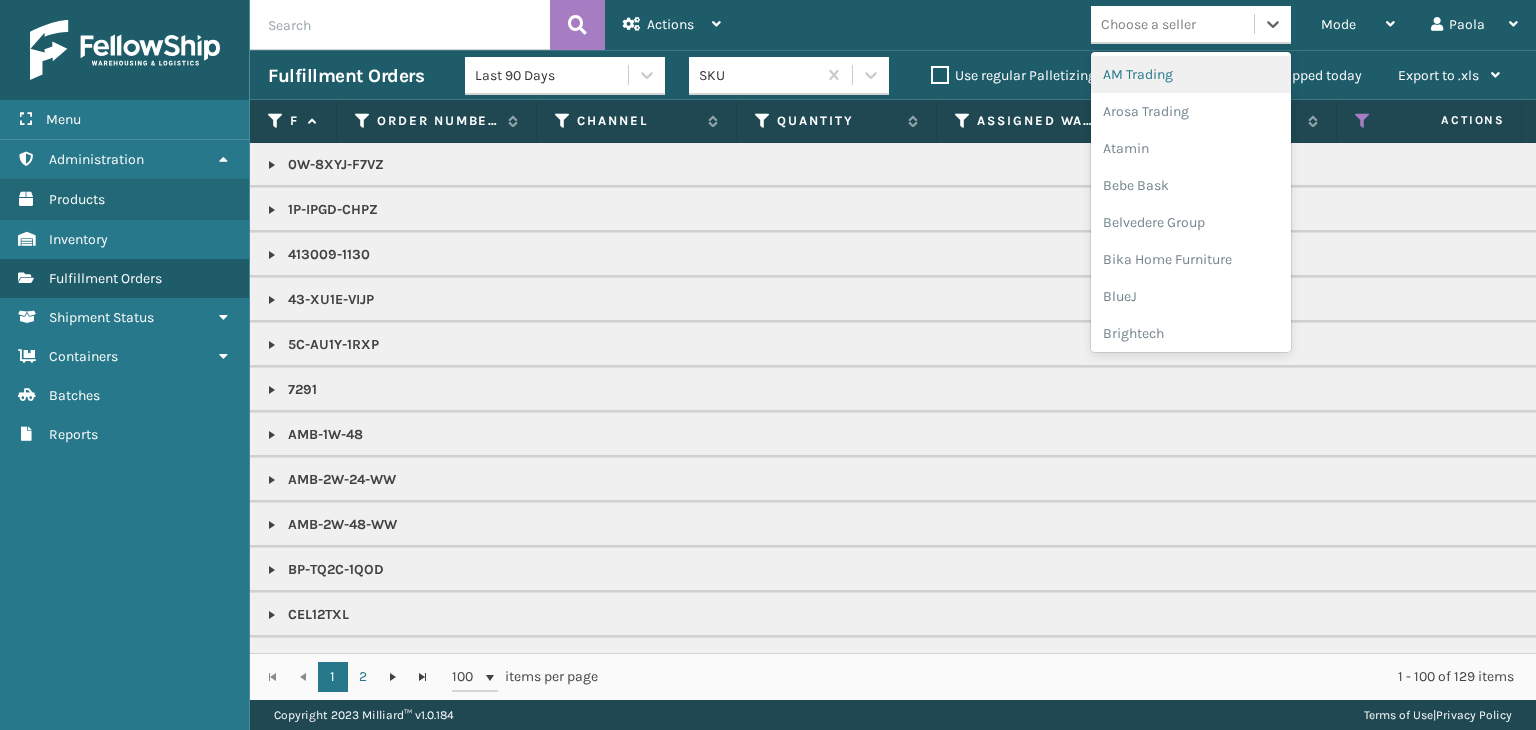 click on "Choose a seller" at bounding box center (1148, 24) 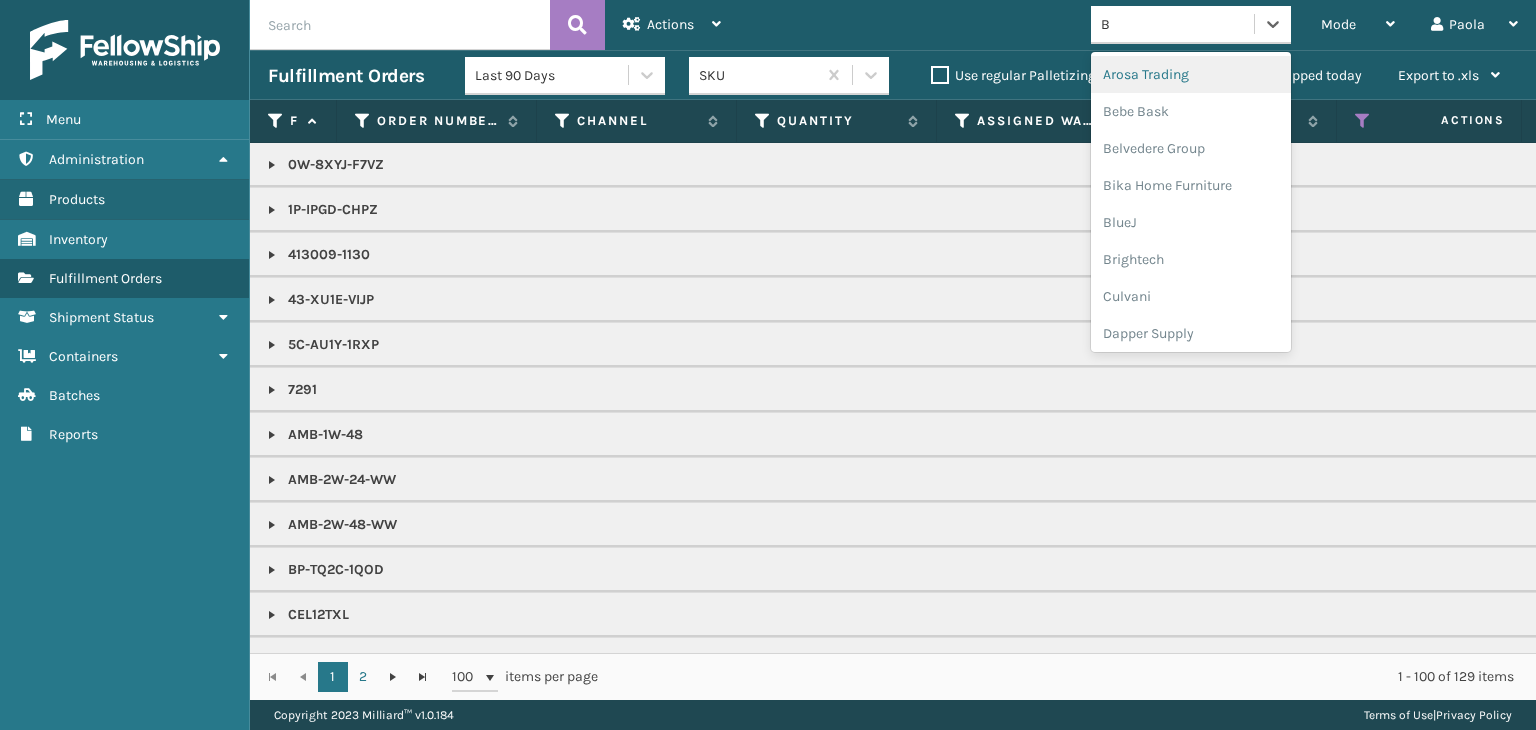 type on "BR" 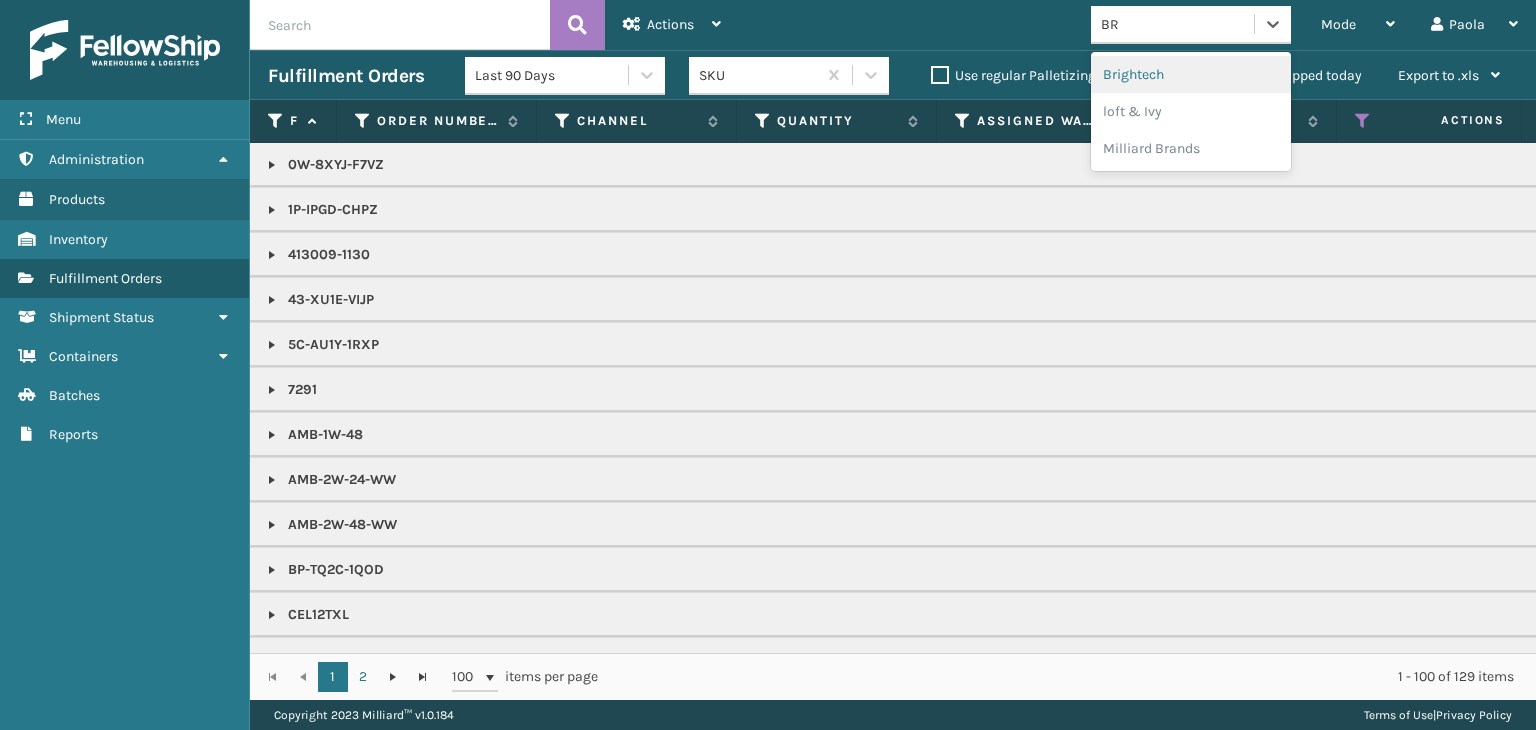 click on "Brightech" at bounding box center [1191, 74] 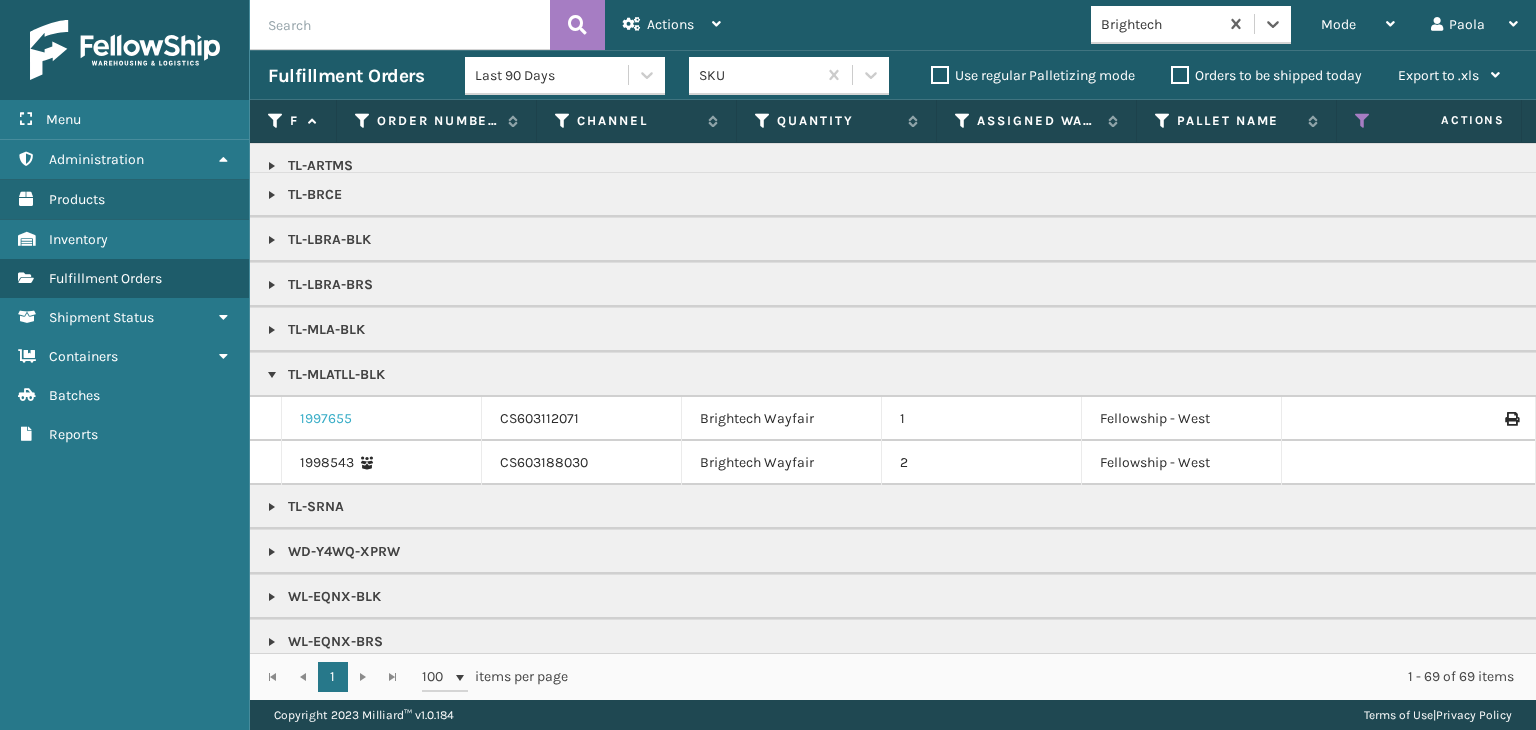 scroll, scrollTop: 1562, scrollLeft: 0, axis: vertical 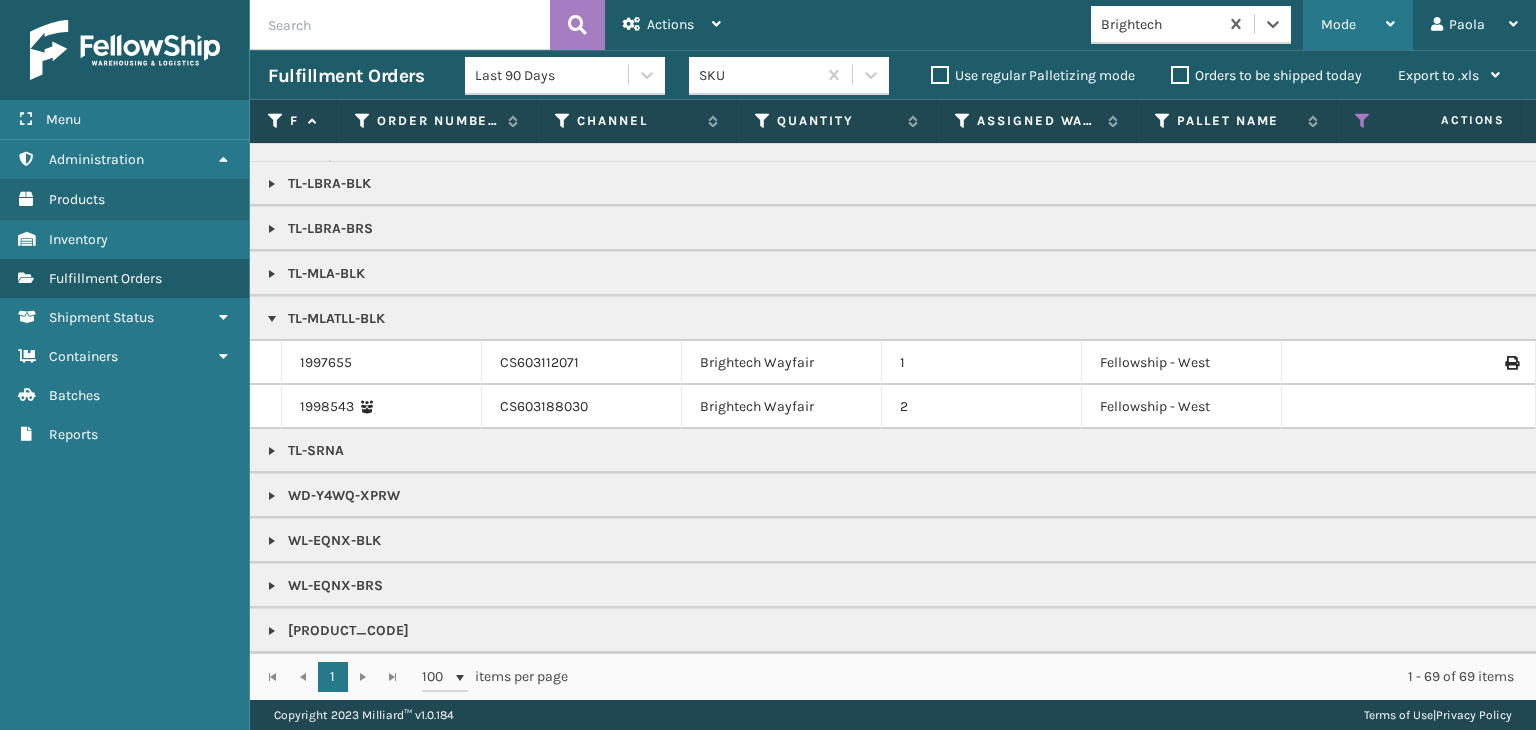 click on "Mode" at bounding box center [1338, 24] 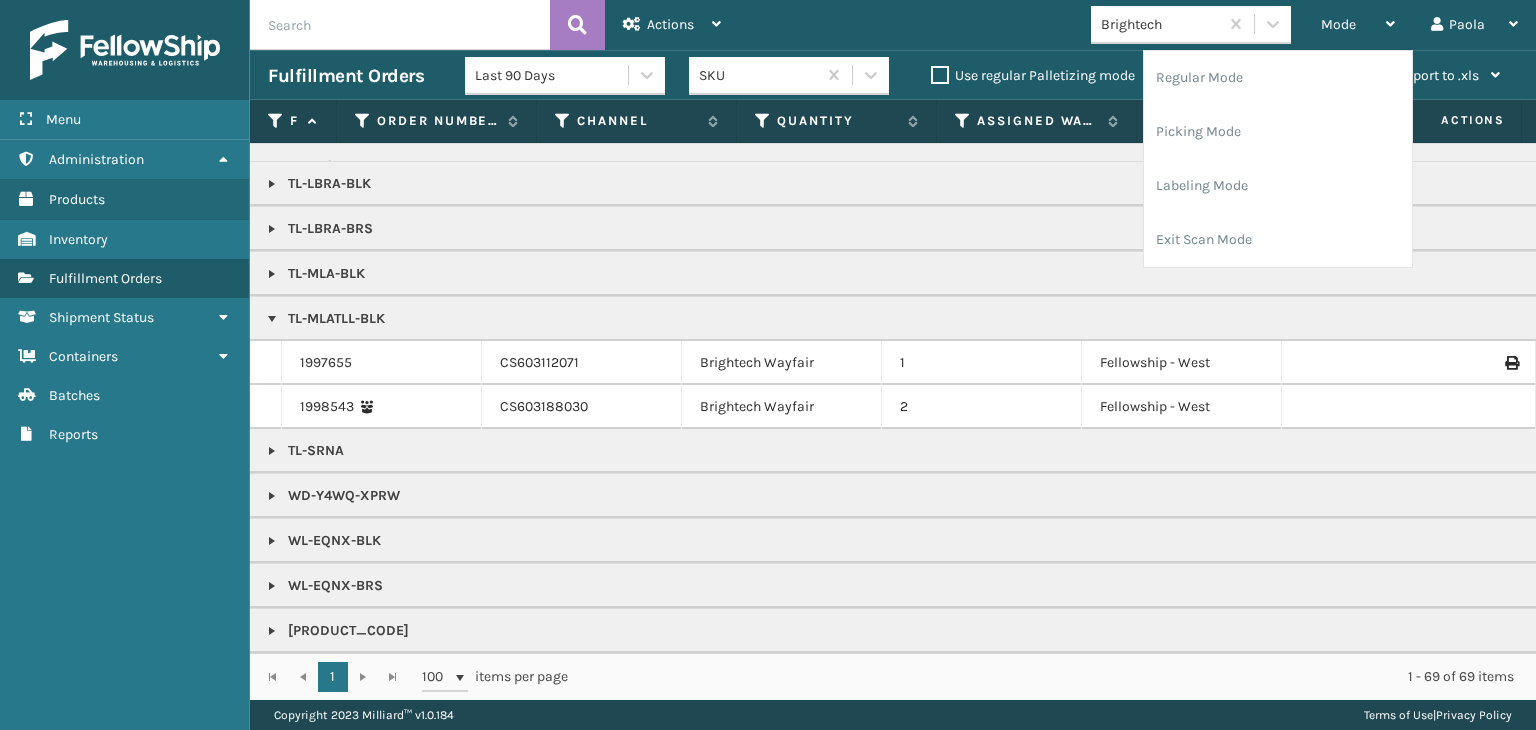 drag, startPoint x: 790, startPoint y: 251, endPoint x: 742, endPoint y: 254, distance: 48.09366 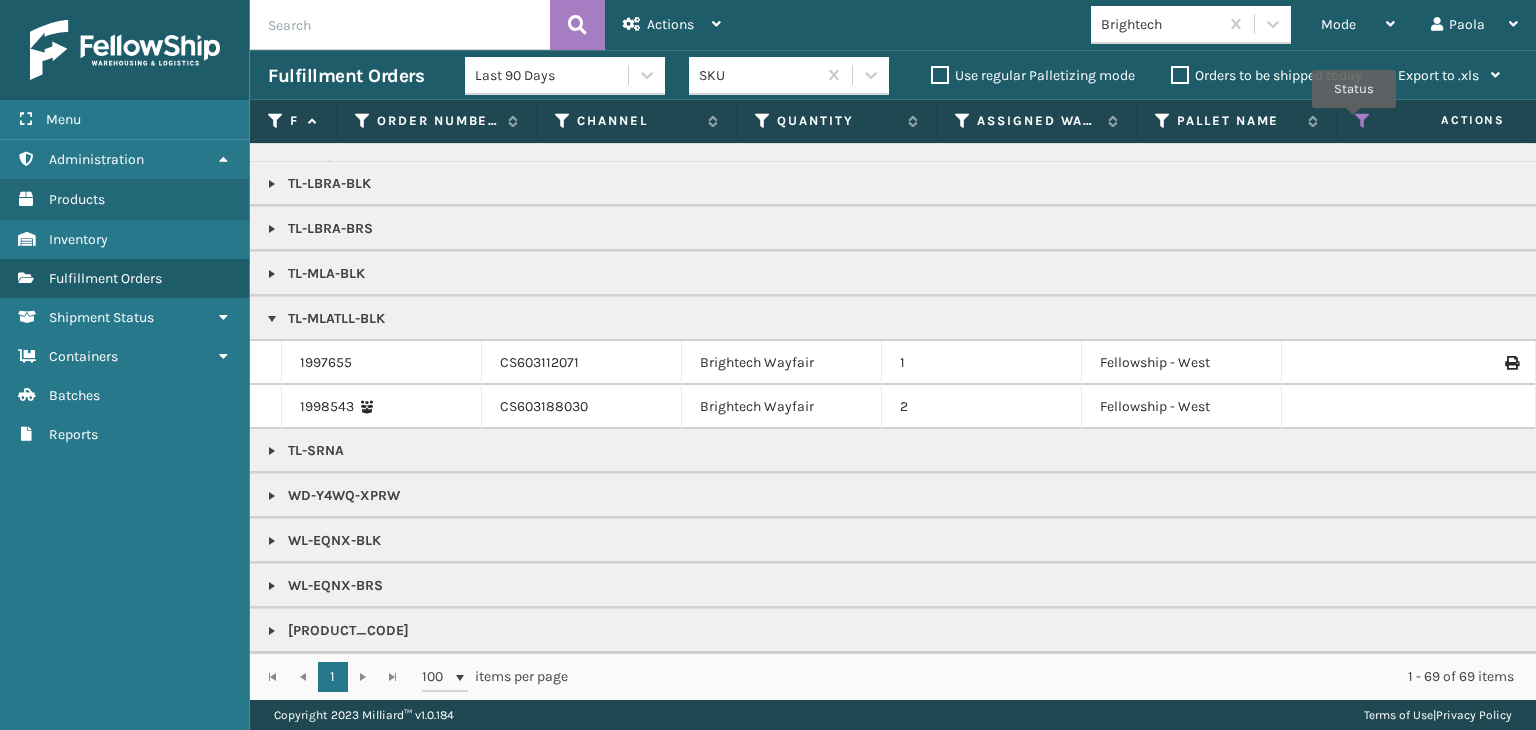 click at bounding box center (1363, 121) 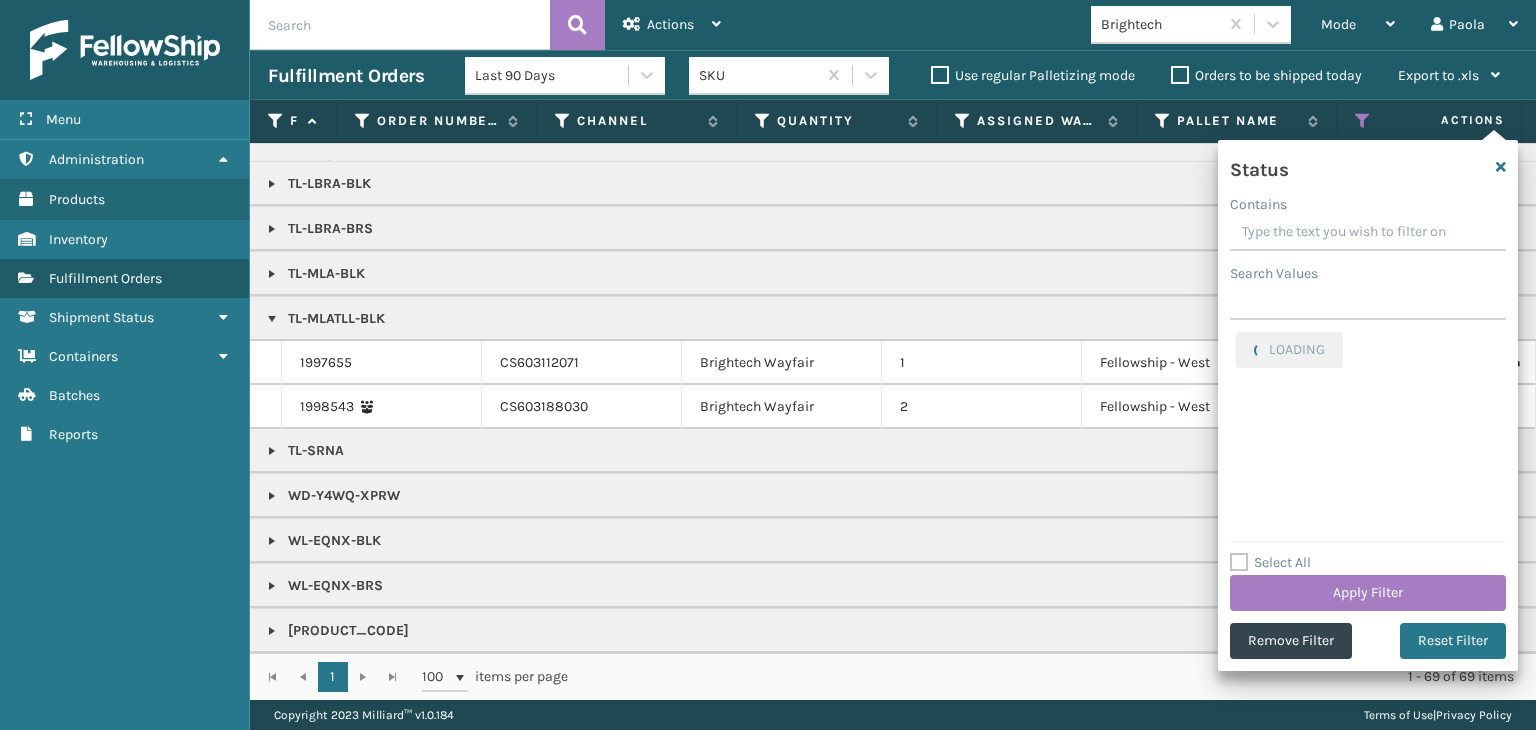 drag, startPoint x: 1352, startPoint y: 497, endPoint x: 1358, endPoint y: 530, distance: 33.54102 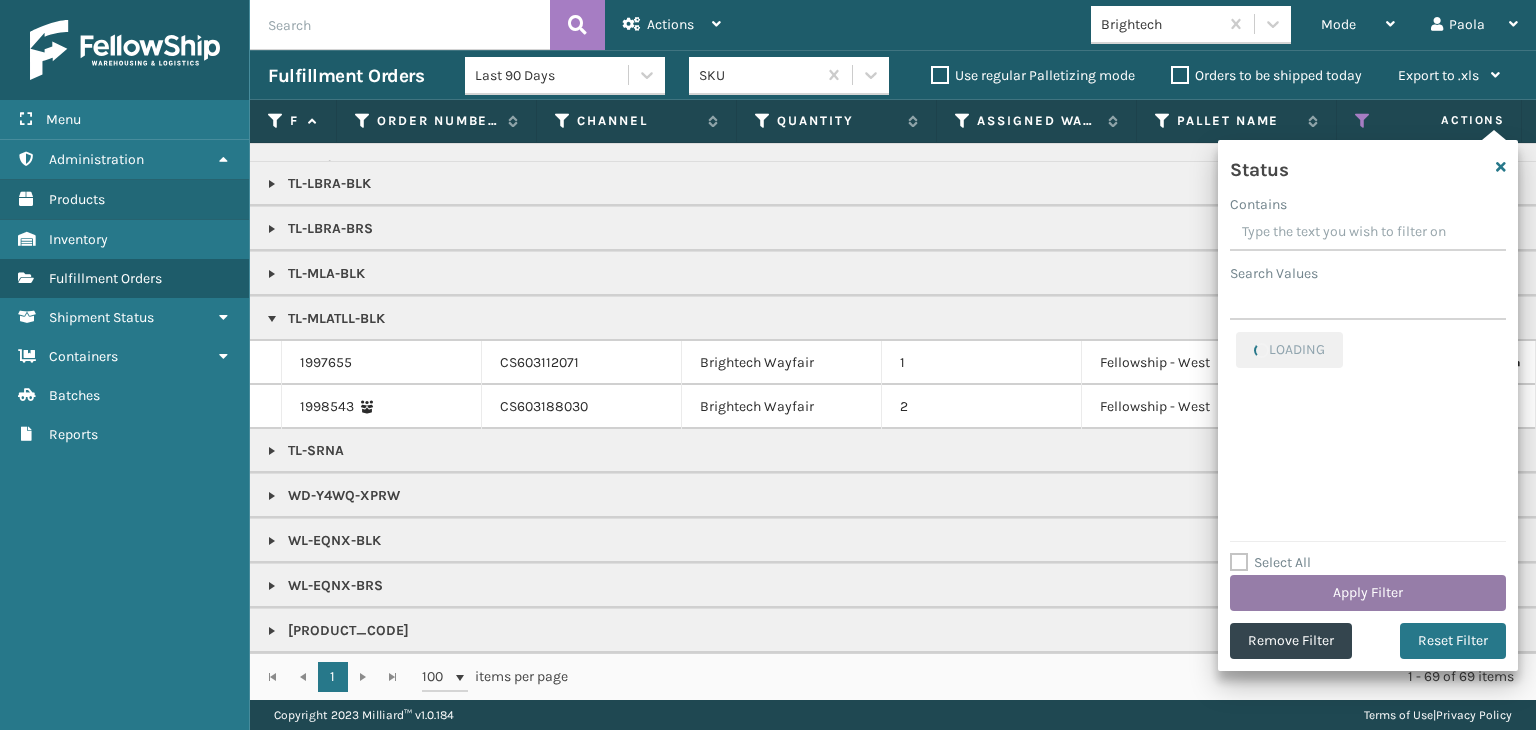 click on "Apply Filter" at bounding box center [1368, 593] 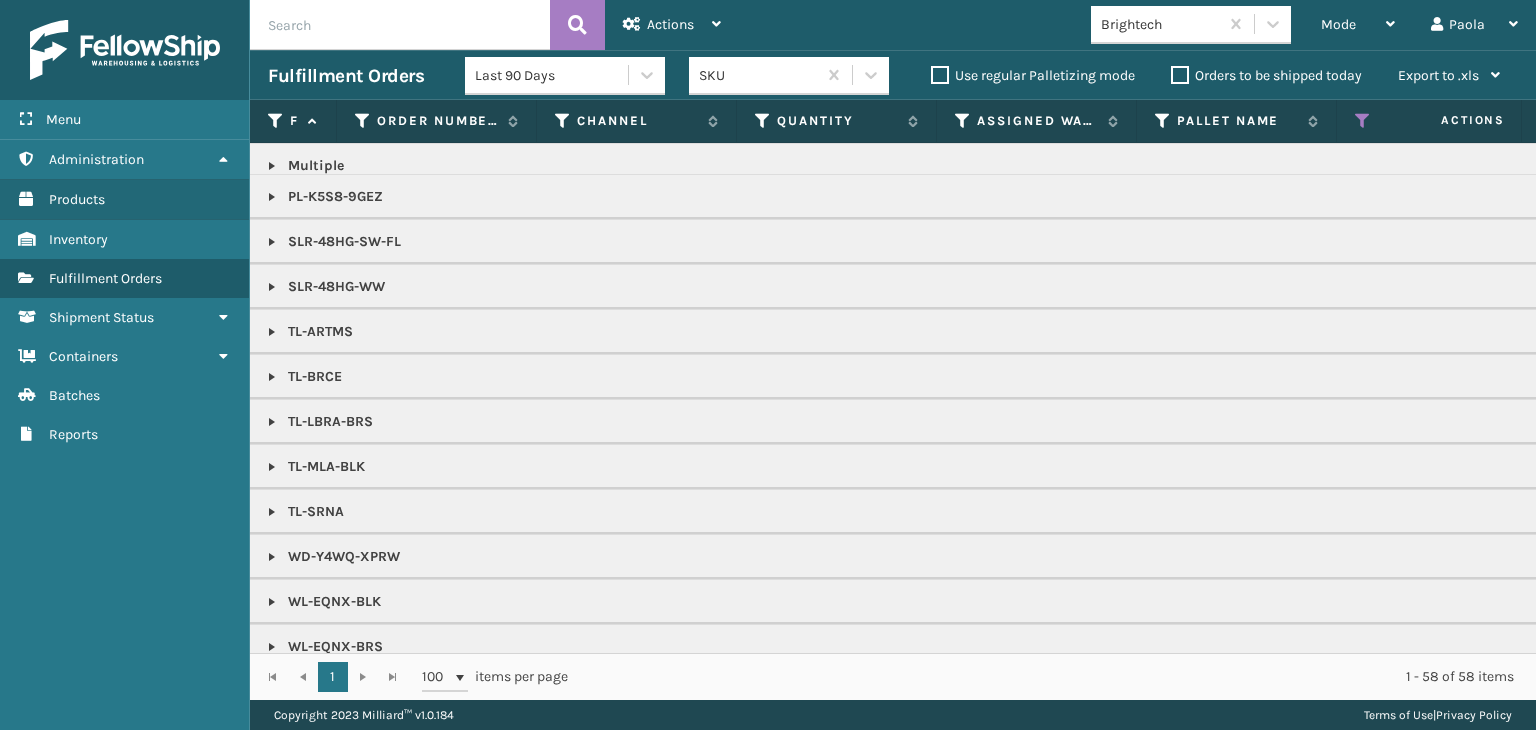 scroll, scrollTop: 1251, scrollLeft: 0, axis: vertical 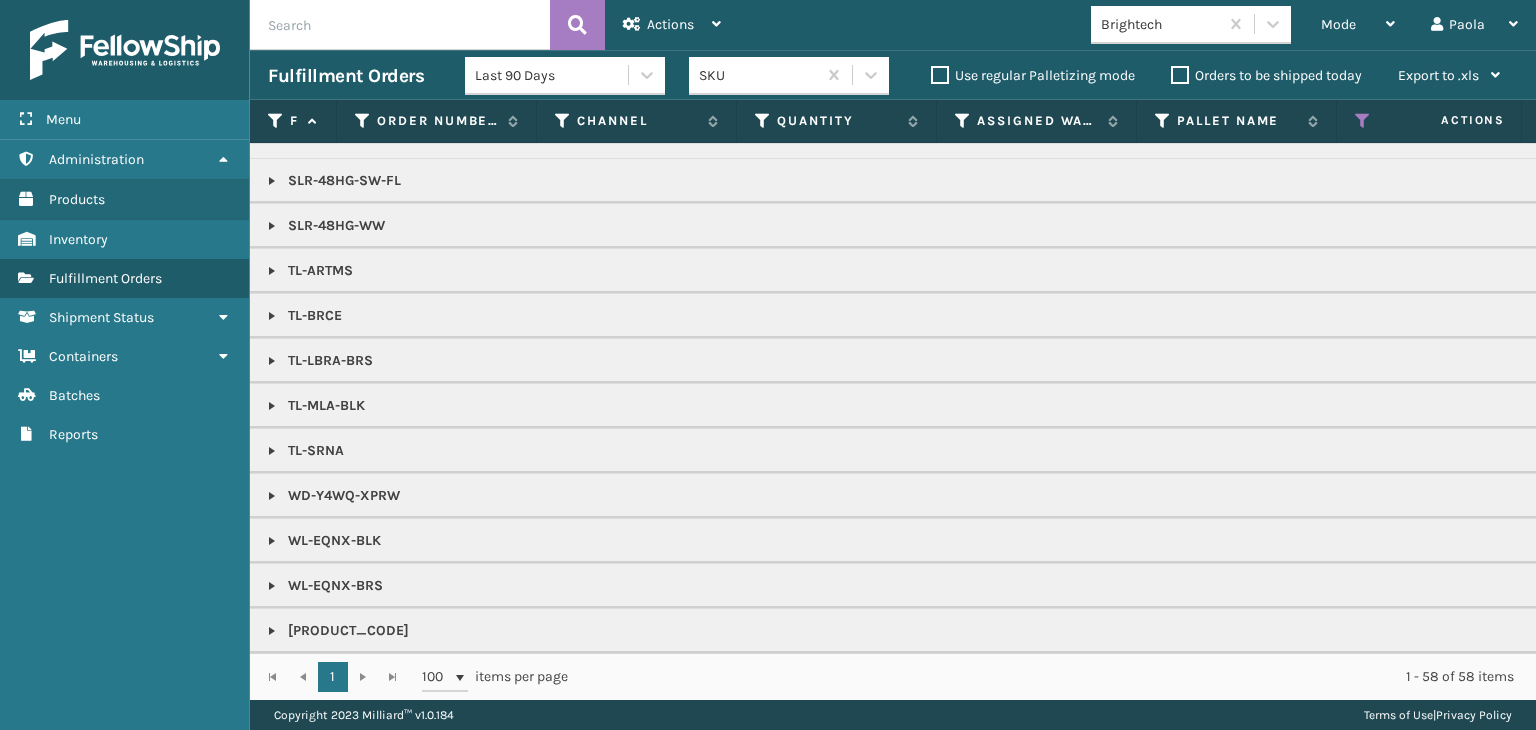 click at bounding box center [272, 631] 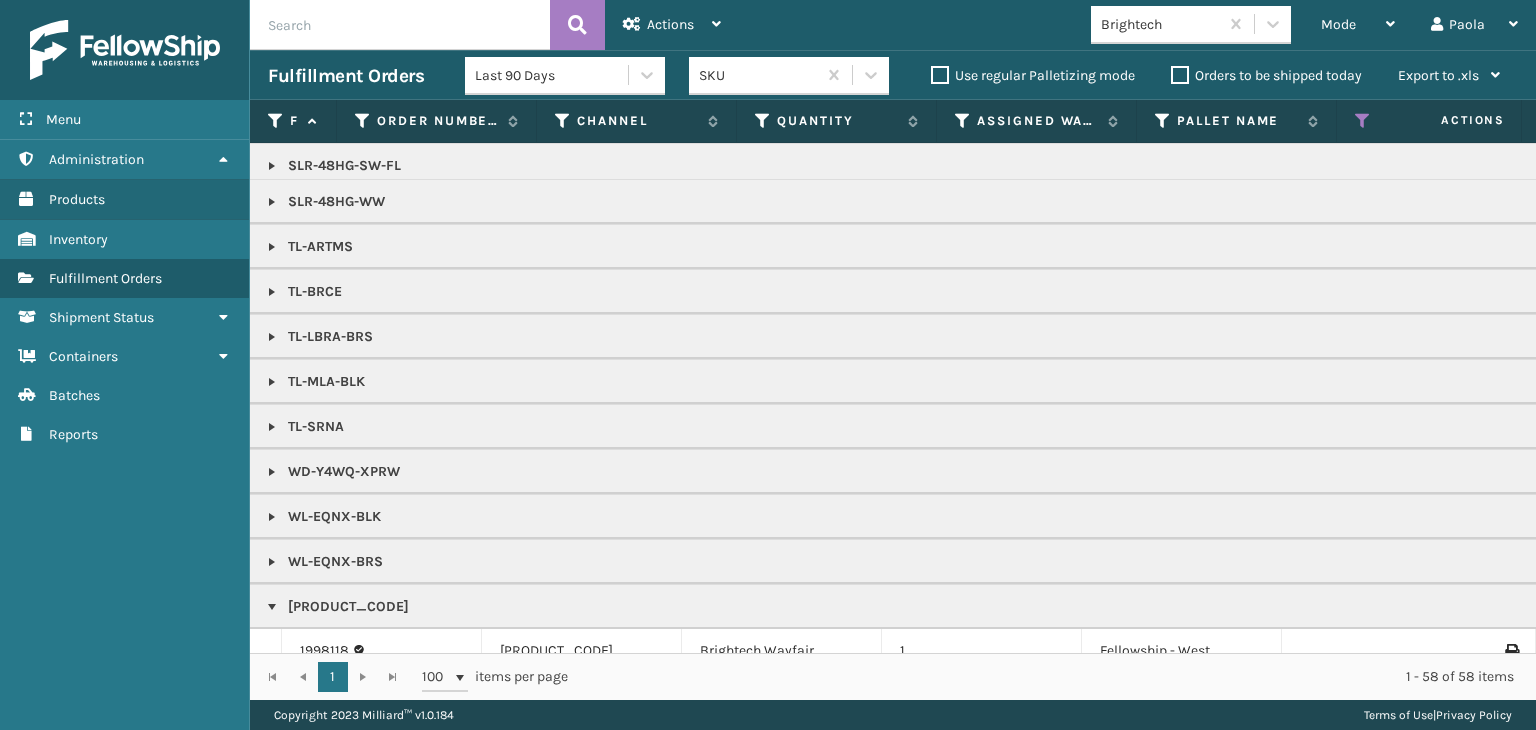 scroll, scrollTop: 1295, scrollLeft: 0, axis: vertical 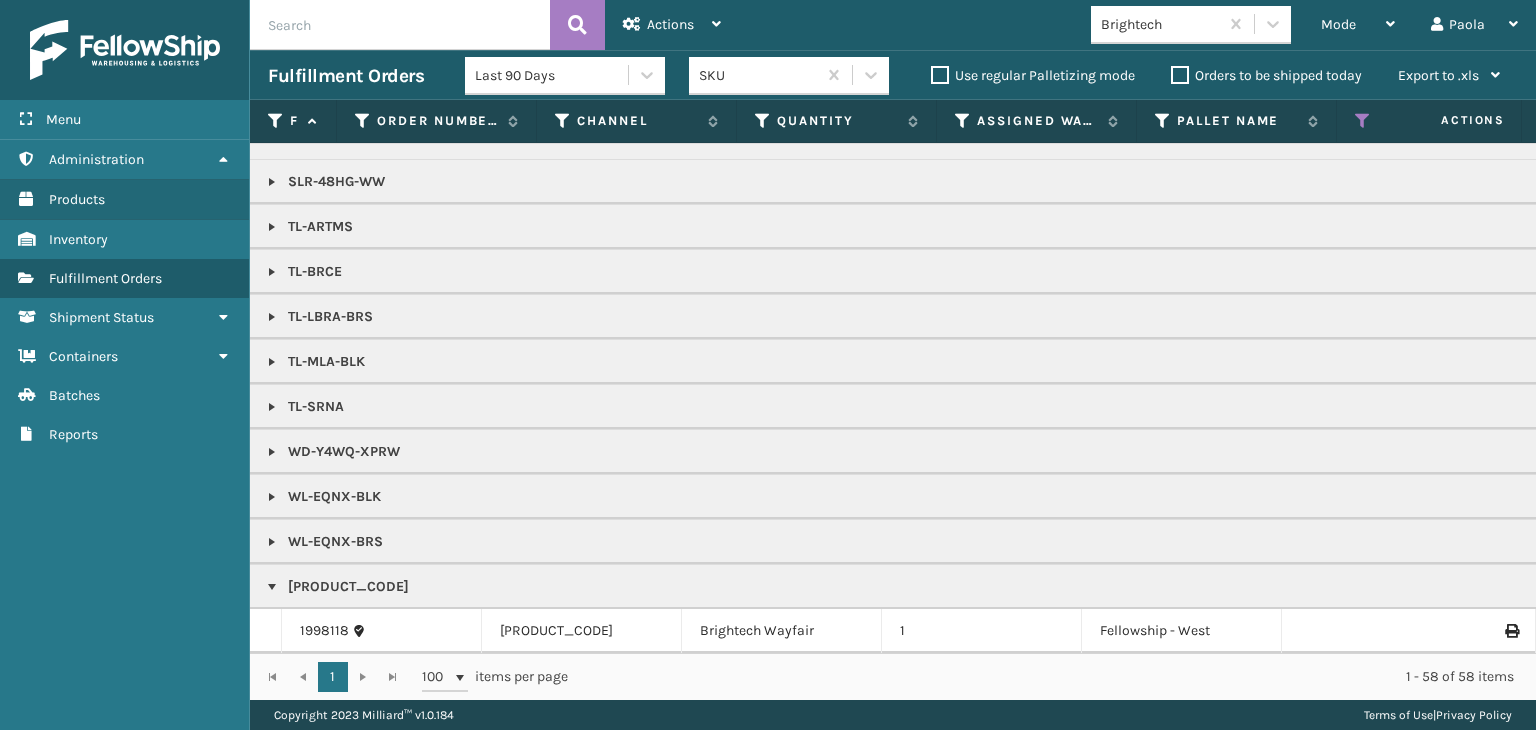 click at bounding box center [1363, 121] 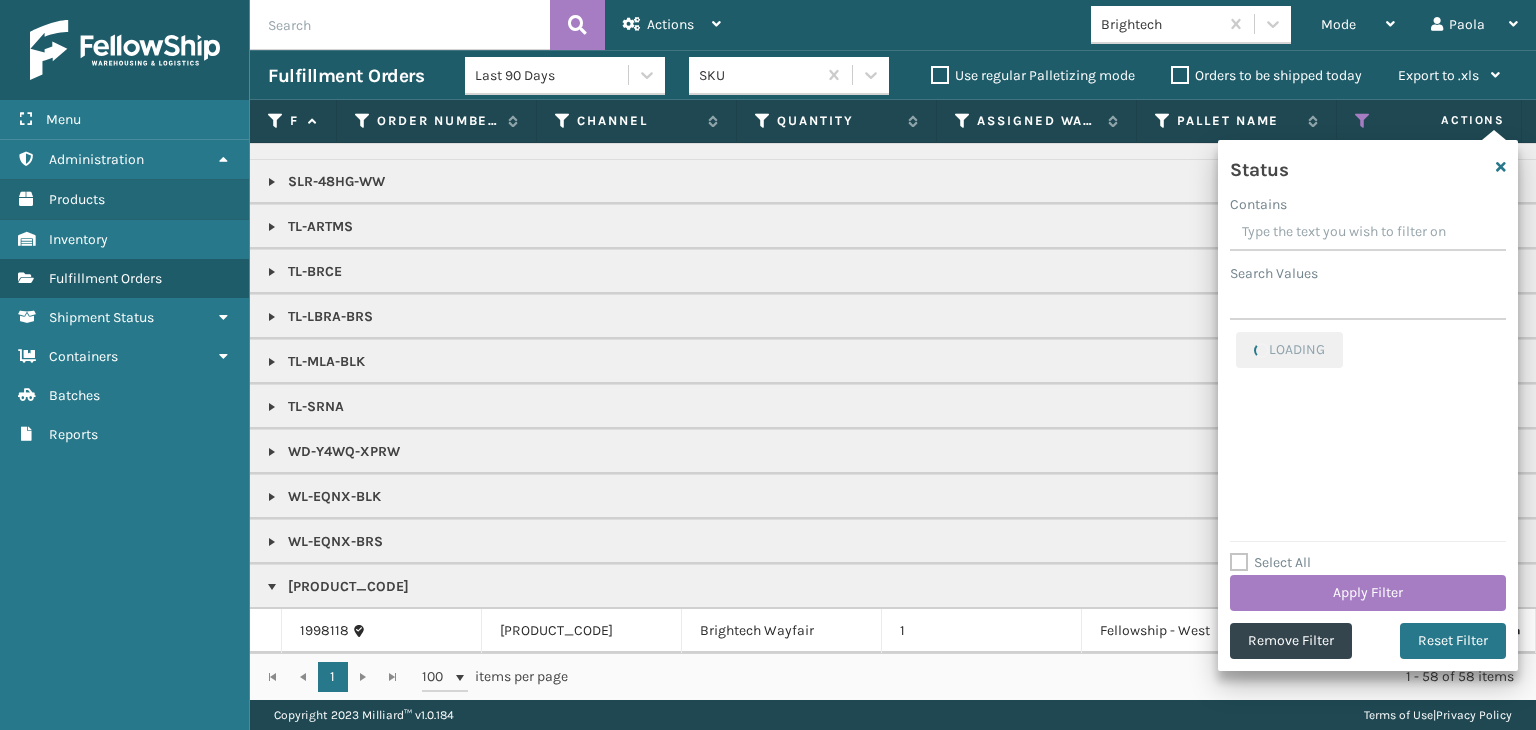 click on "Select All Apply Filter" at bounding box center [1368, 581] 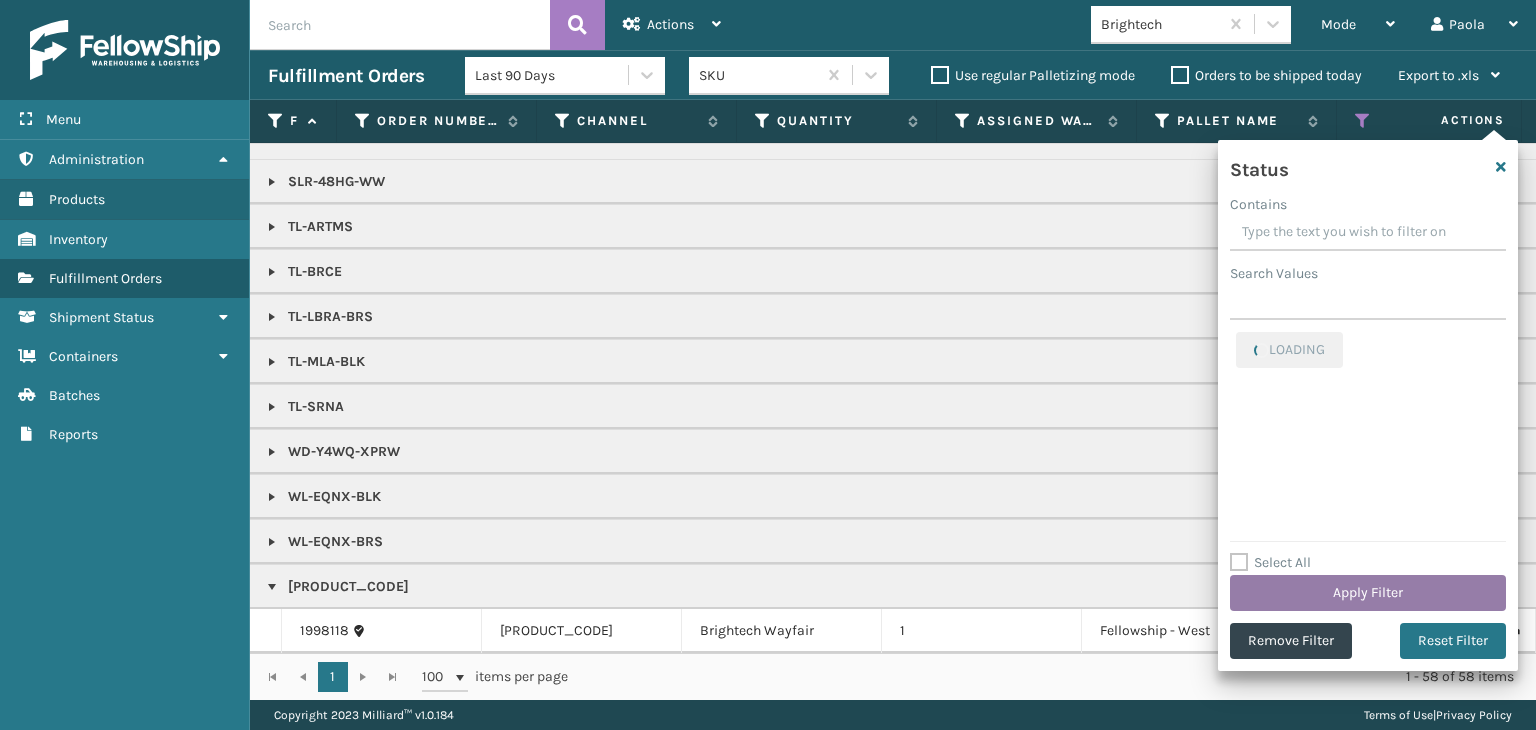 click on "Apply Filter" at bounding box center [1368, 593] 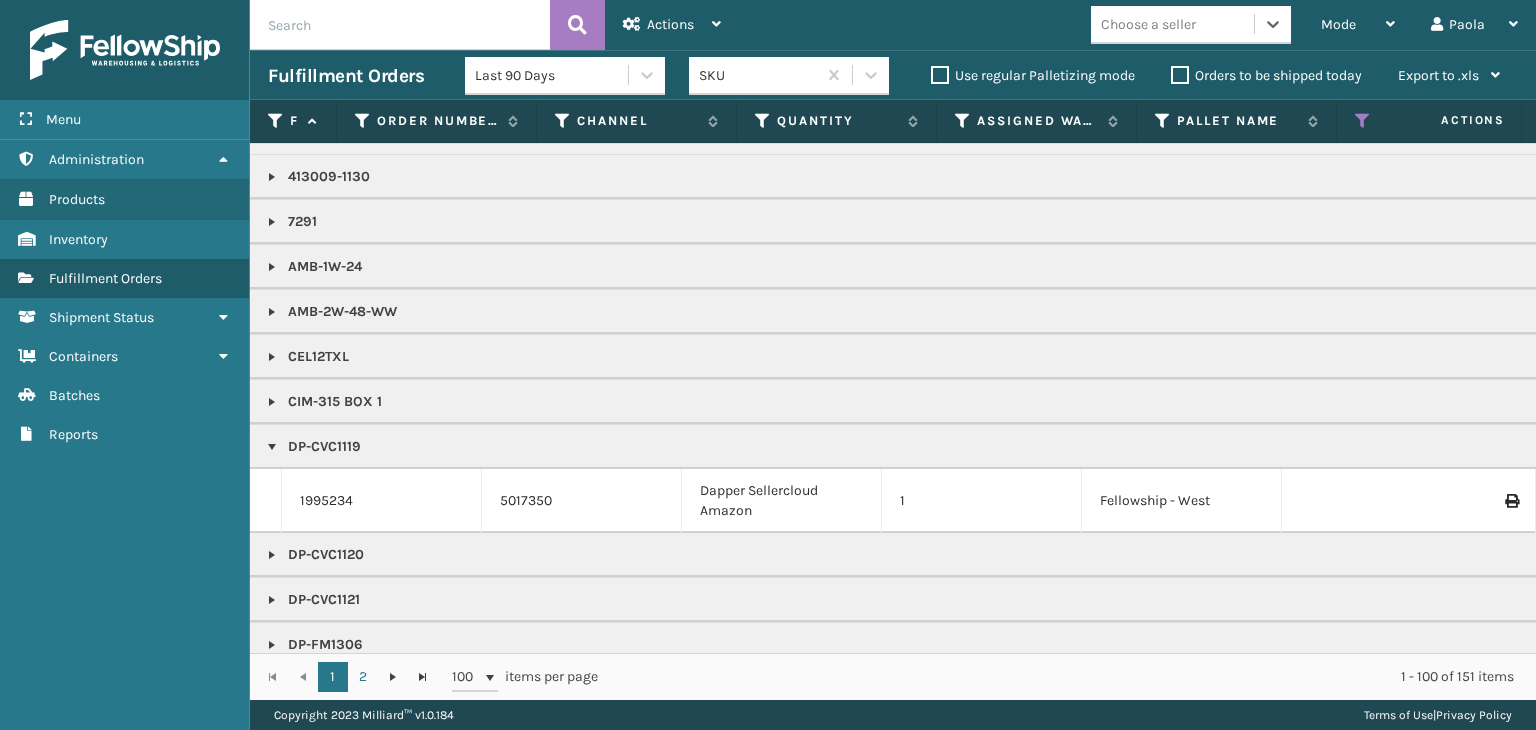 scroll, scrollTop: 100, scrollLeft: 0, axis: vertical 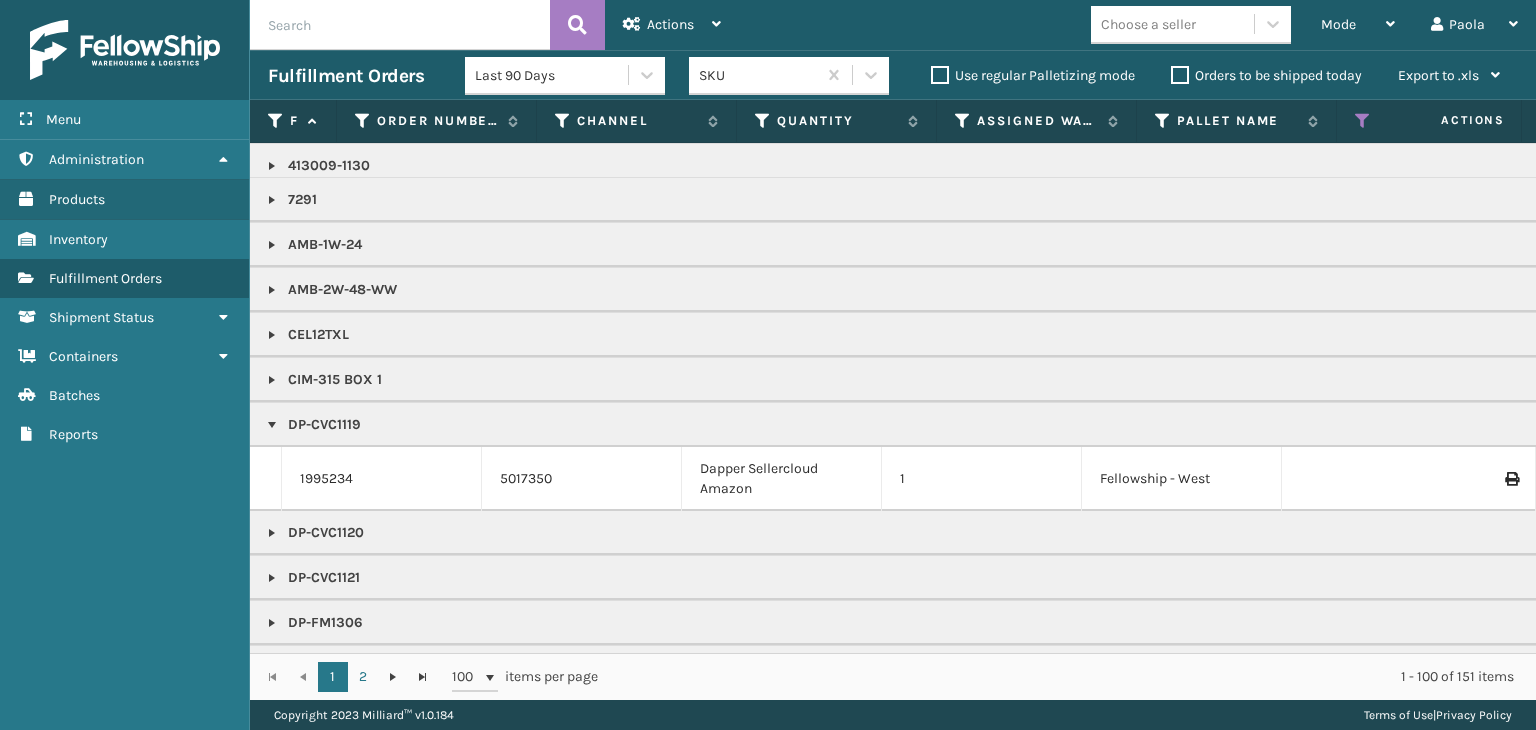click on "Status" at bounding box center [1437, 121] 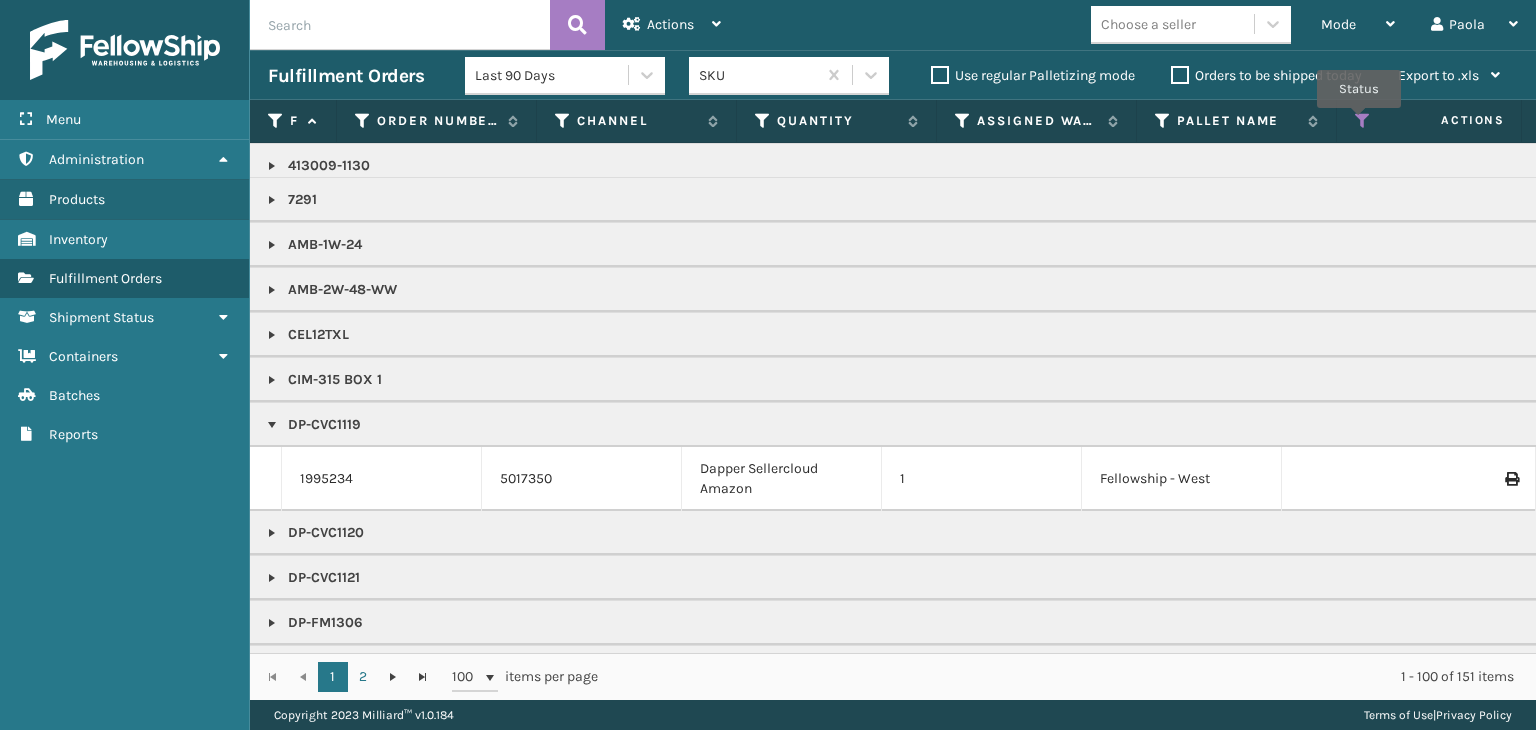 click at bounding box center [1363, 121] 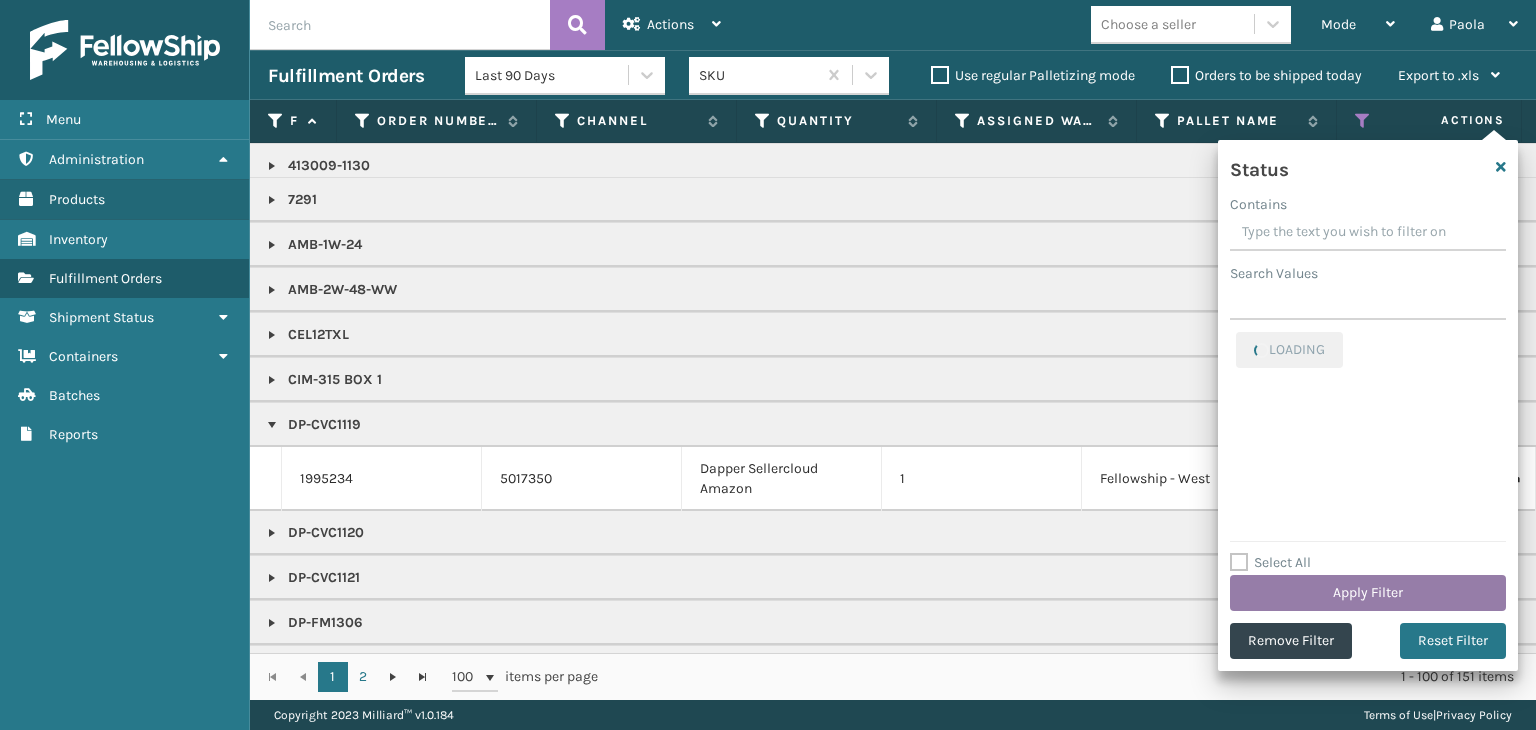 click on "Apply Filter" at bounding box center [1368, 593] 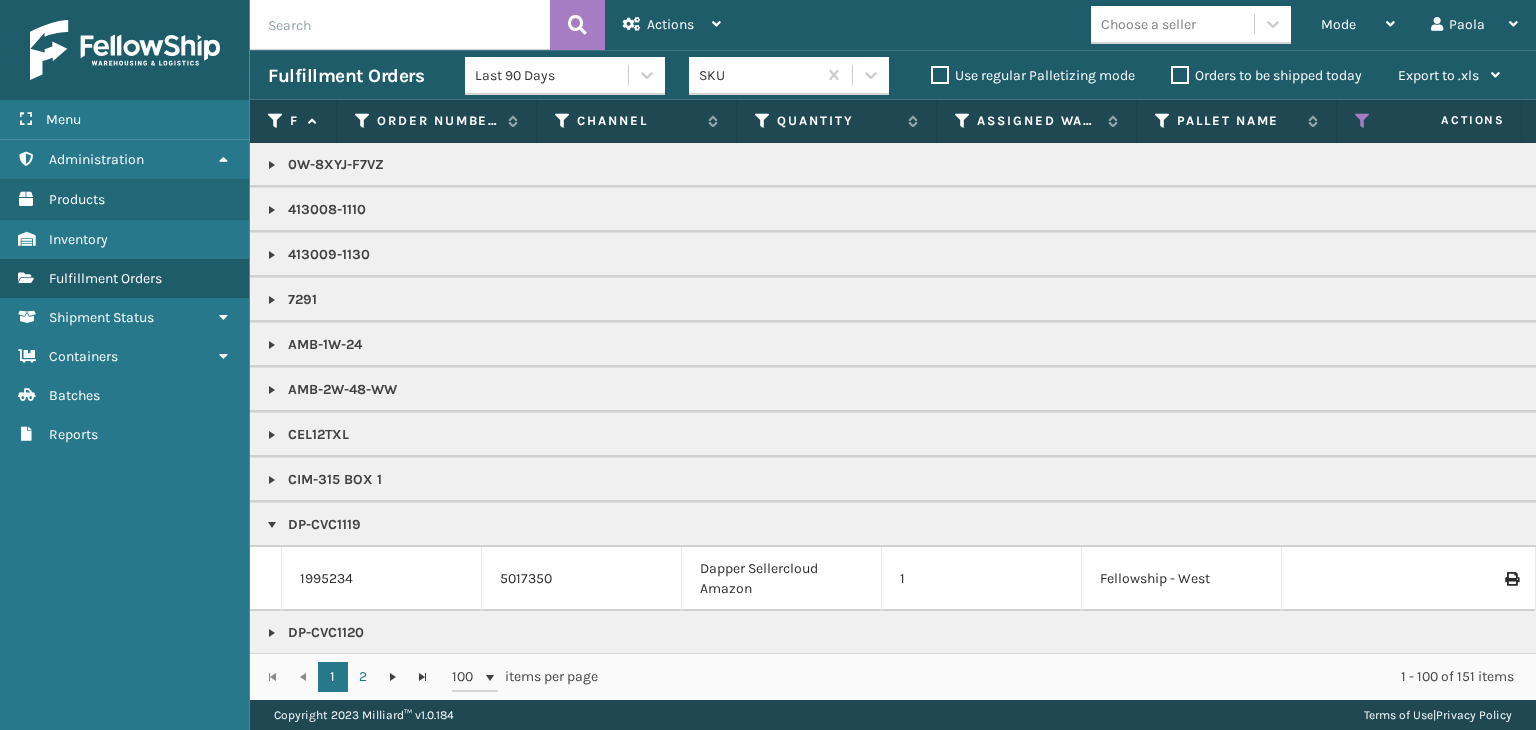 click on "Choose a seller" at bounding box center [1148, 24] 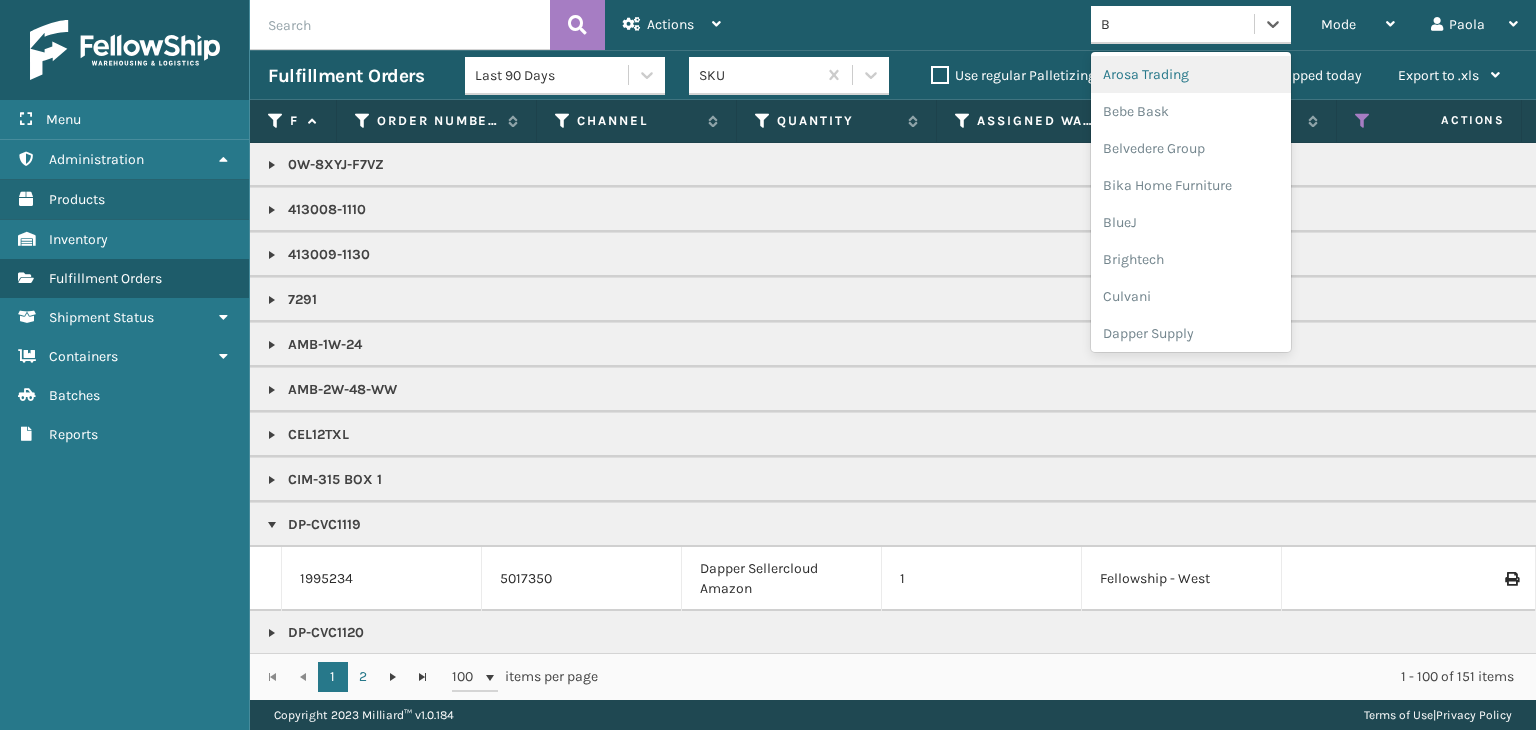 type on "BR" 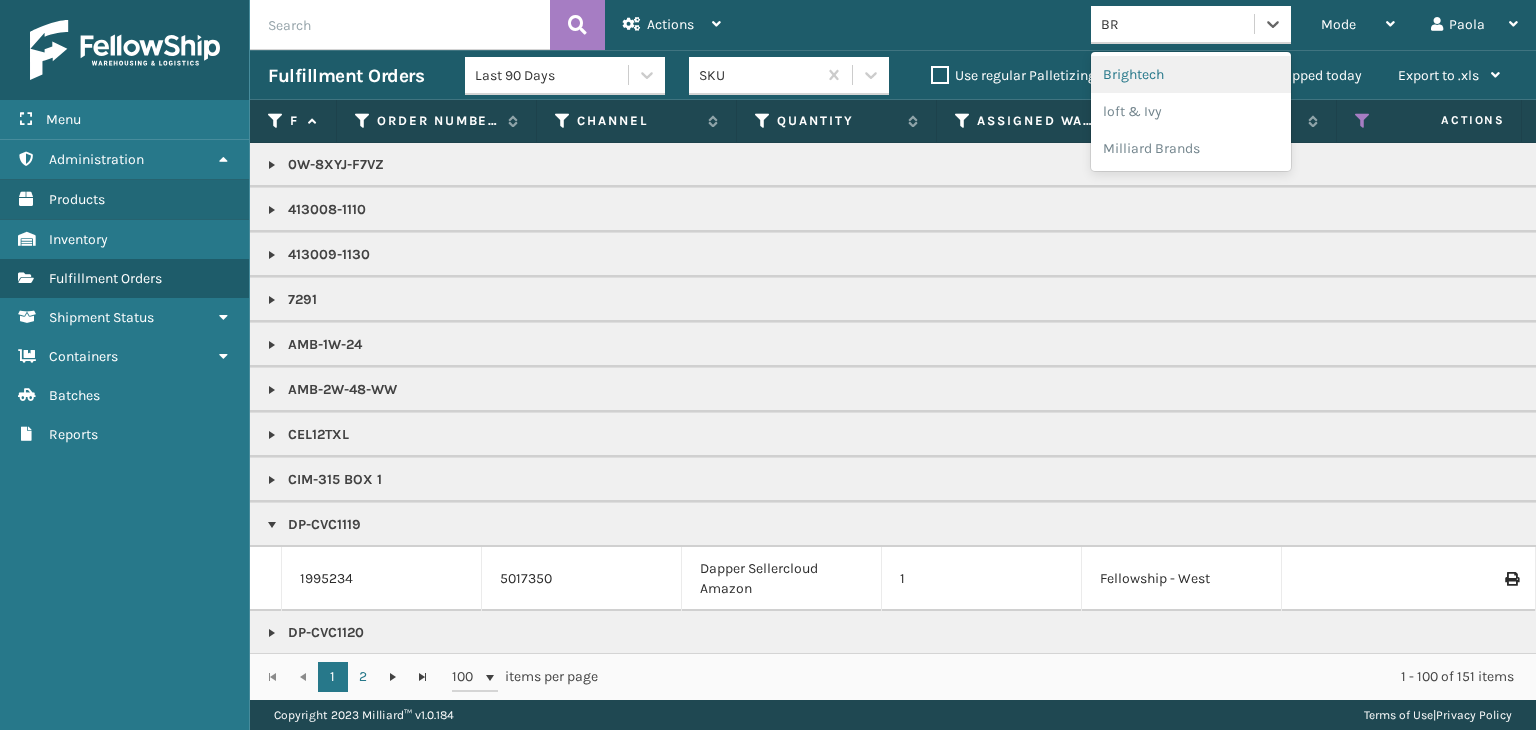 click on "Brightech" at bounding box center (1191, 74) 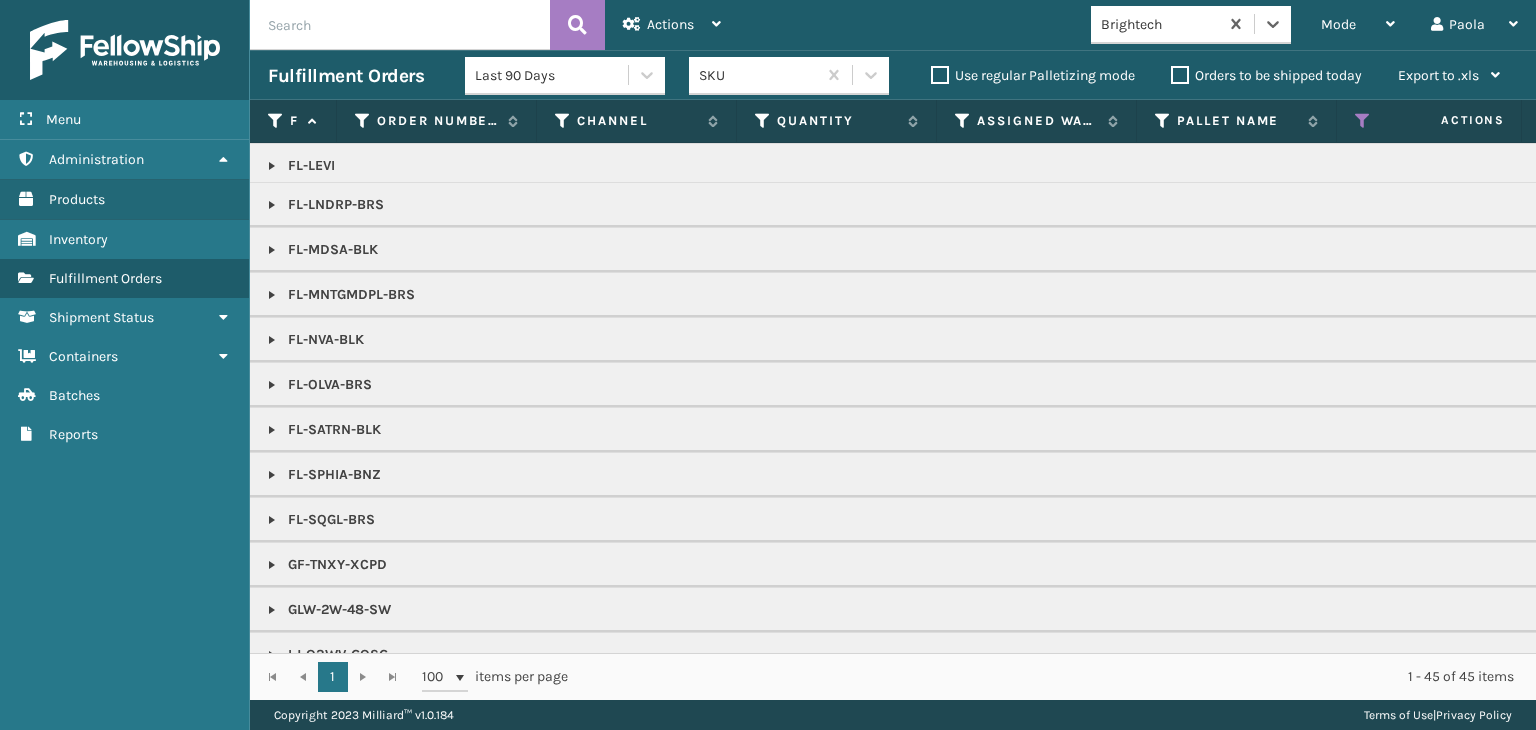 scroll, scrollTop: 700, scrollLeft: 0, axis: vertical 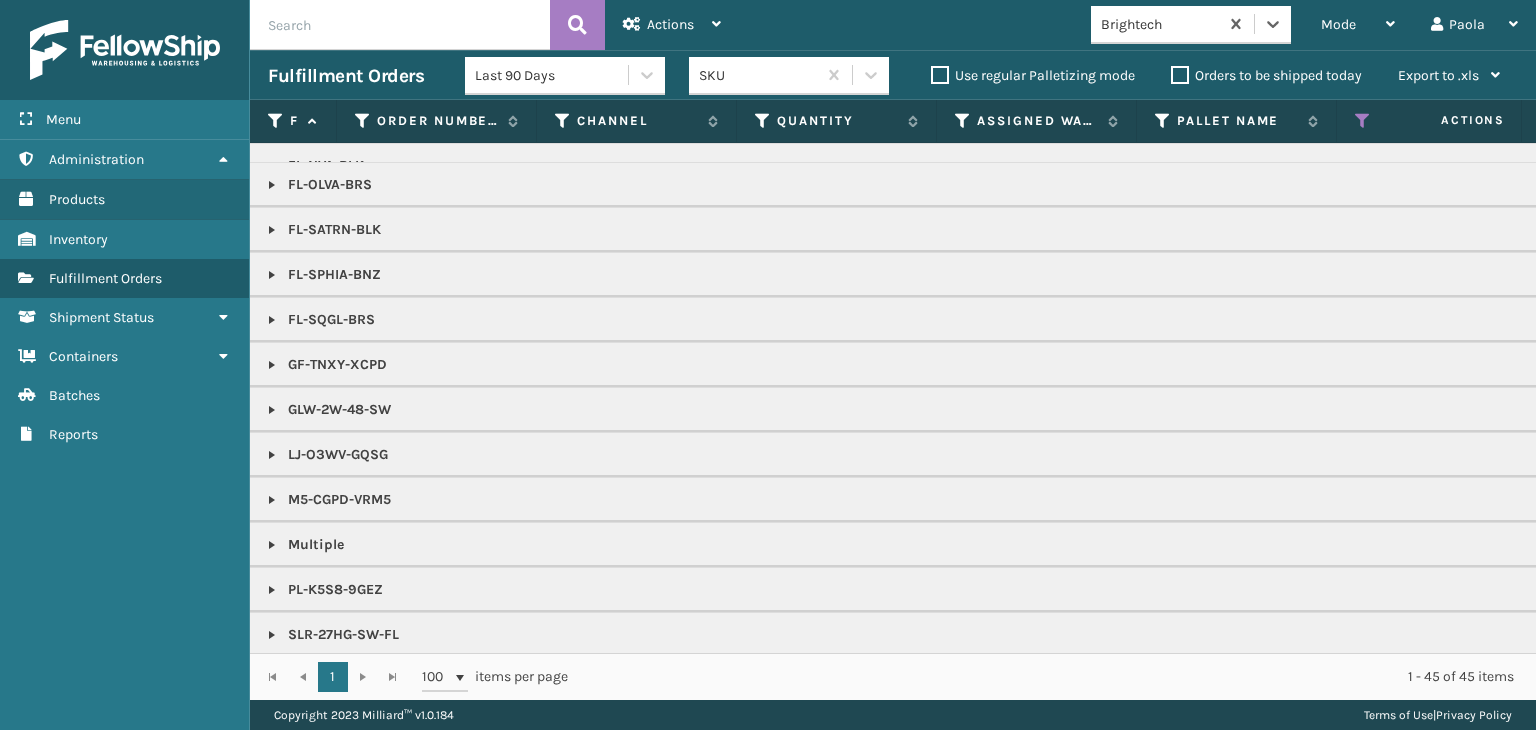 click at bounding box center [272, 365] 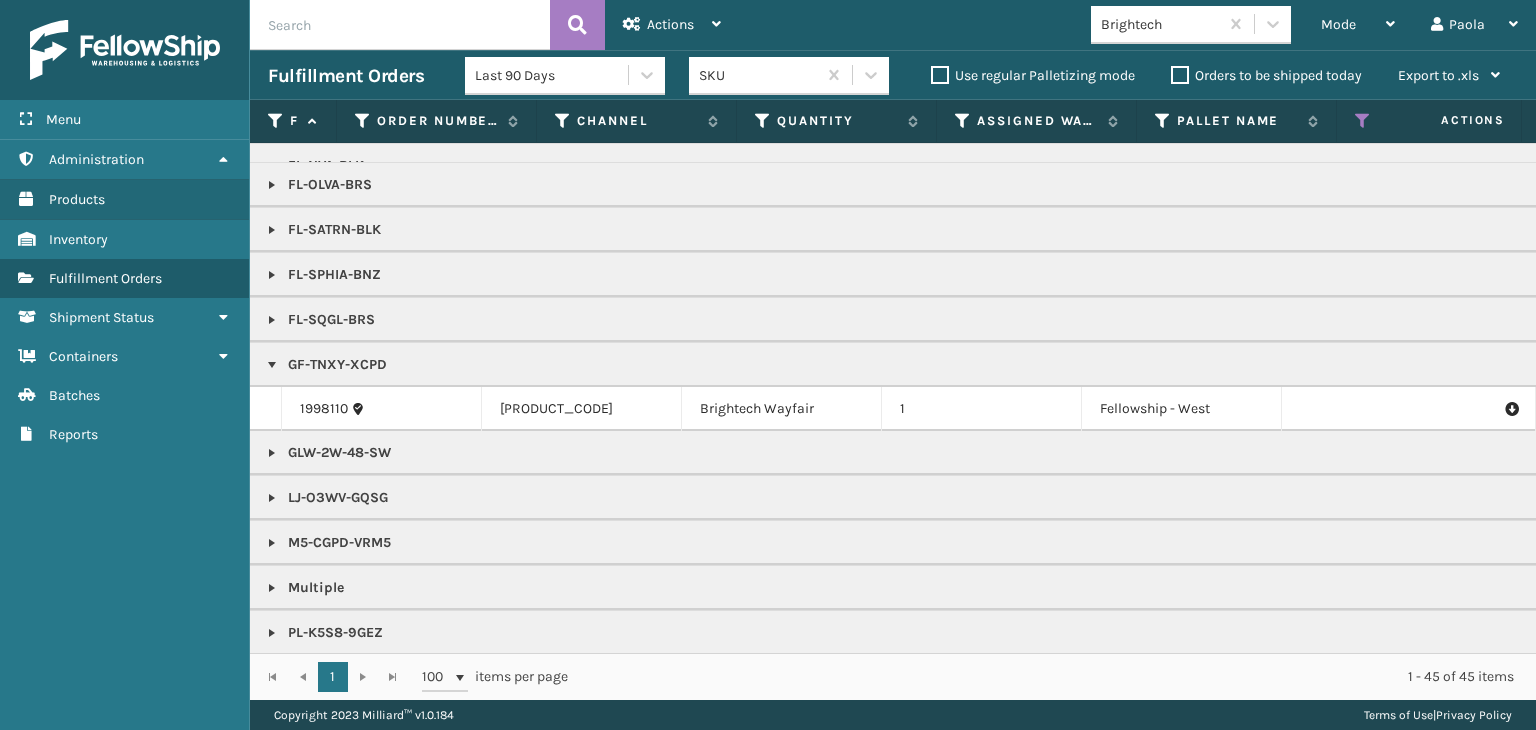 scroll, scrollTop: 700, scrollLeft: 640, axis: both 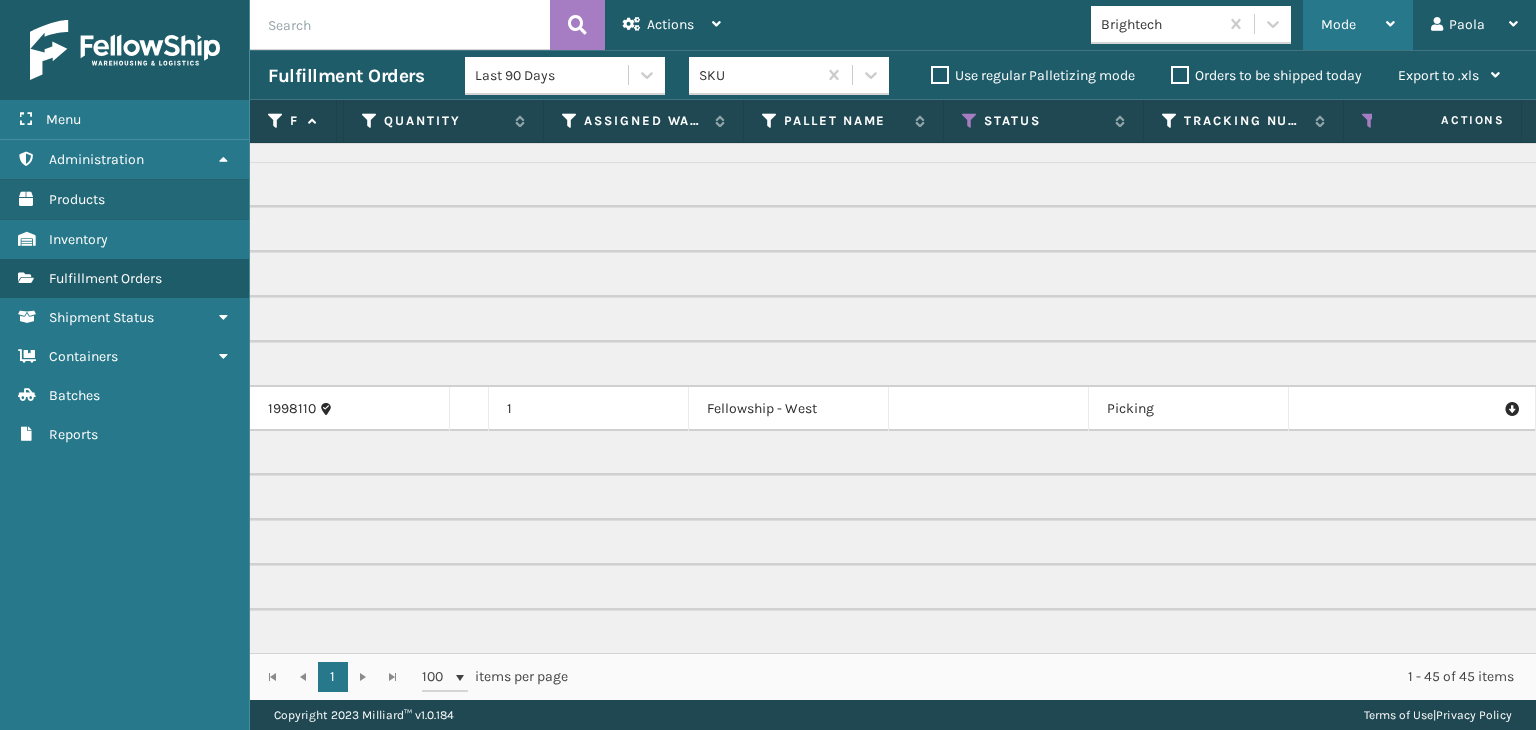 click on "Mode" at bounding box center (1338, 24) 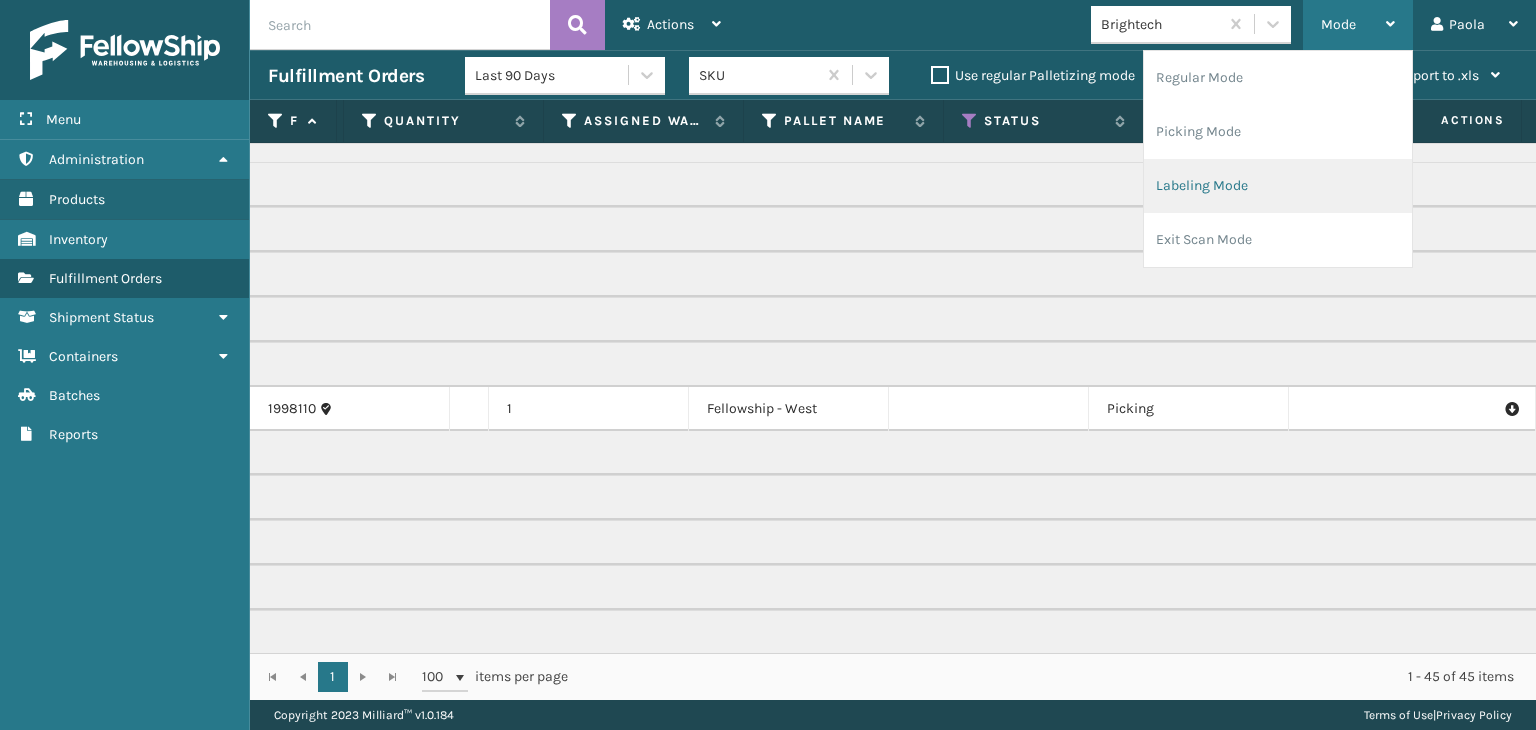 click on "Labeling Mode" at bounding box center (1278, 186) 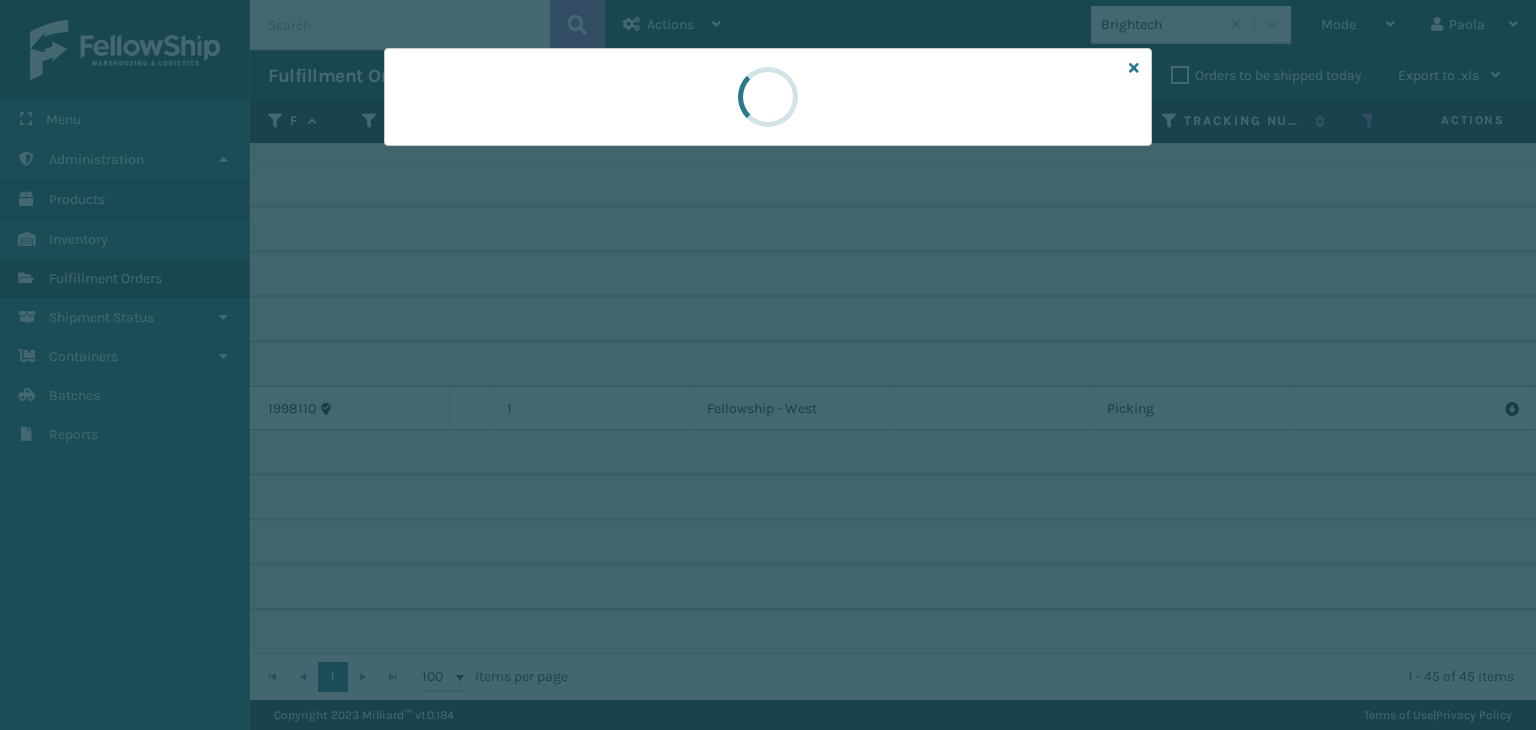 click at bounding box center (768, 365) 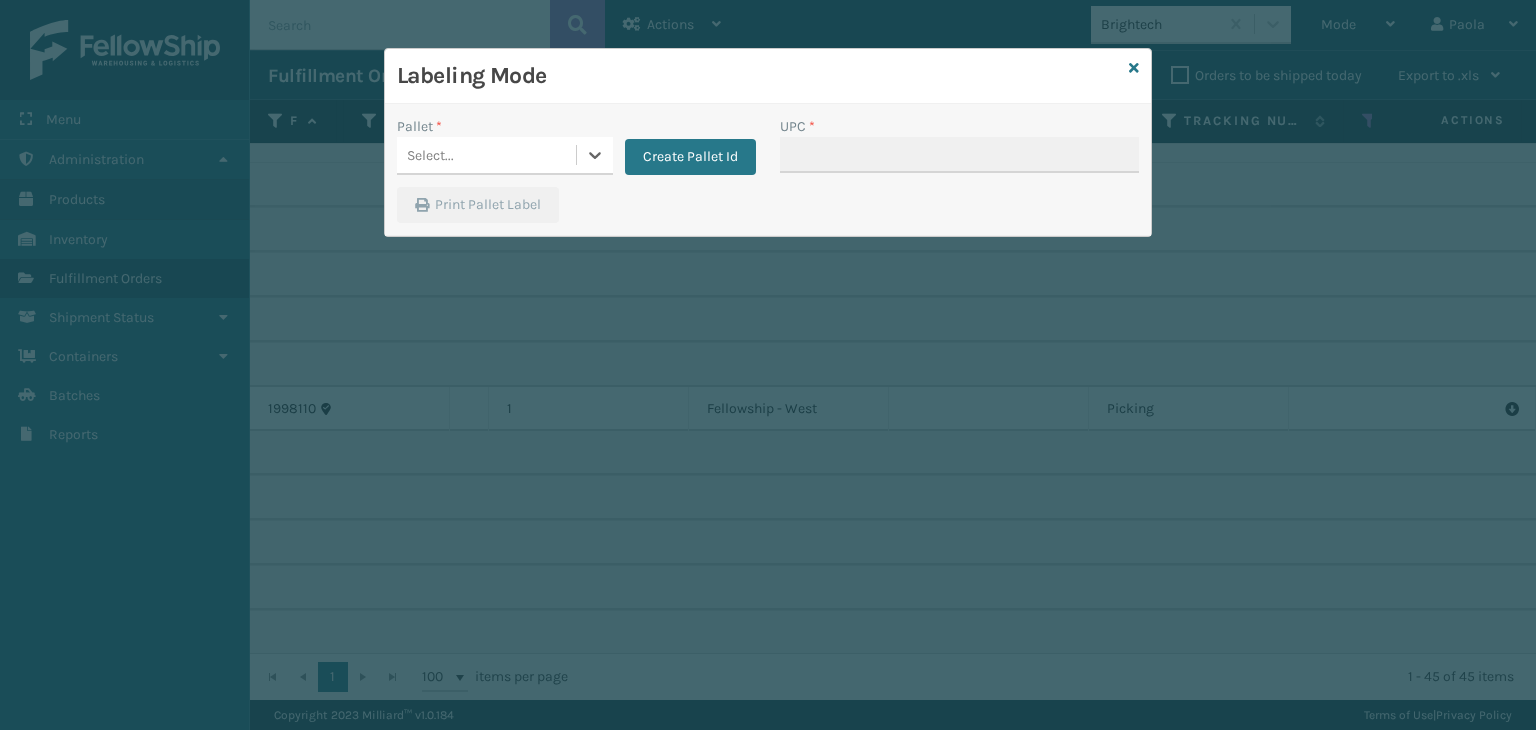 click on "Select..." at bounding box center (486, 155) 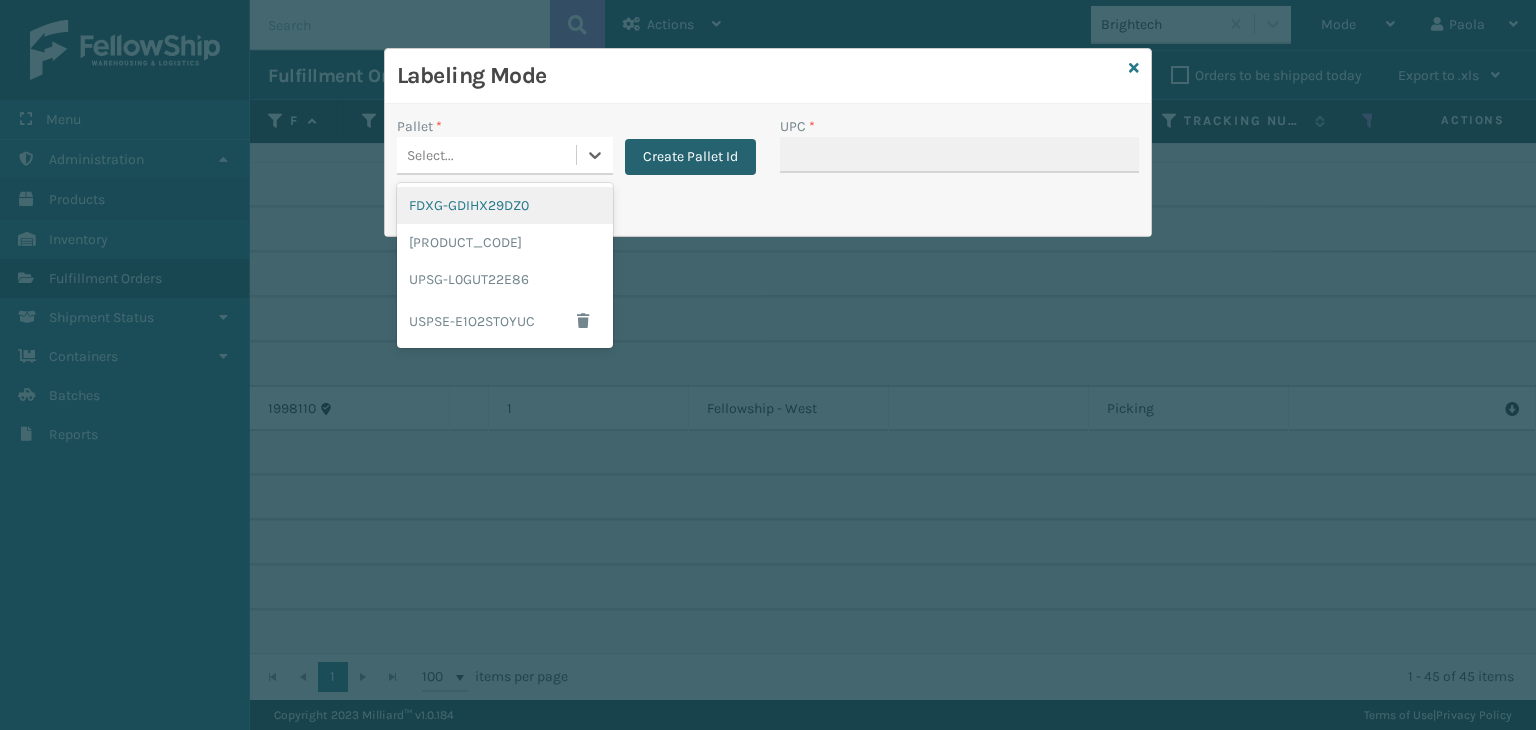 click on "Create Pallet Id" at bounding box center (690, 157) 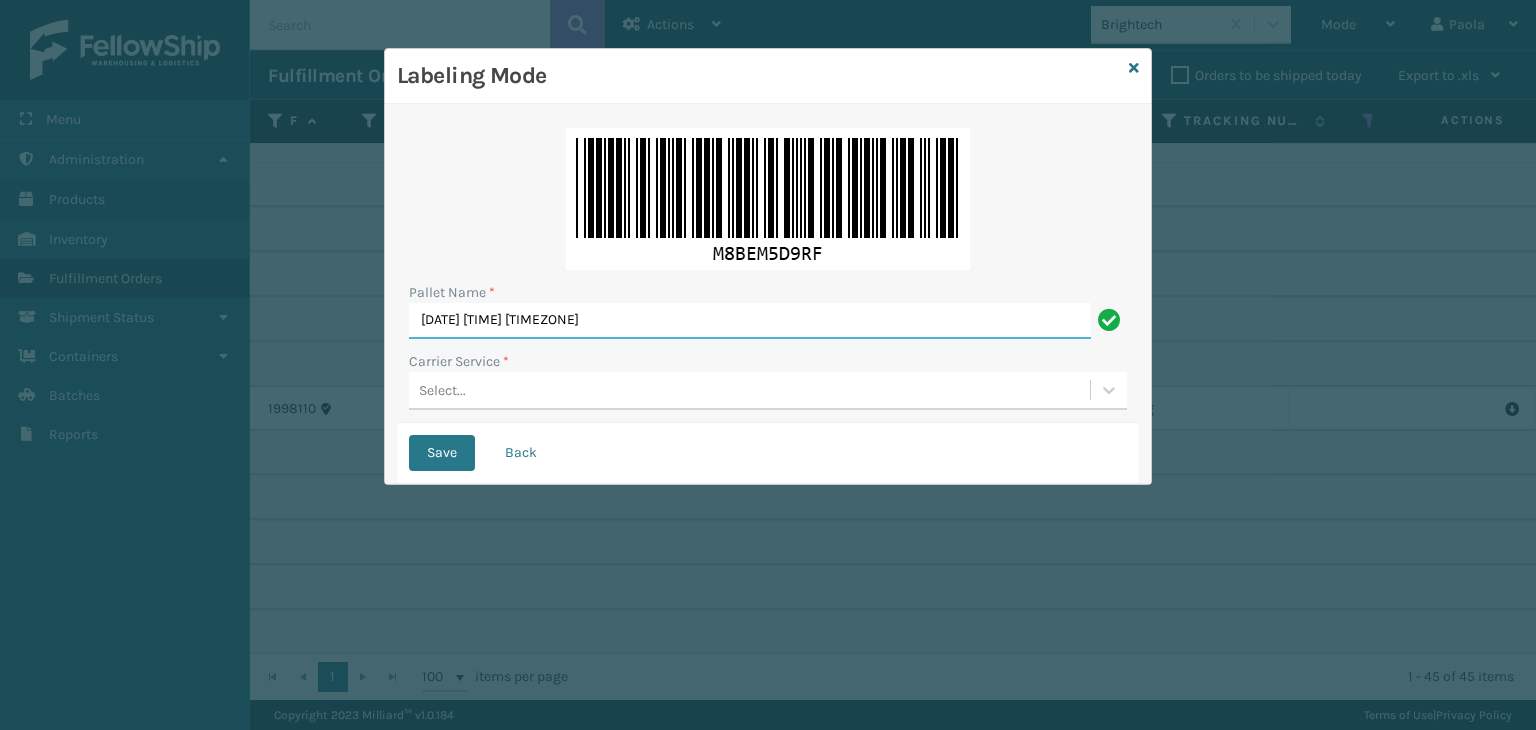drag, startPoint x: 698, startPoint y: 322, endPoint x: 0, endPoint y: 432, distance: 706.61444 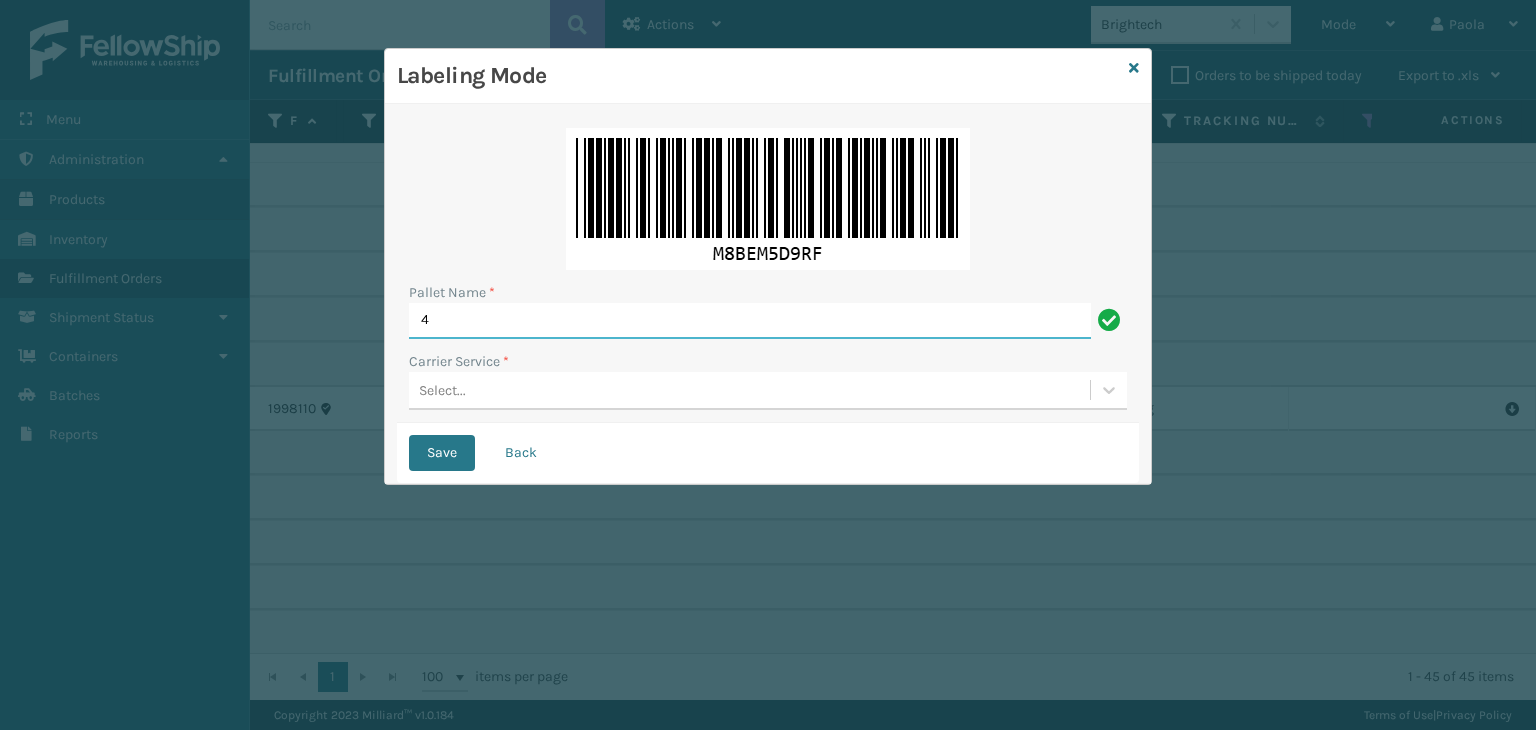 type on "402830" 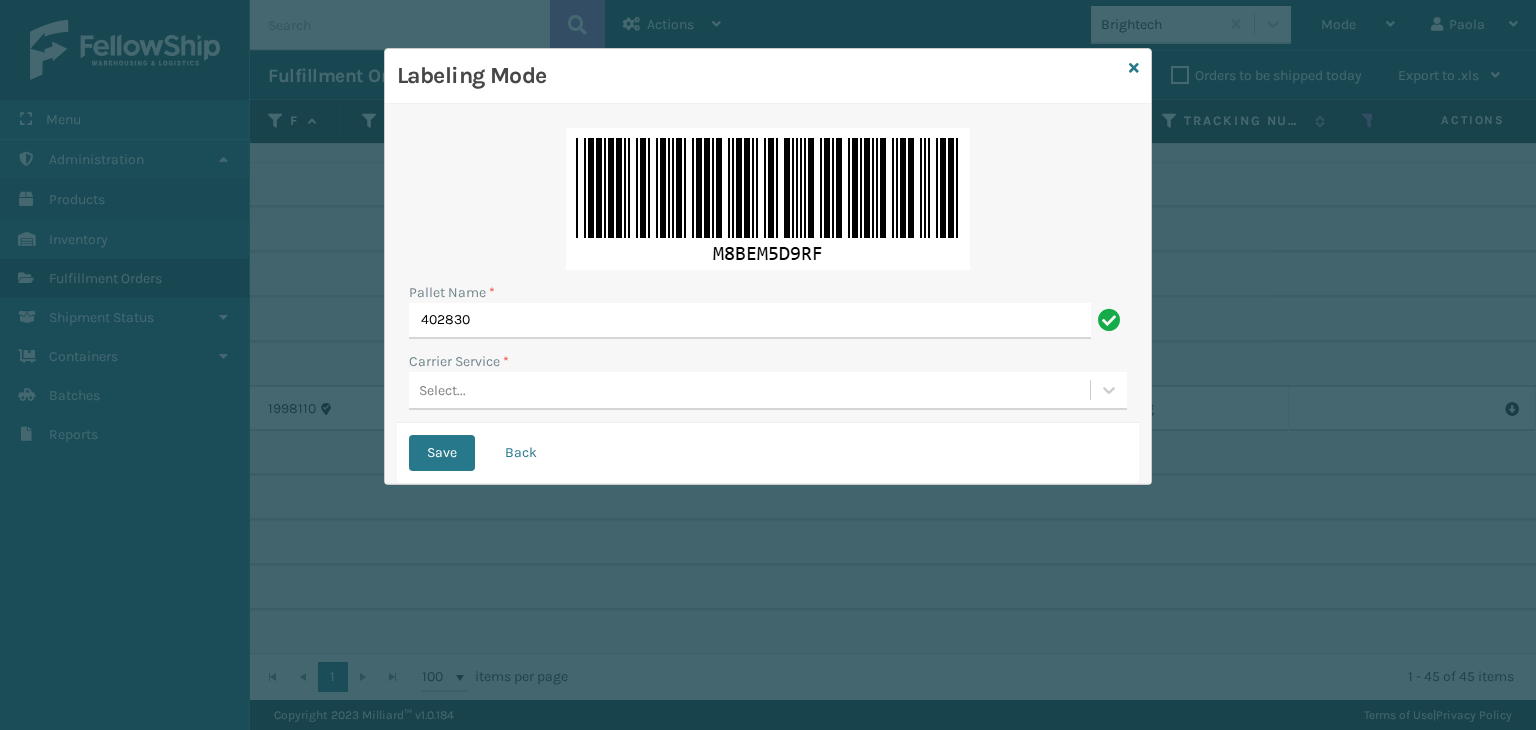 click on "Select..." at bounding box center (749, 390) 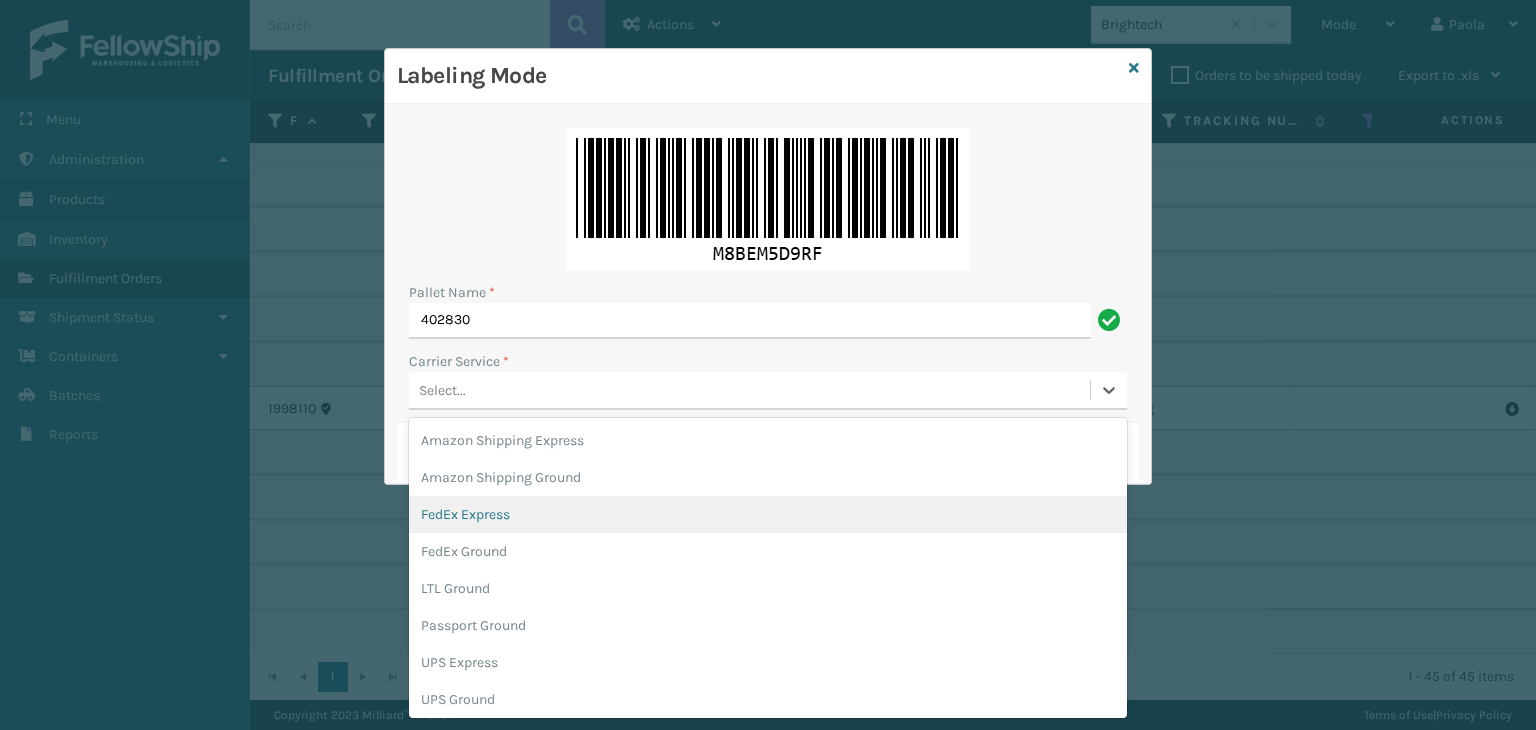 click on "FedEx Express" at bounding box center [768, 514] 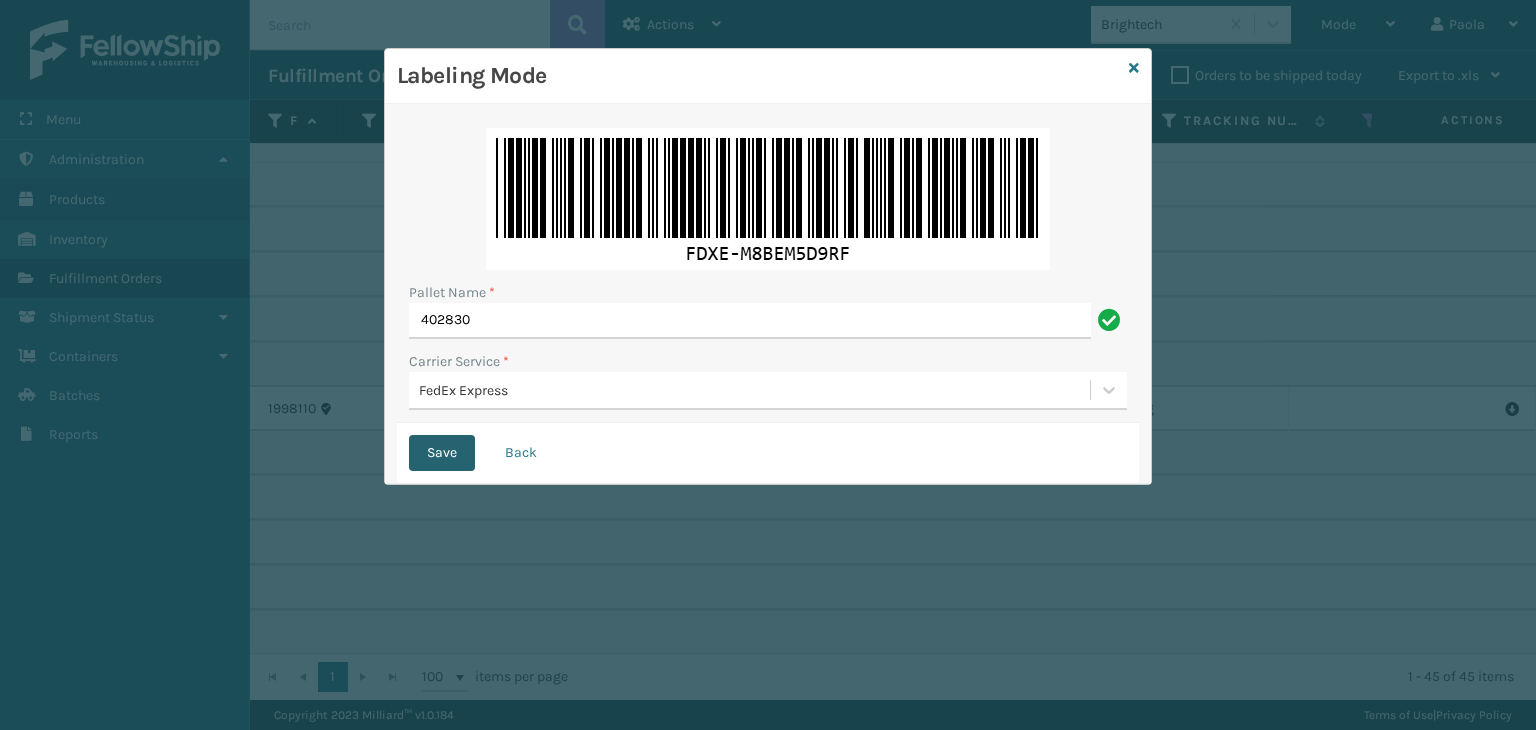 click on "Save" at bounding box center (442, 453) 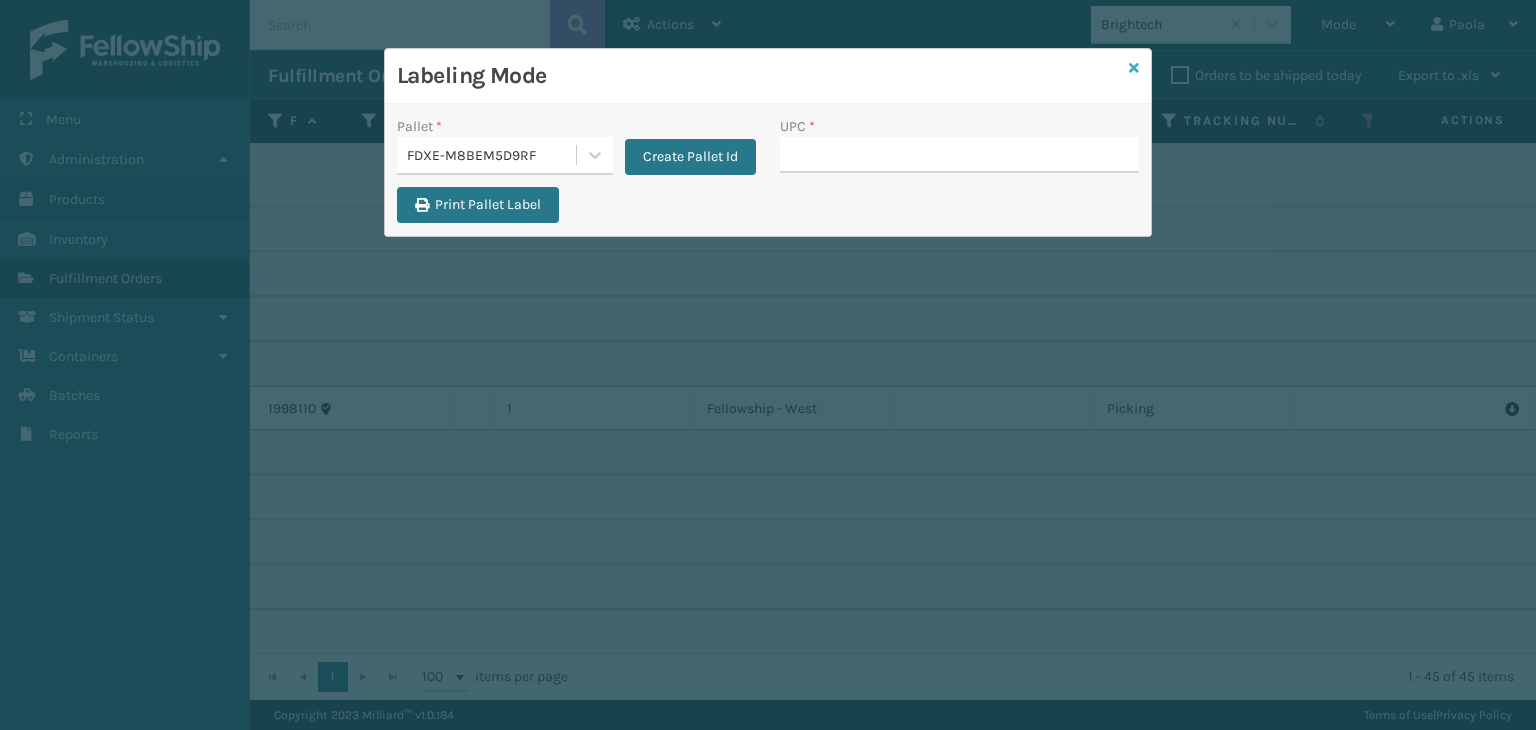 click at bounding box center (1134, 68) 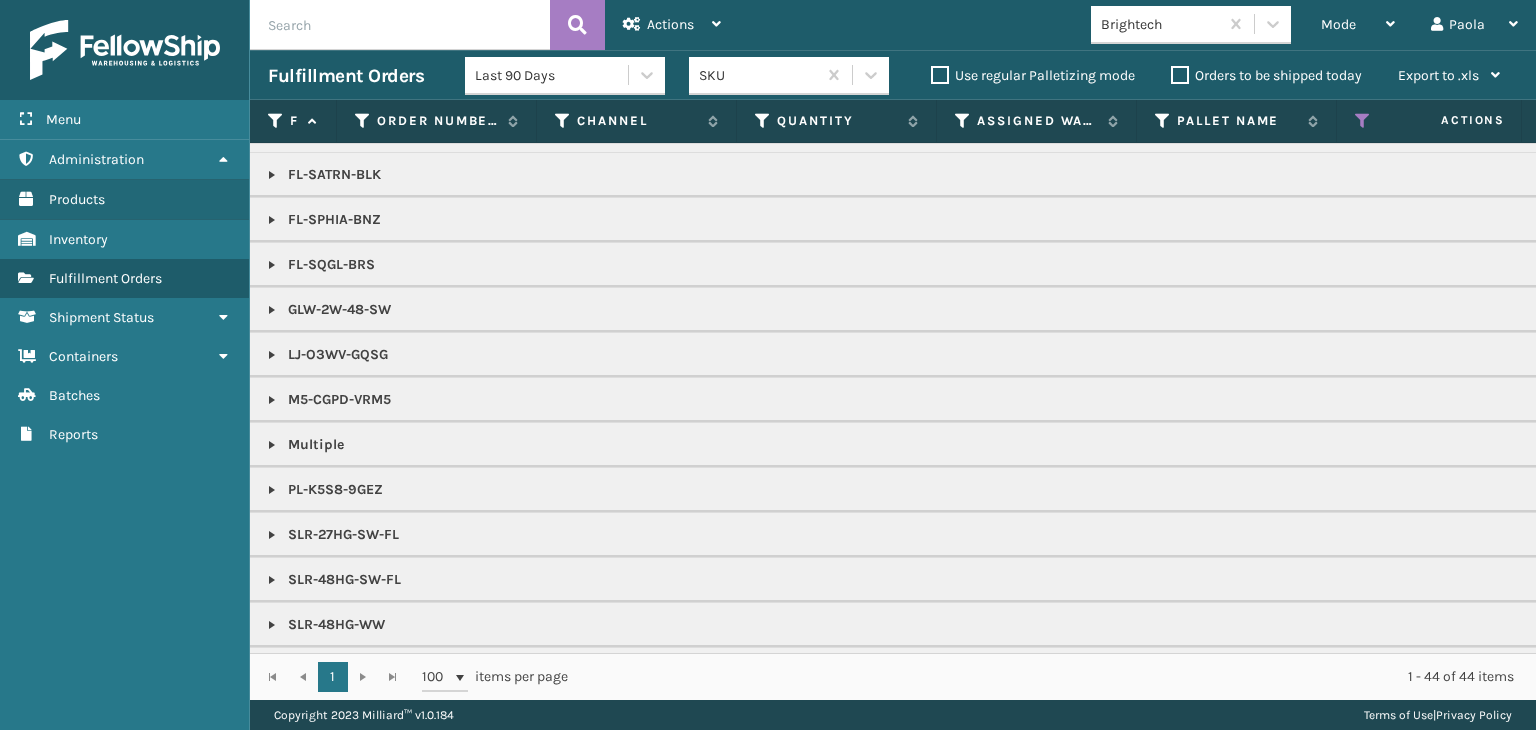 scroll, scrollTop: 800, scrollLeft: 0, axis: vertical 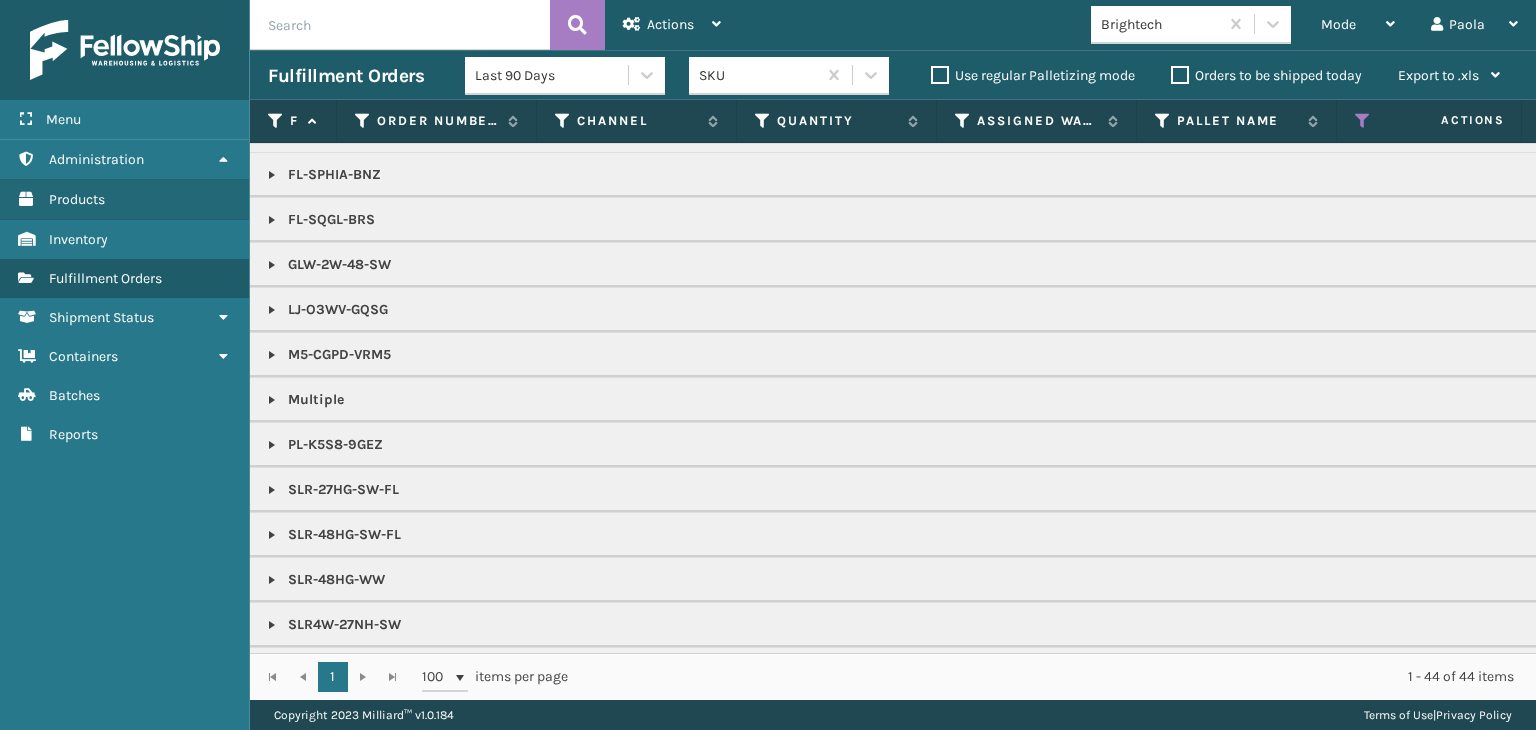 click at bounding box center (272, 580) 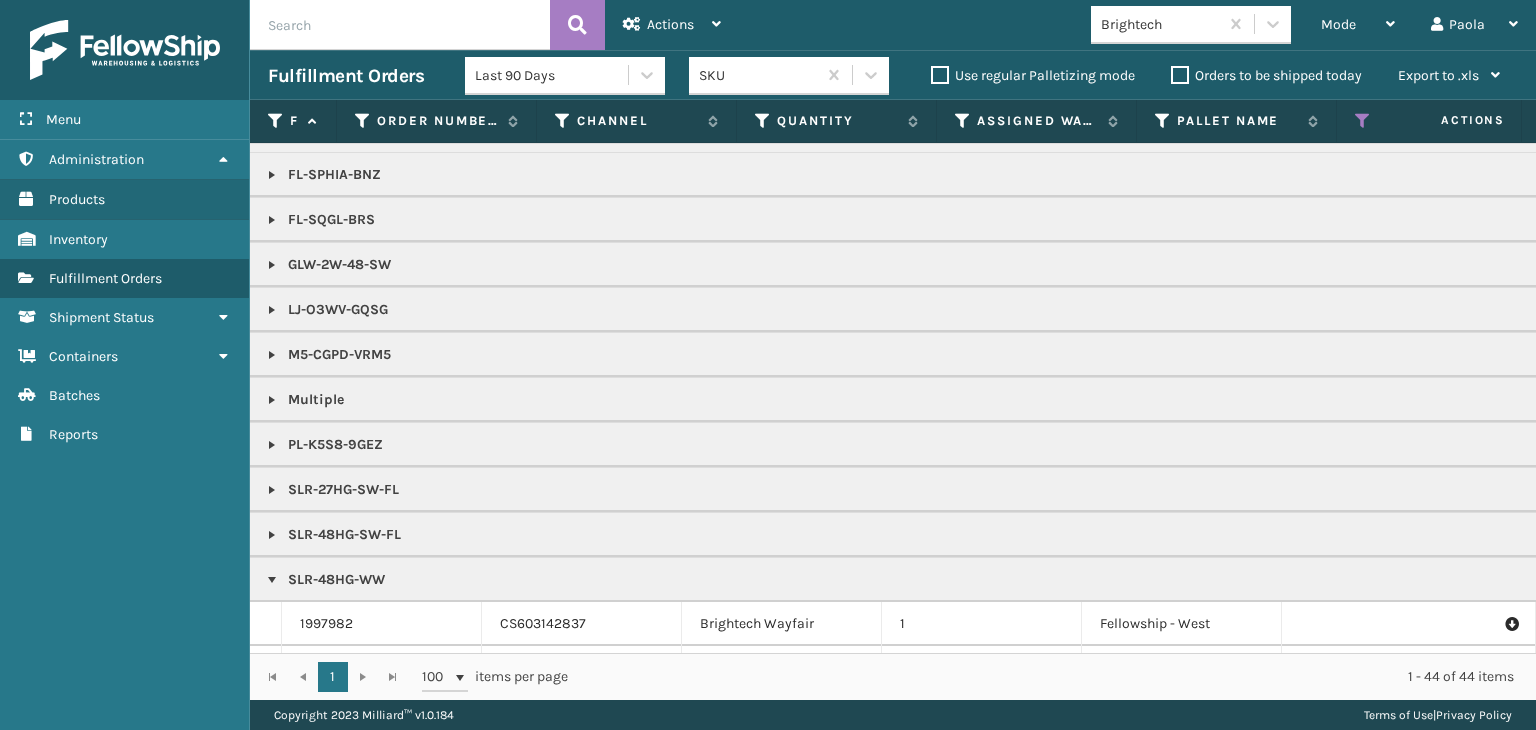 scroll, scrollTop: 800, scrollLeft: 1044, axis: both 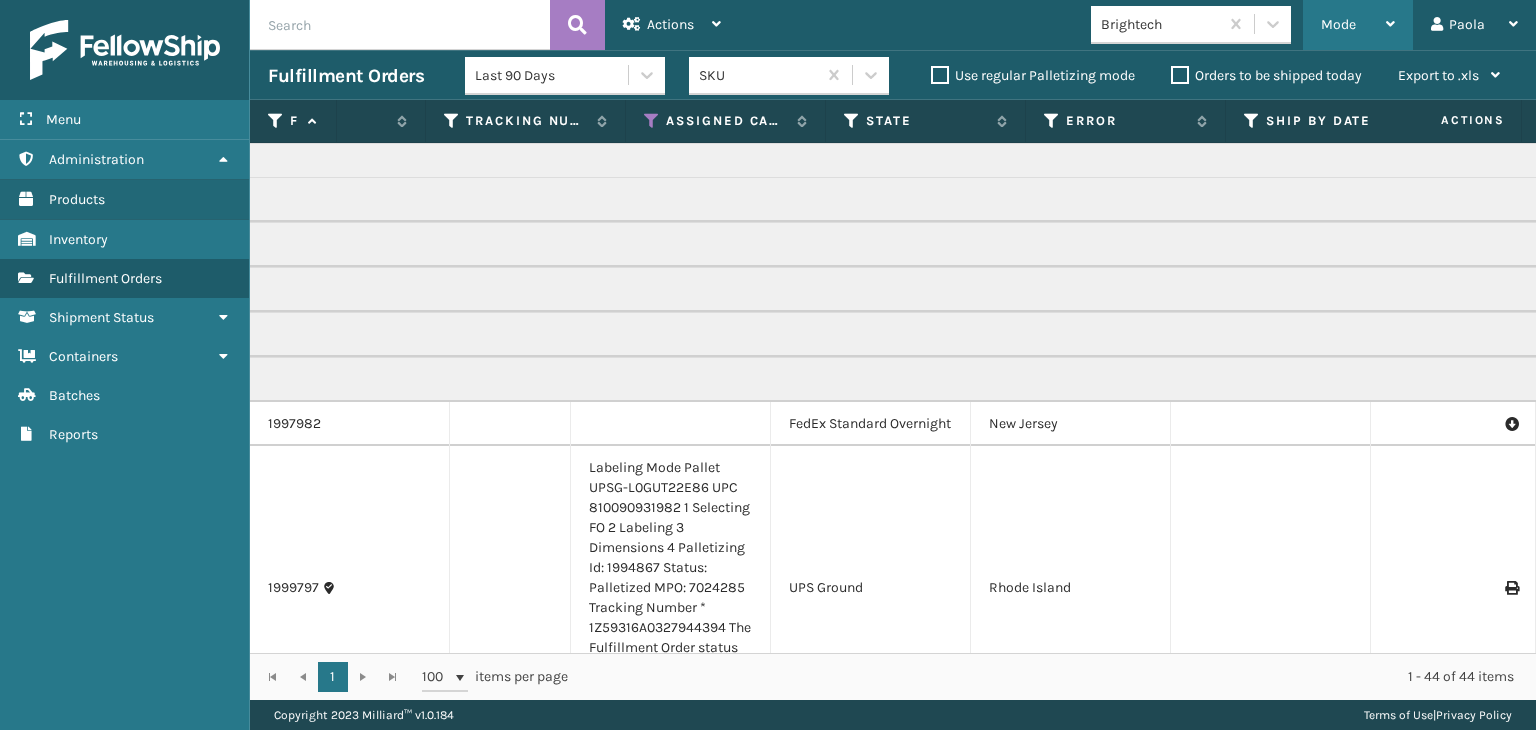 click on "Mode" at bounding box center [1338, 24] 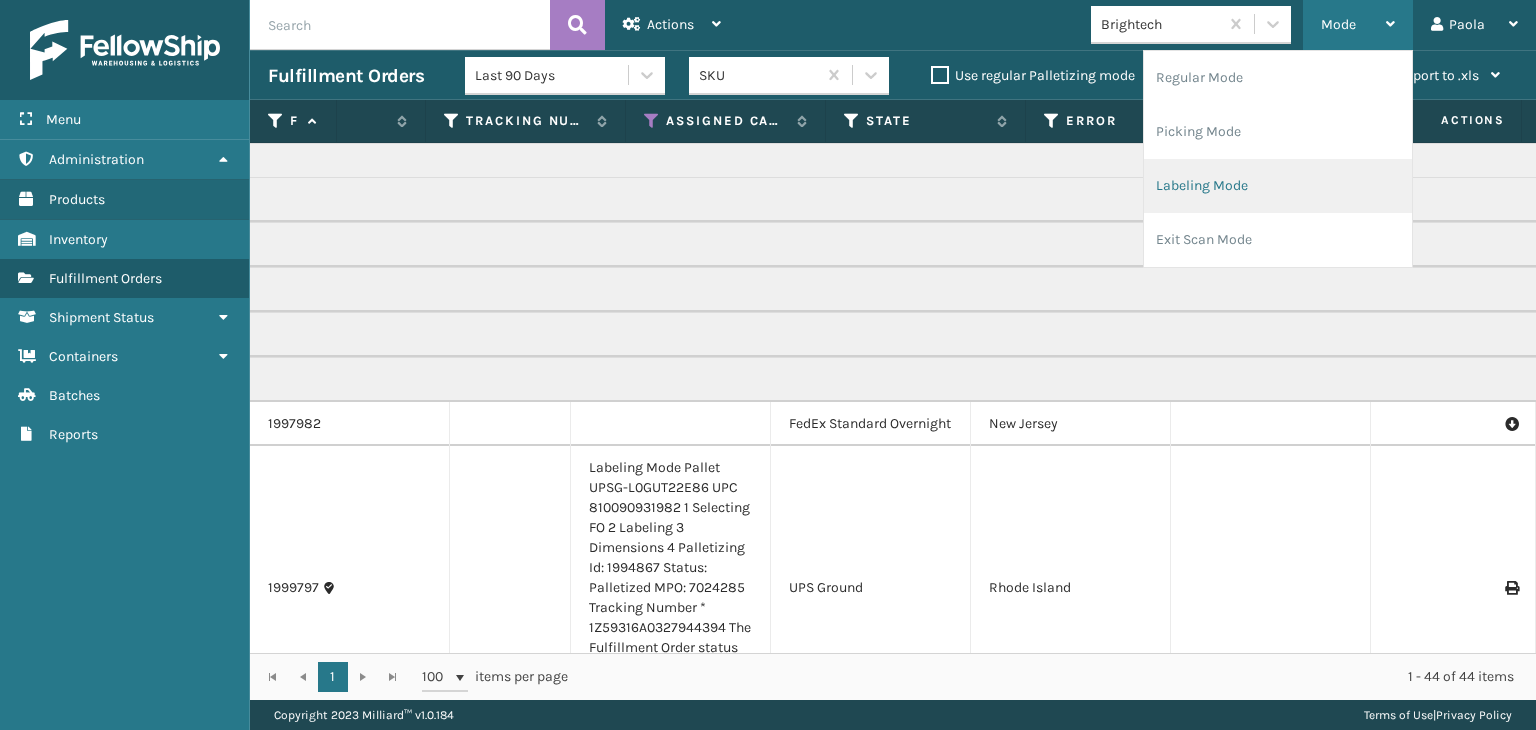 click on "Labeling Mode" at bounding box center [1278, 186] 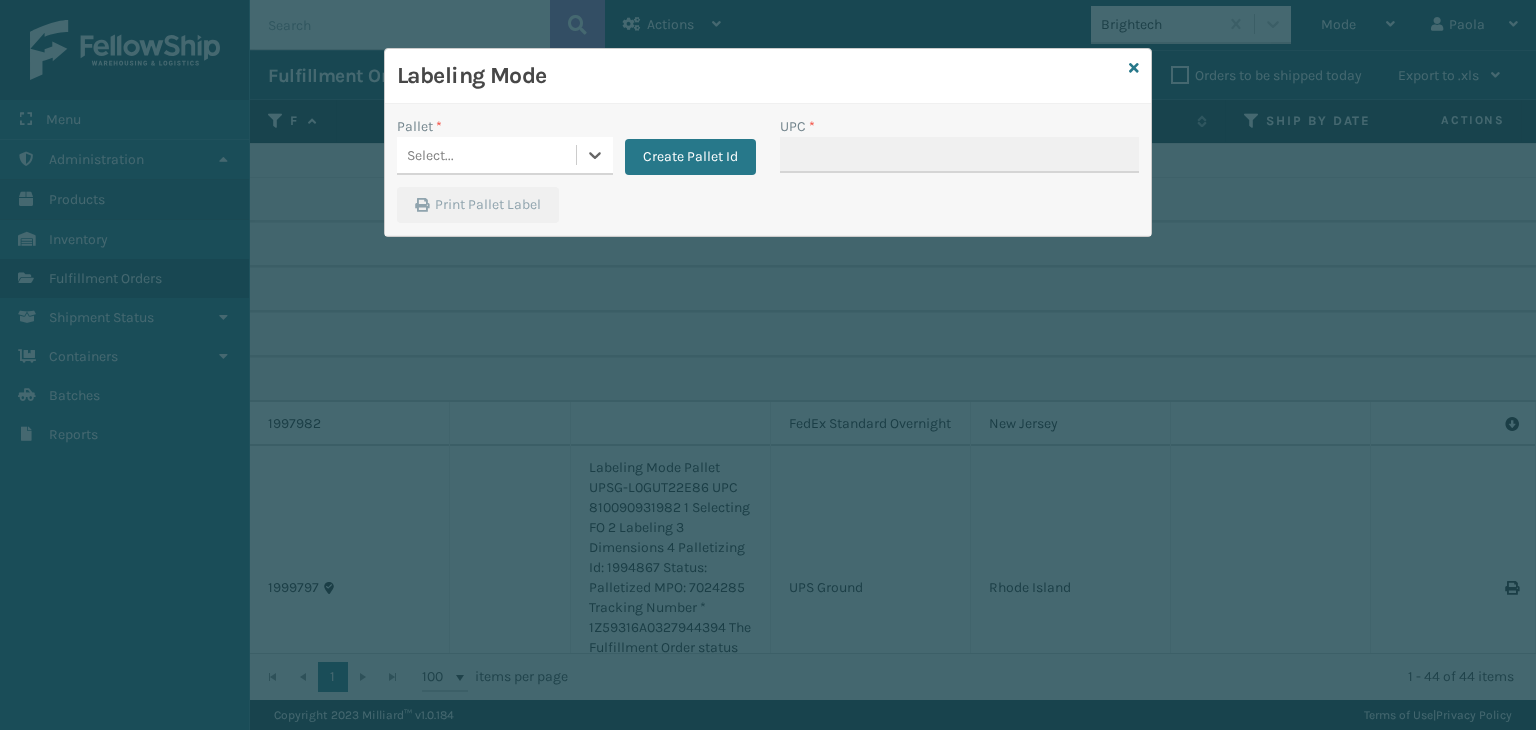click on "Select..." at bounding box center [486, 155] 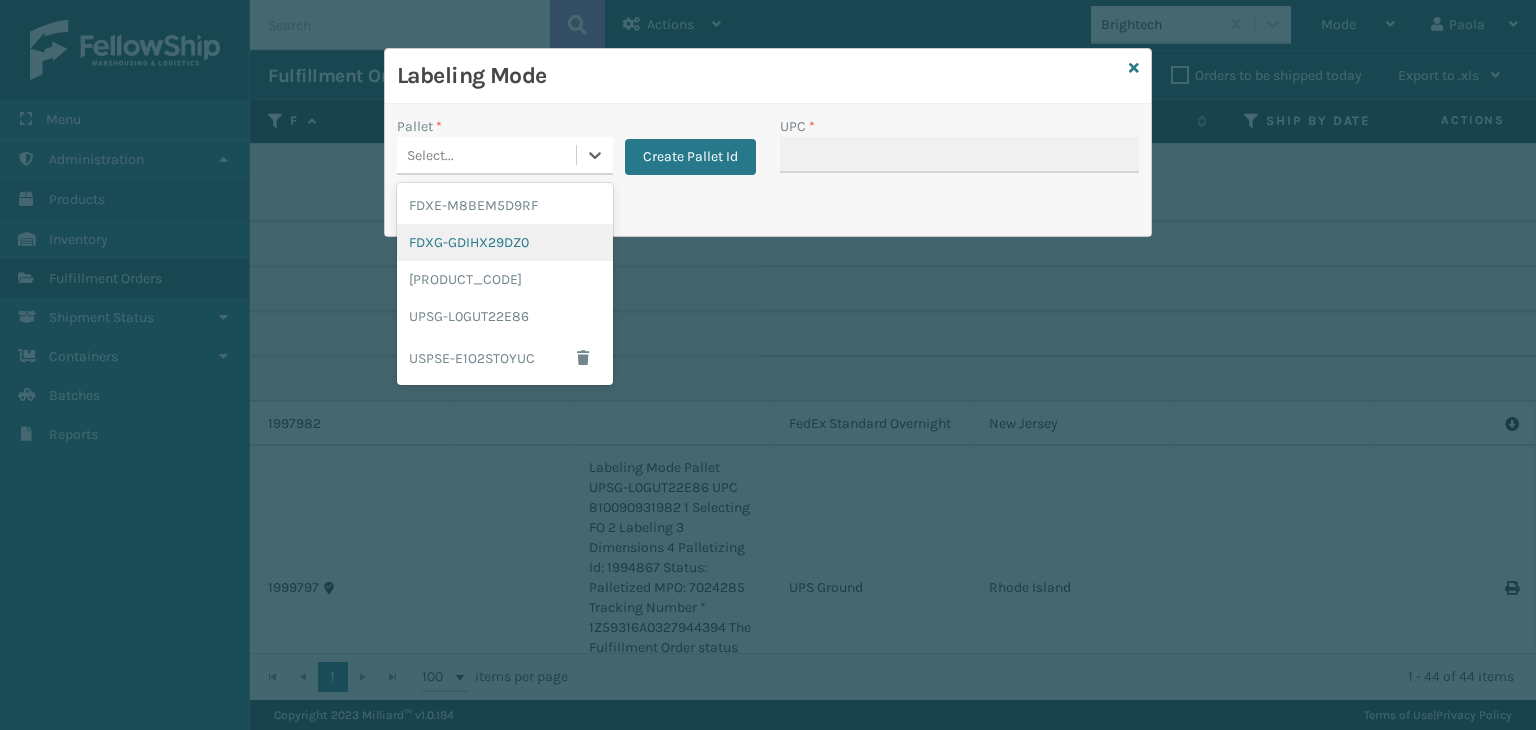 click on "FDXG-GDIHX29DZ0" at bounding box center [505, 242] 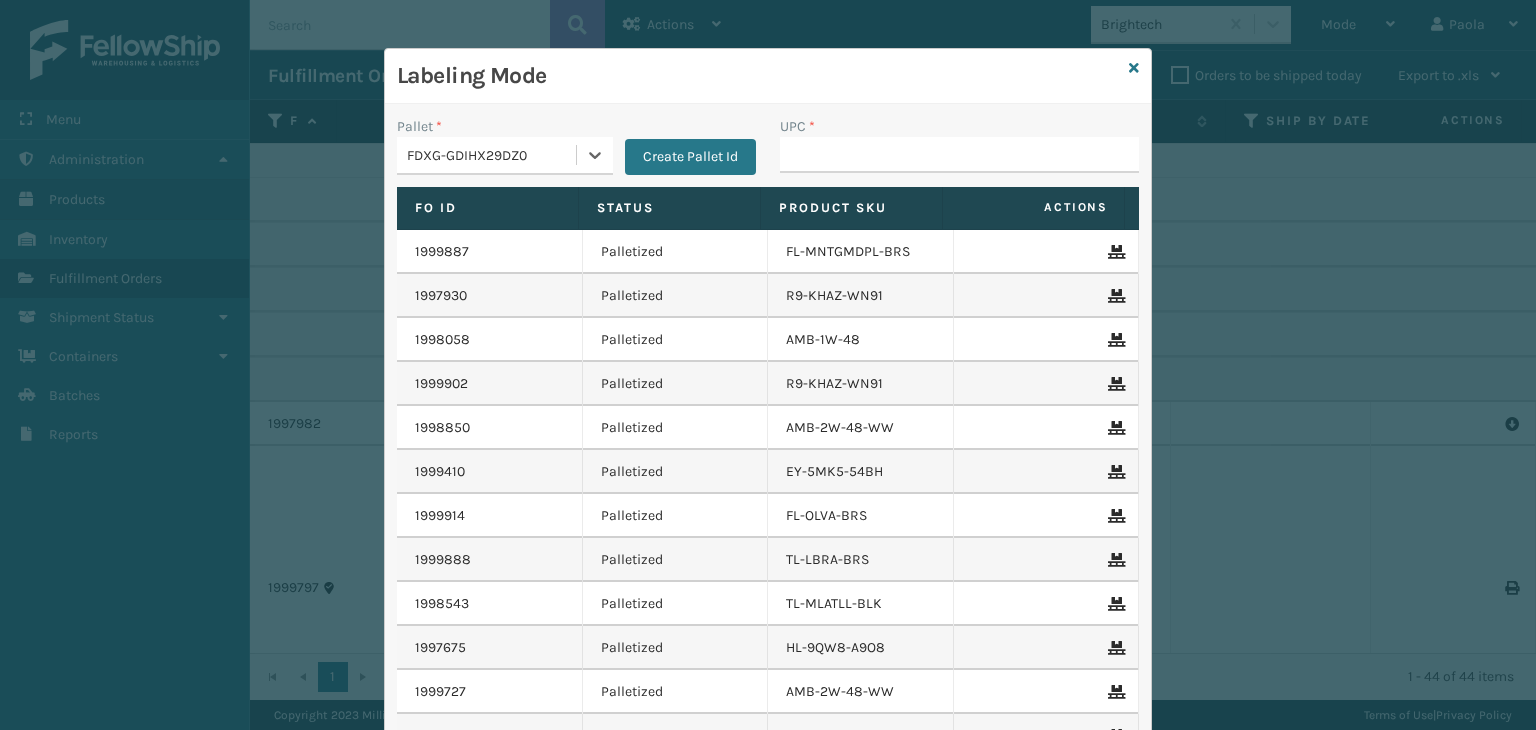 click on "FDXG-GDIHX29DZ0" at bounding box center (492, 155) 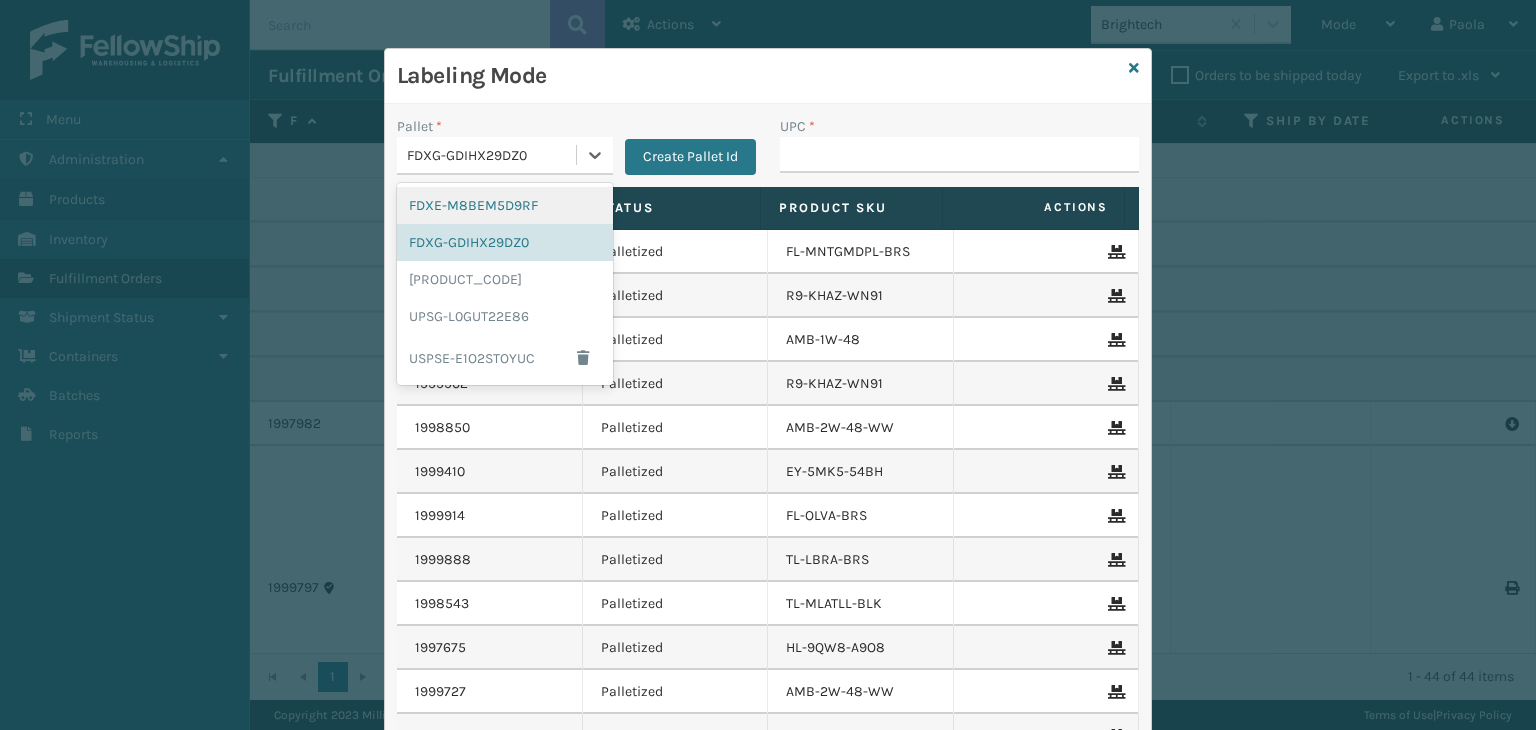 click on "FDXE-M8BEM5D9RF" at bounding box center (505, 205) 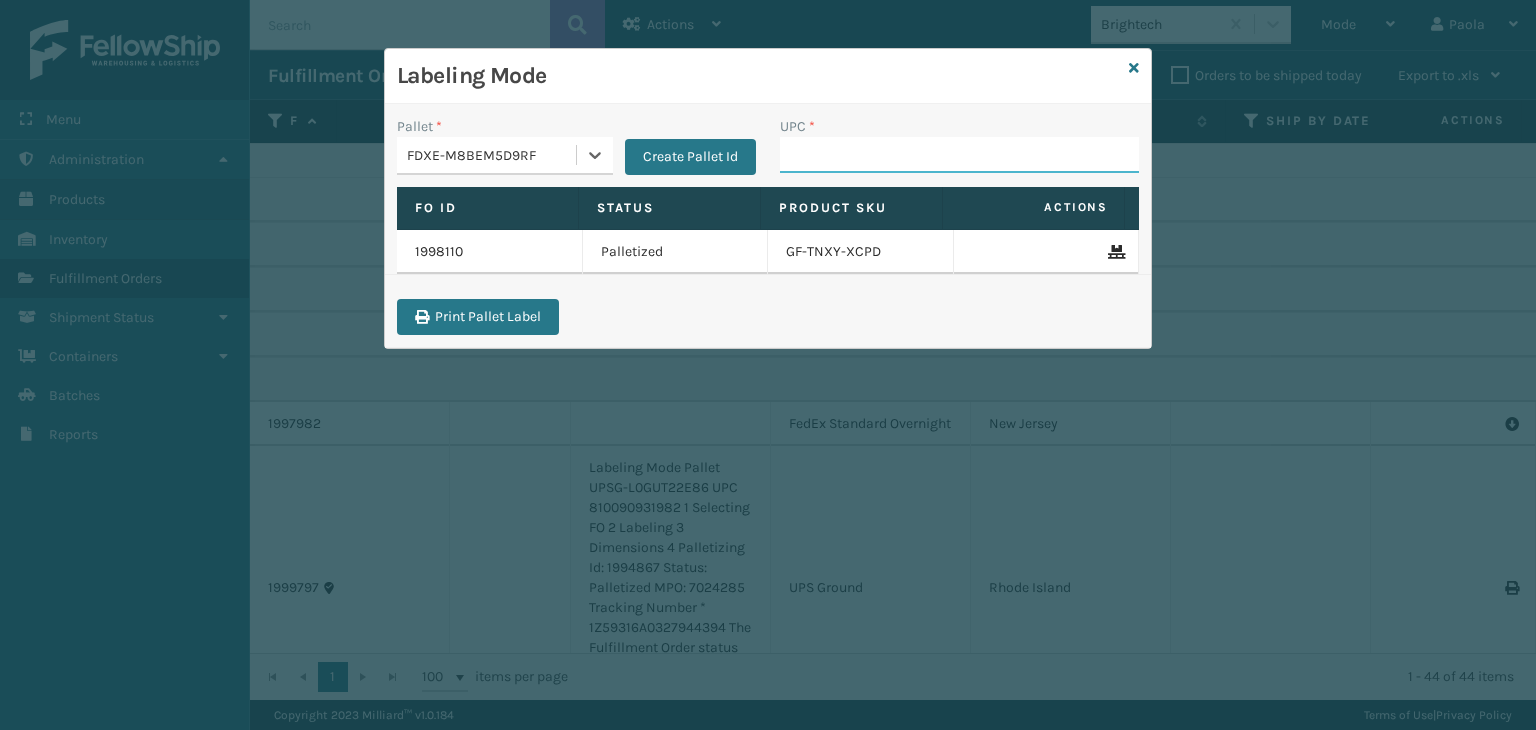 click on "UPC   *" at bounding box center (959, 155) 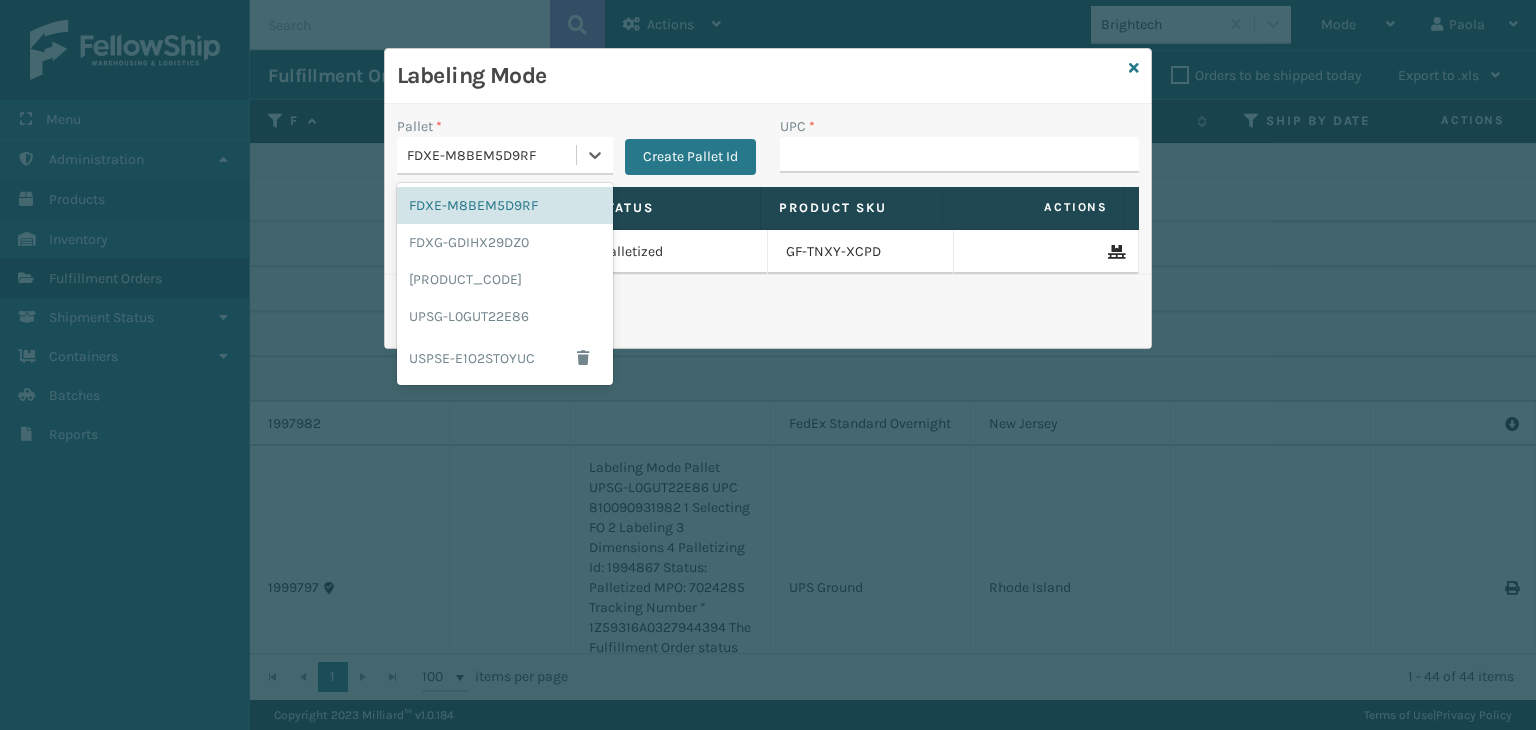 click on "FDXE-M8BEM5D9RF" at bounding box center (492, 155) 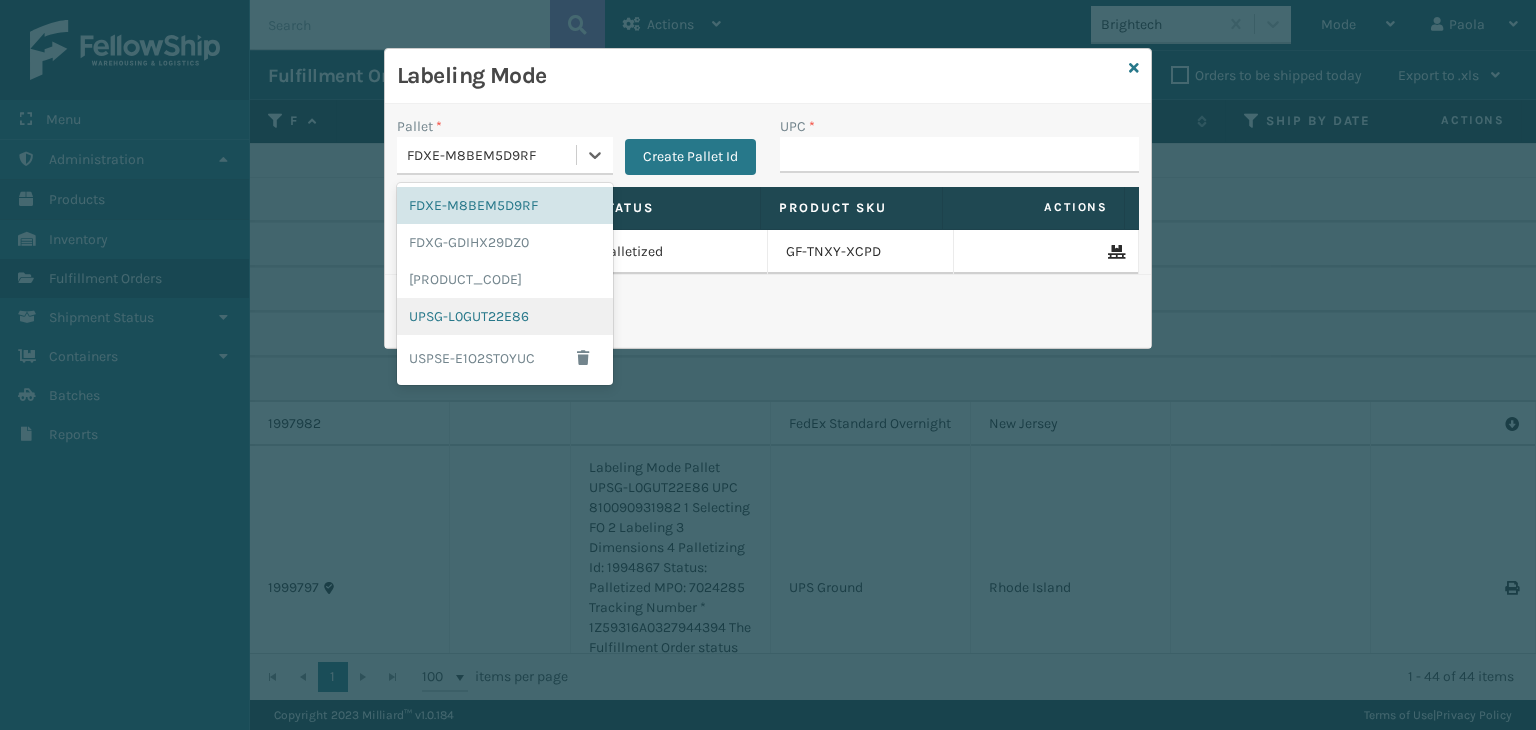 drag, startPoint x: 476, startPoint y: 321, endPoint x: 759, endPoint y: 178, distance: 317.07727 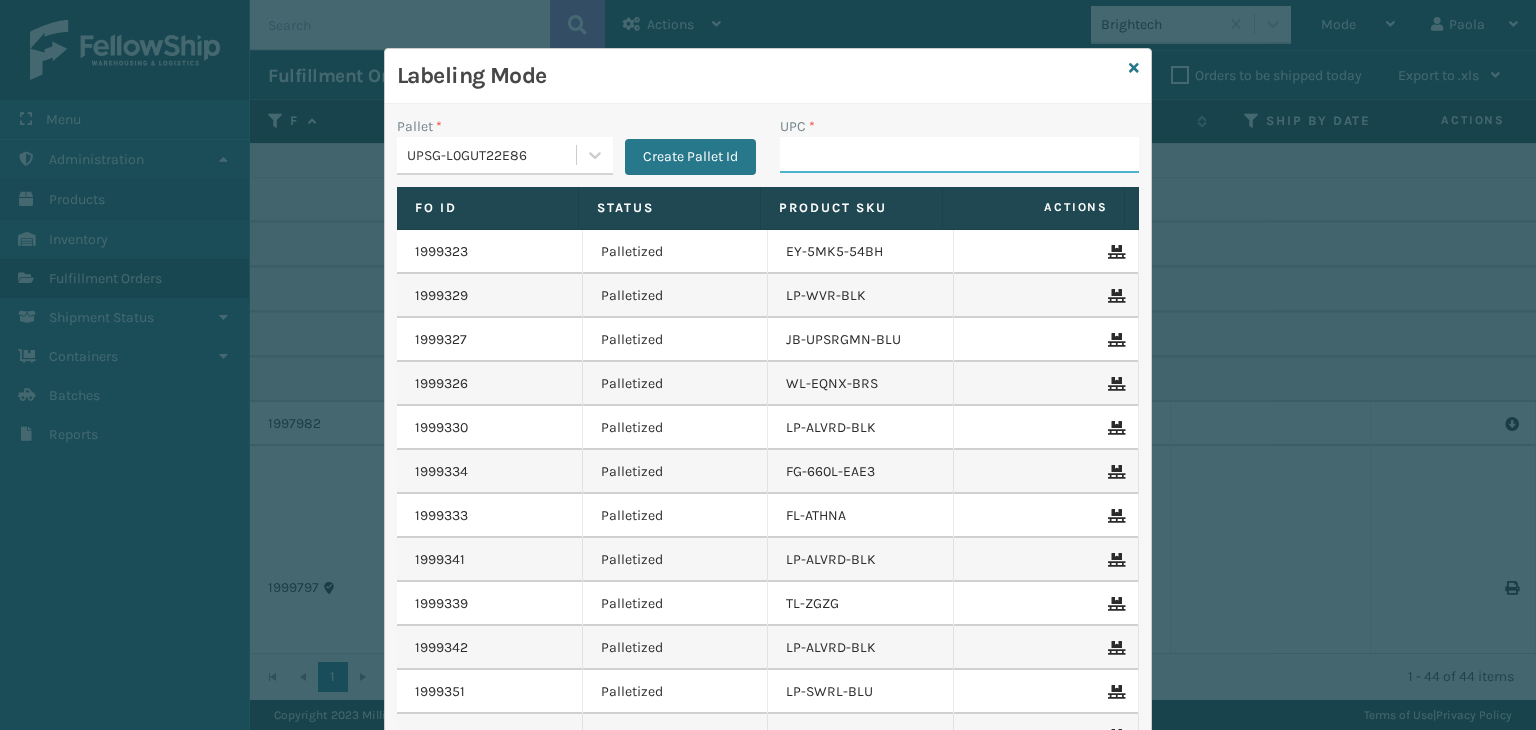 drag, startPoint x: 940, startPoint y: 149, endPoint x: 939, endPoint y: 129, distance: 20.024984 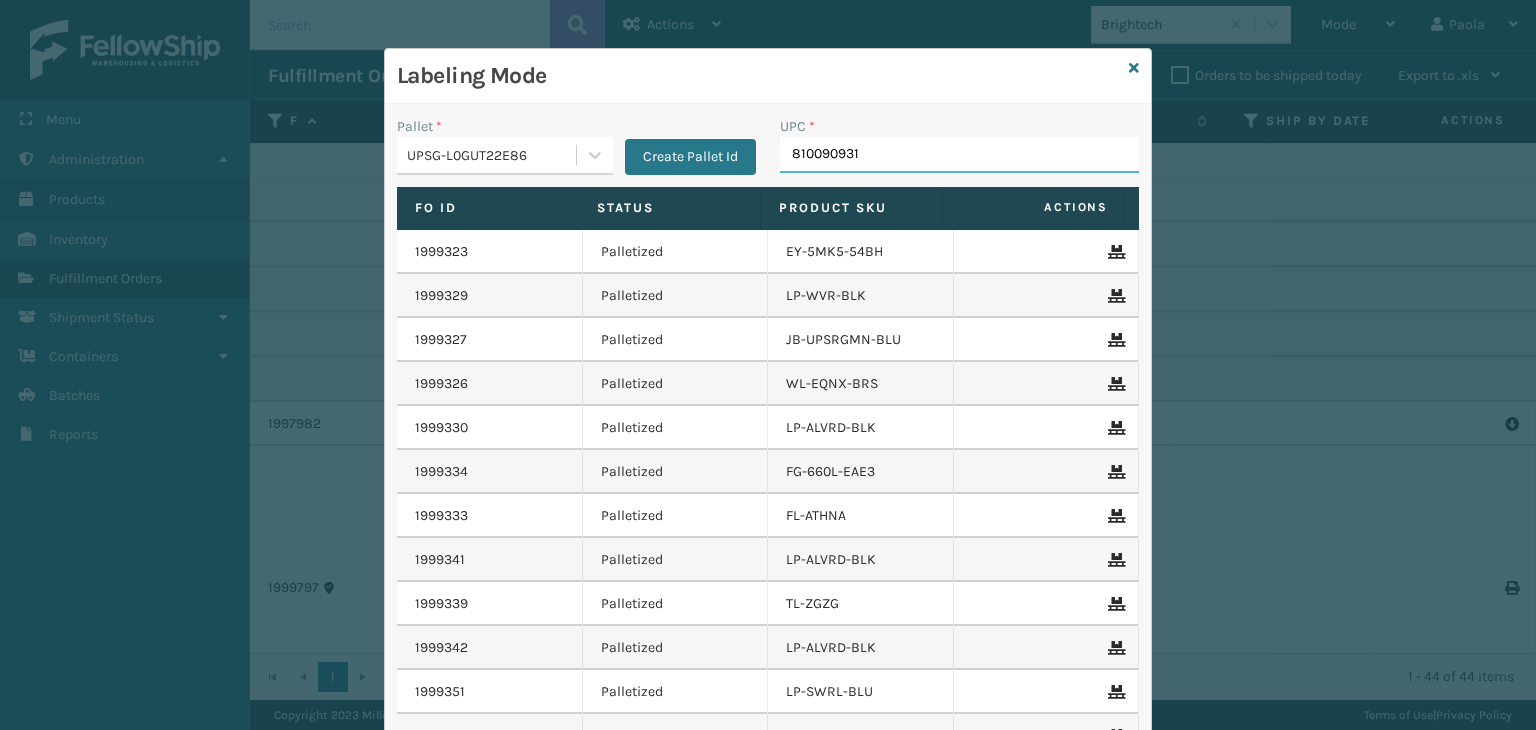 type on "8100909311" 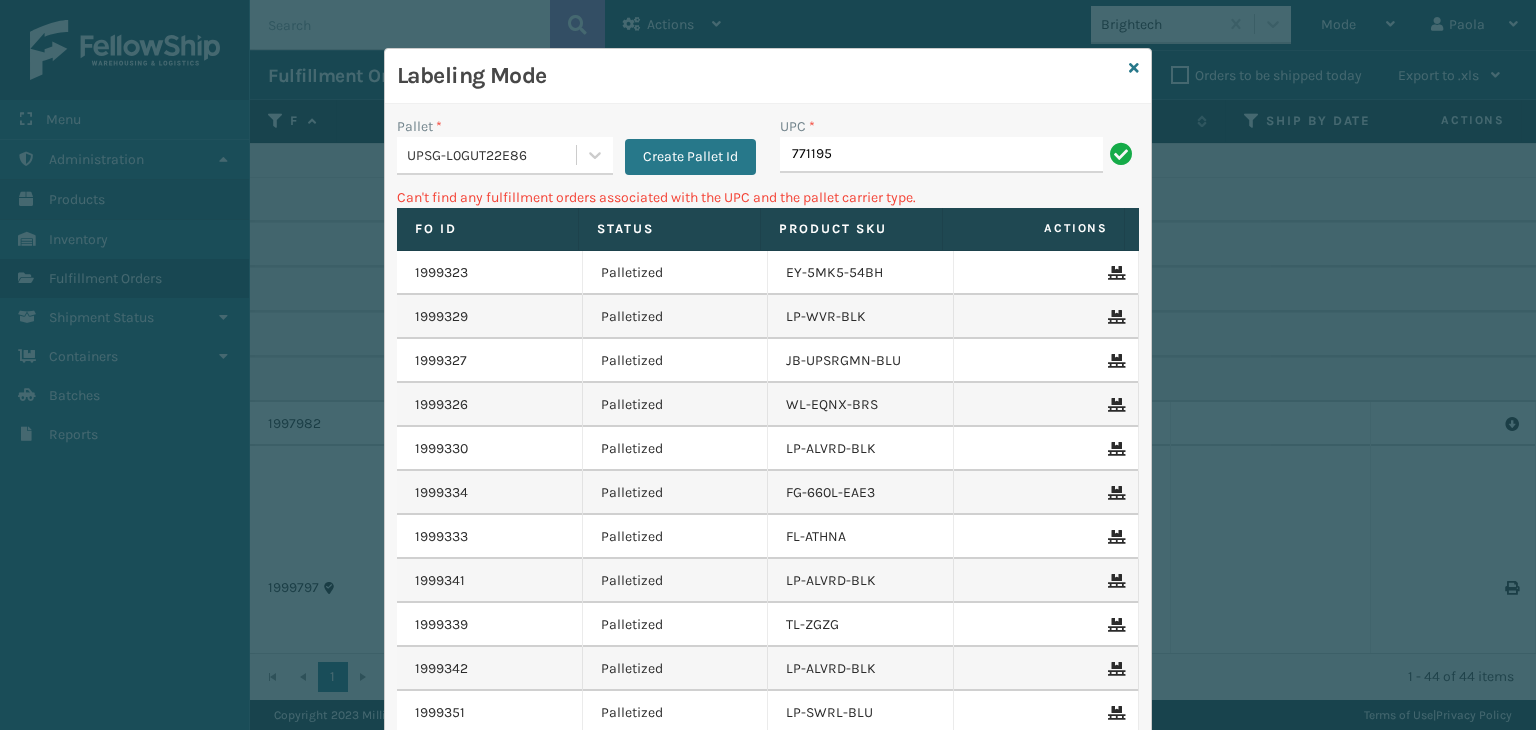 drag, startPoint x: 900, startPoint y: 141, endPoint x: 323, endPoint y: 178, distance: 578.1851 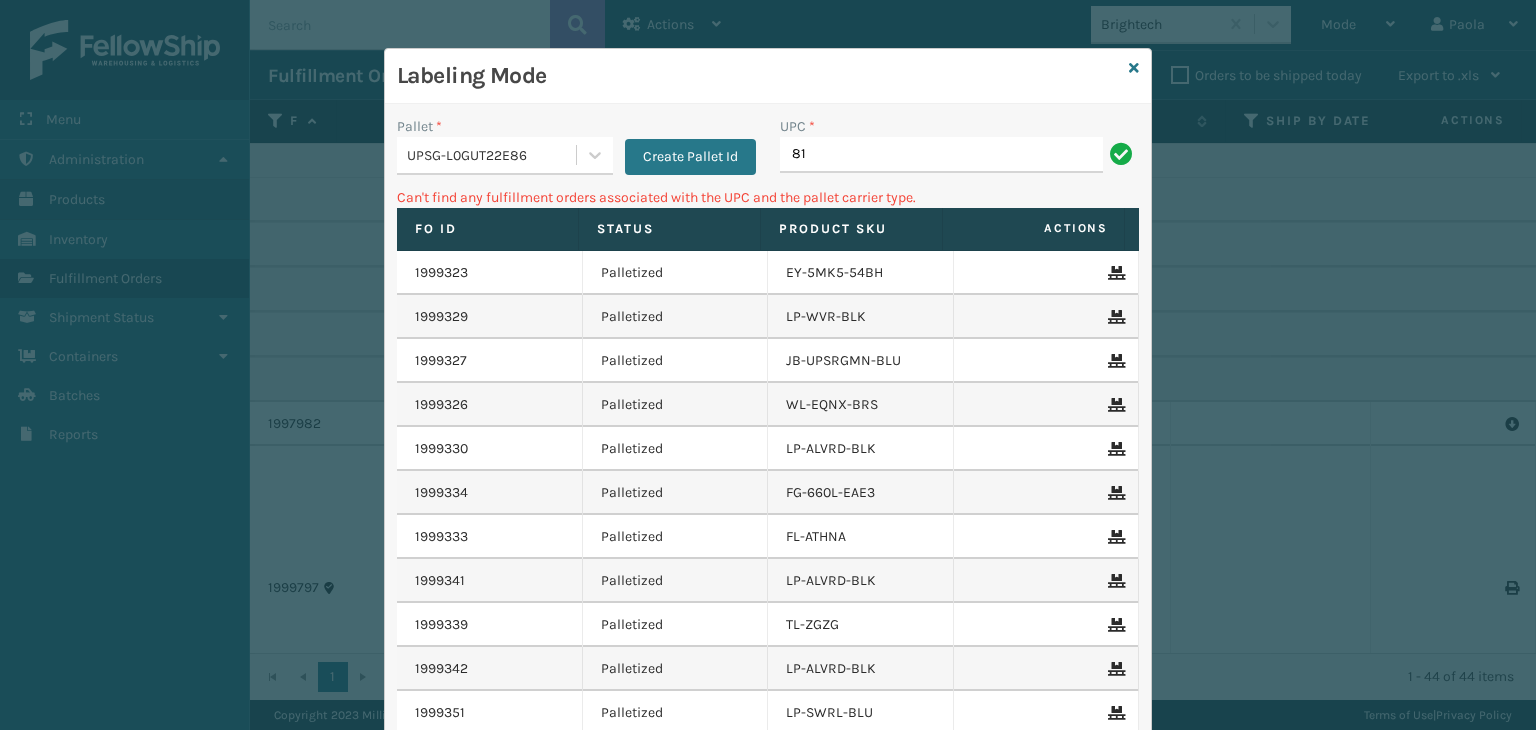 type on "810" 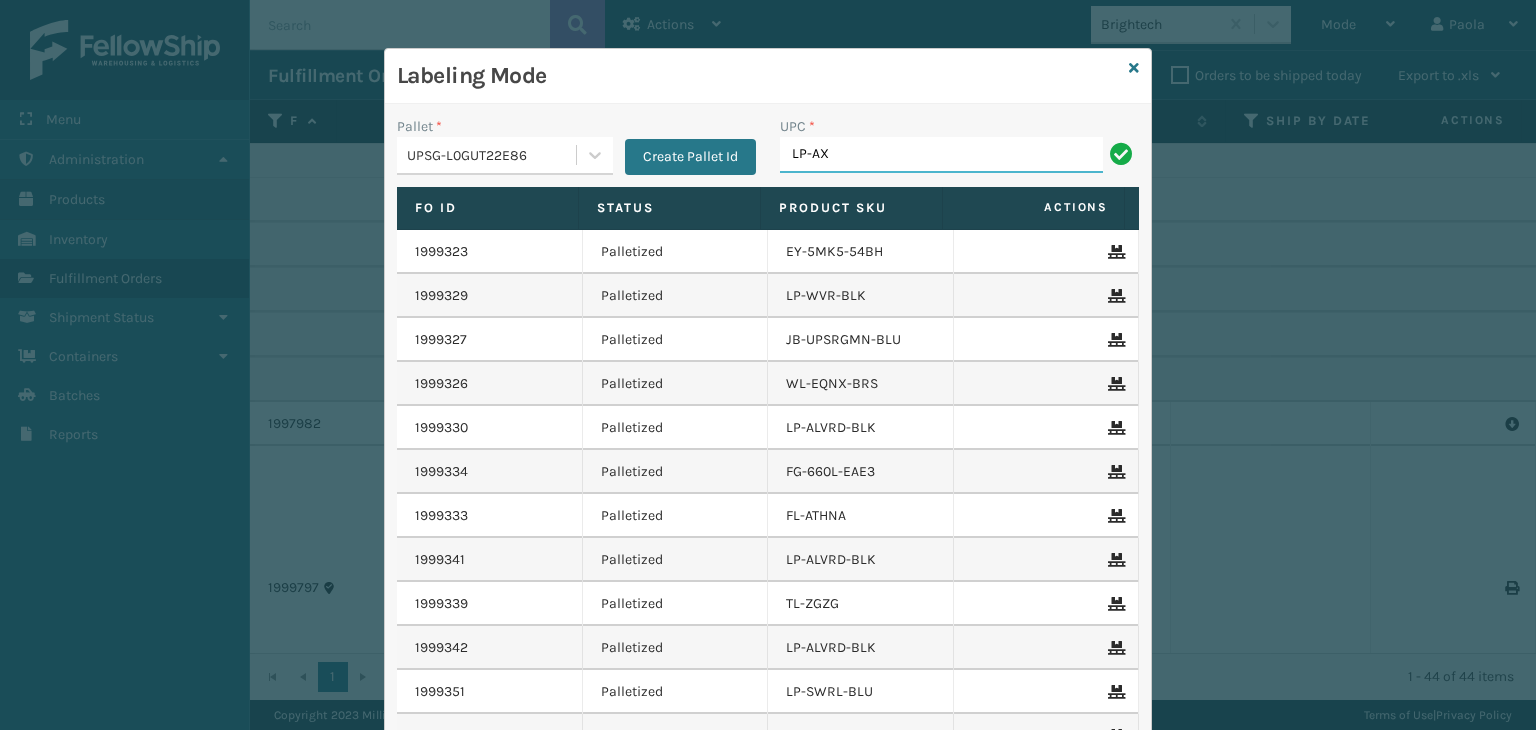 type on "LP-AXSP-BLK" 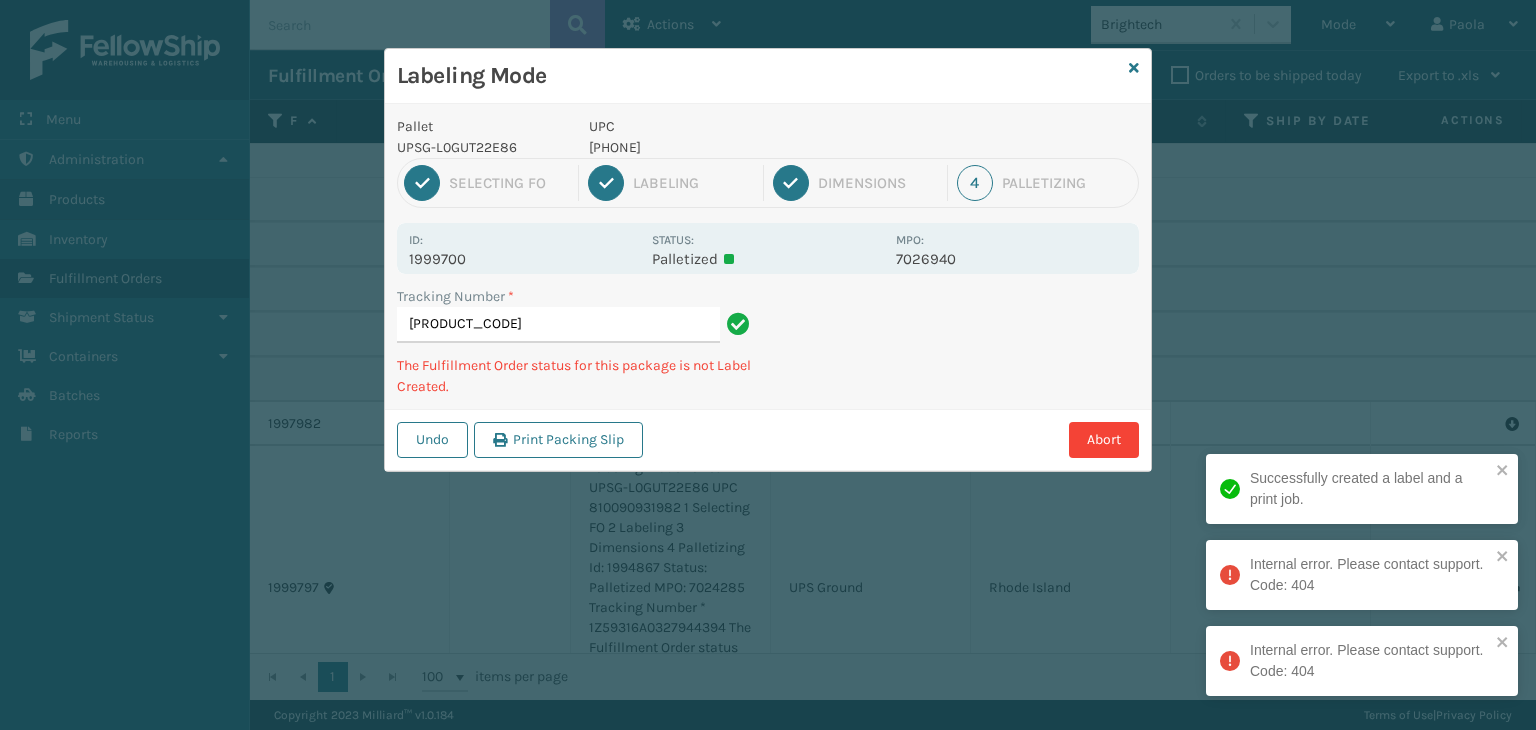 type on "[PRODUCT_CODE]" 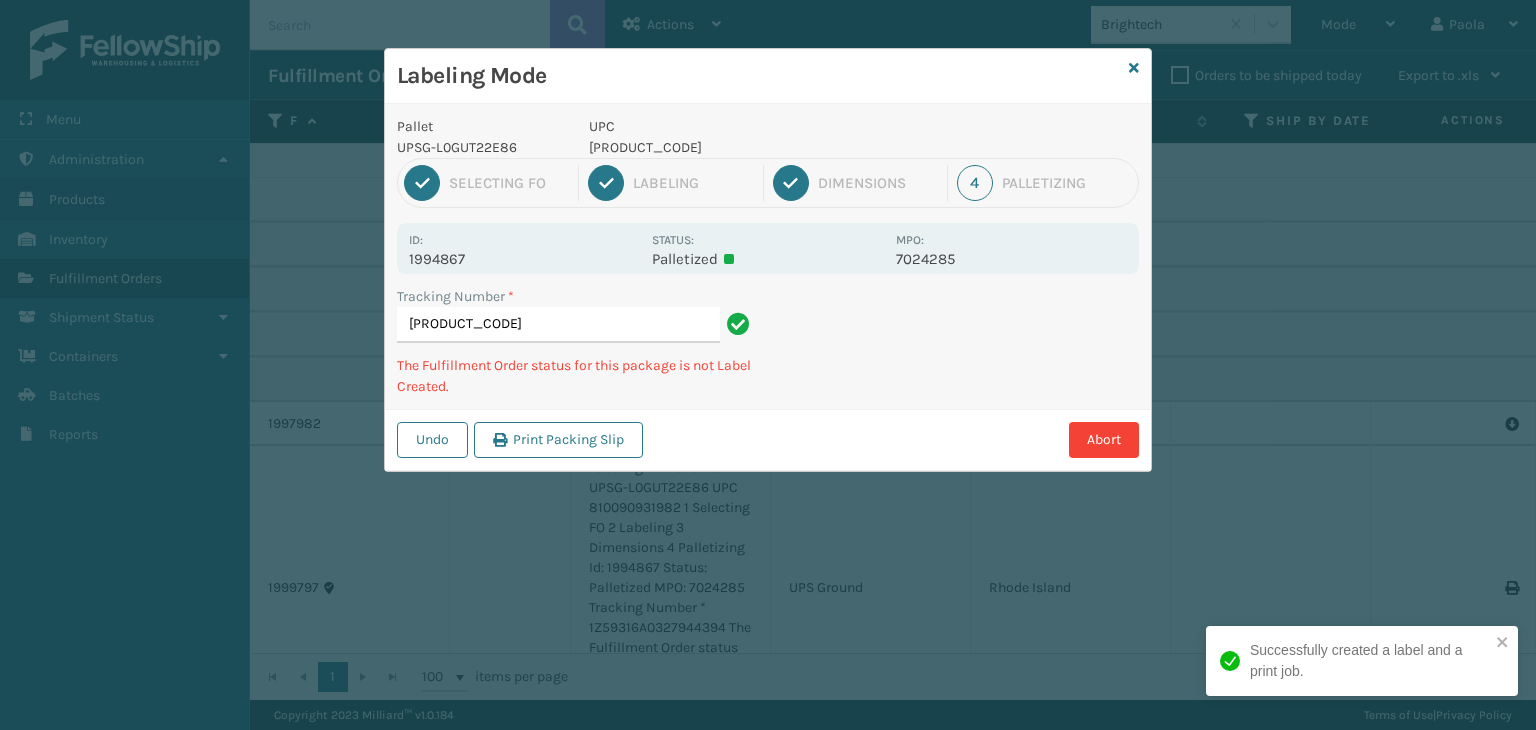 click on "[PRODUCT_CODE]" at bounding box center (736, 147) 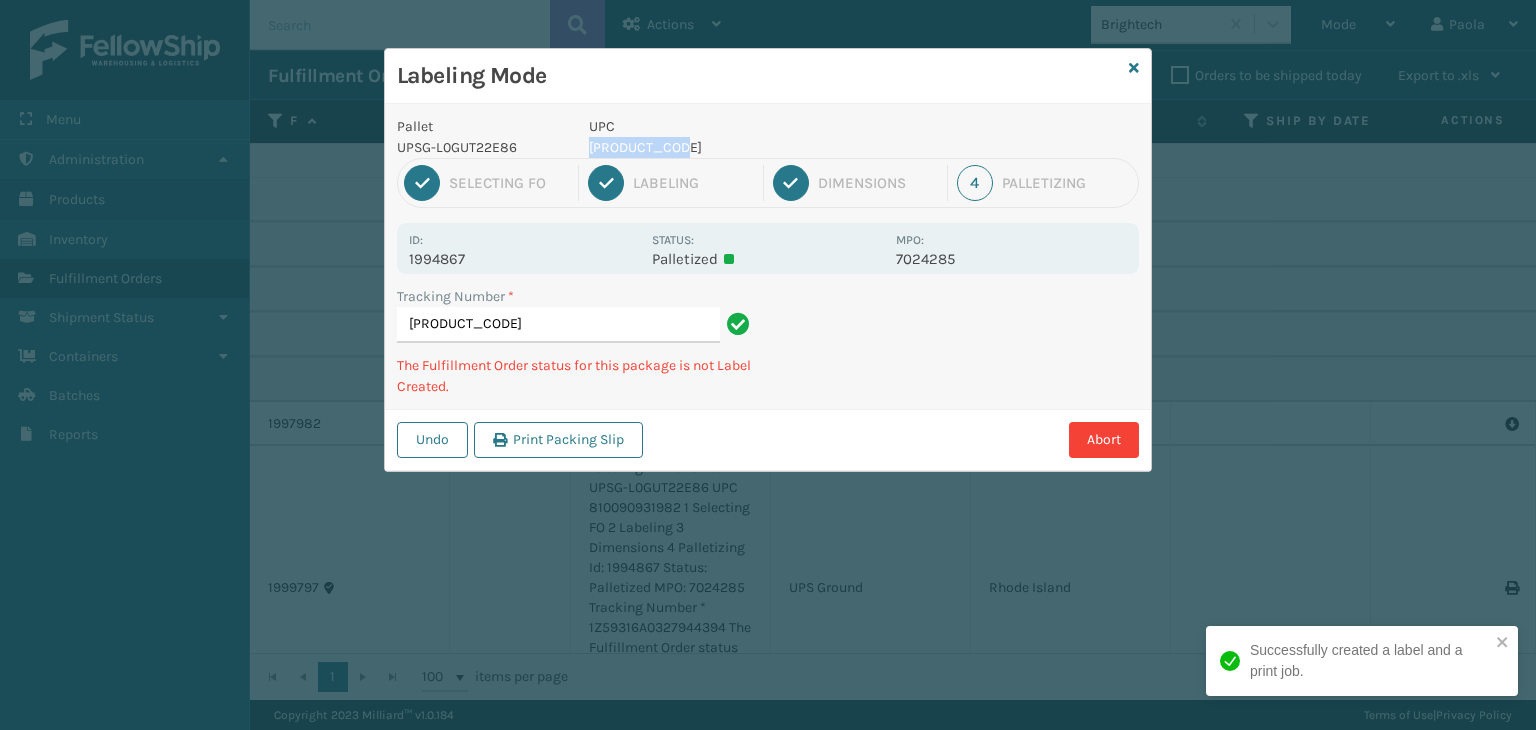 click on "[PRODUCT_CODE]" at bounding box center (736, 147) 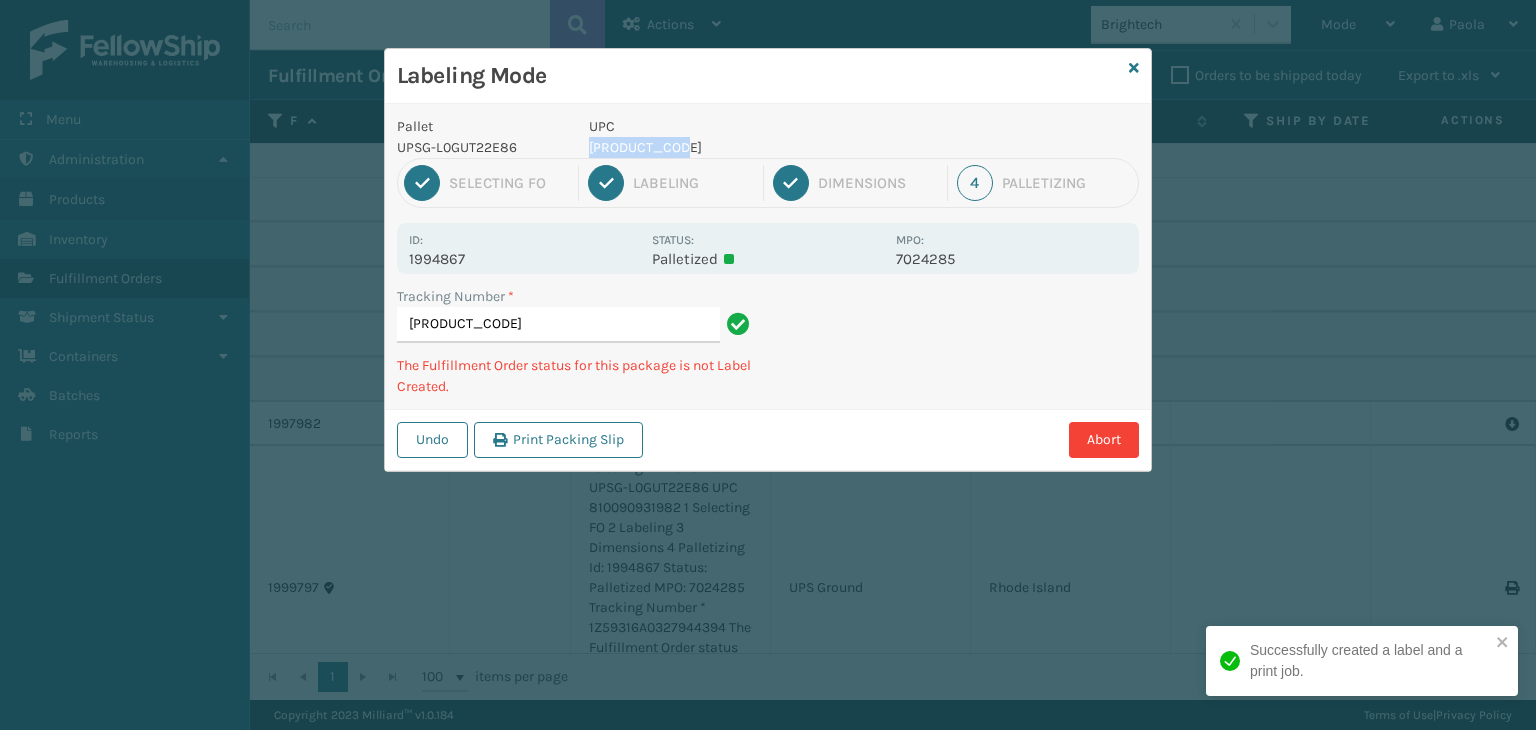 copy on "[PRODUCT_CODE]" 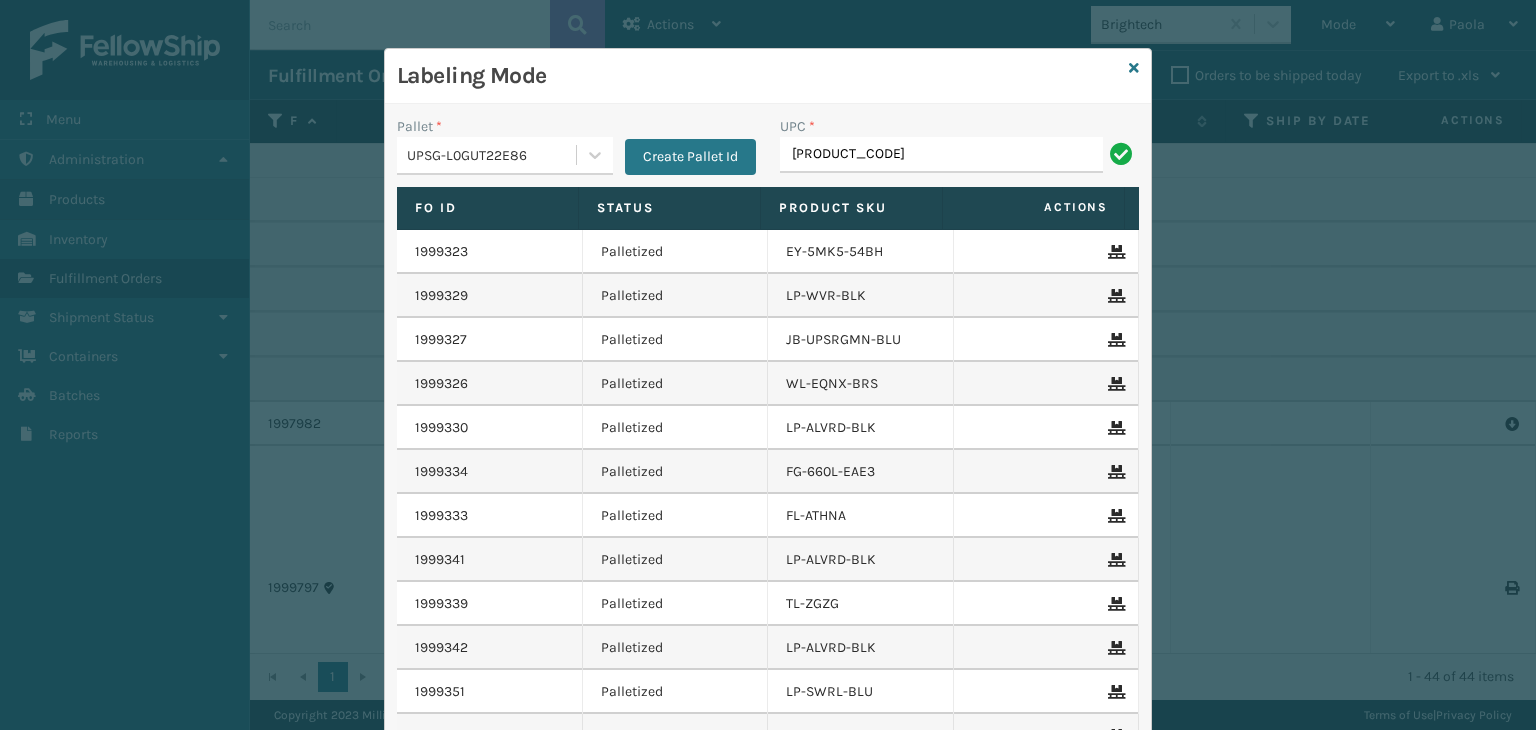 type on "[PRODUCT_CODE]" 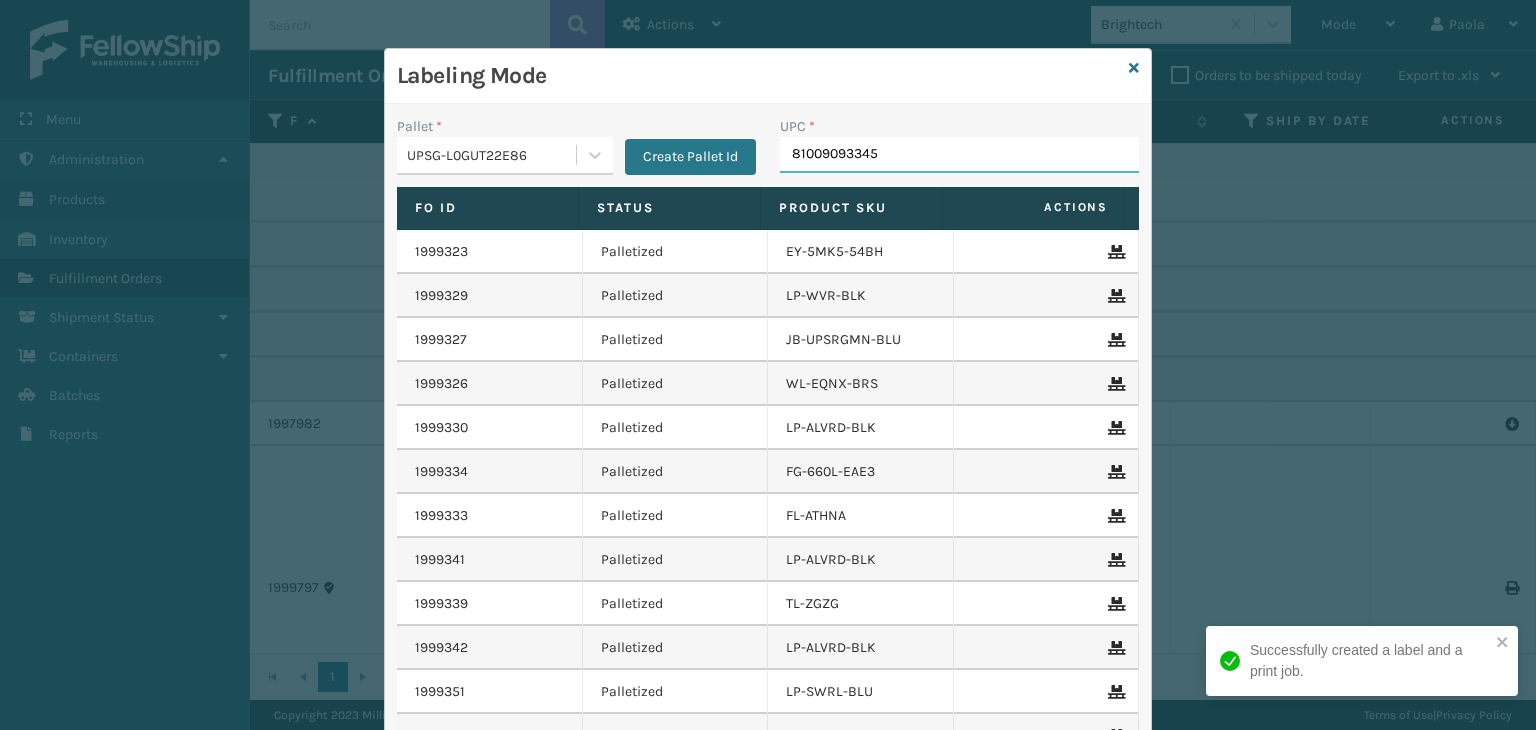 type on "[PRODUCT_CODE]" 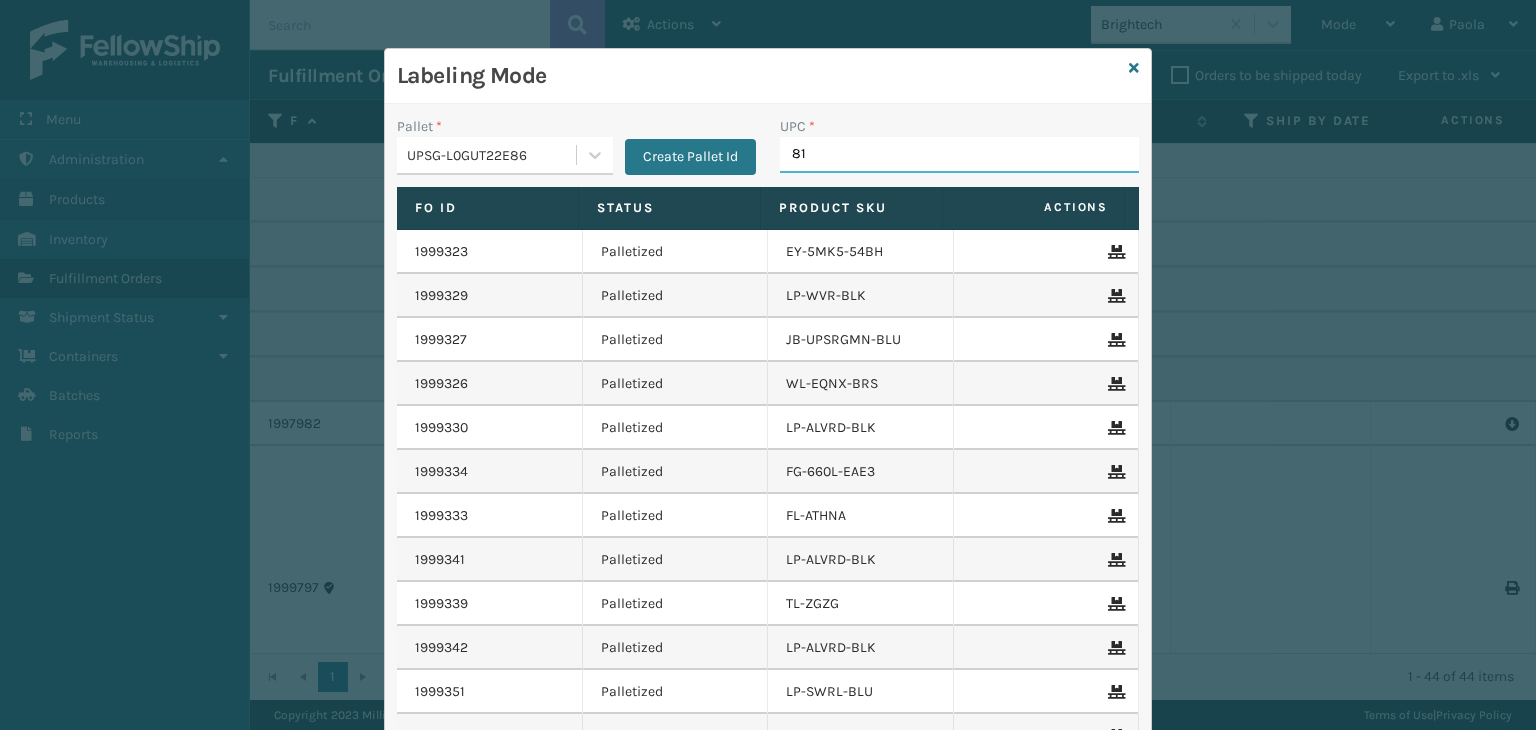 type on "810" 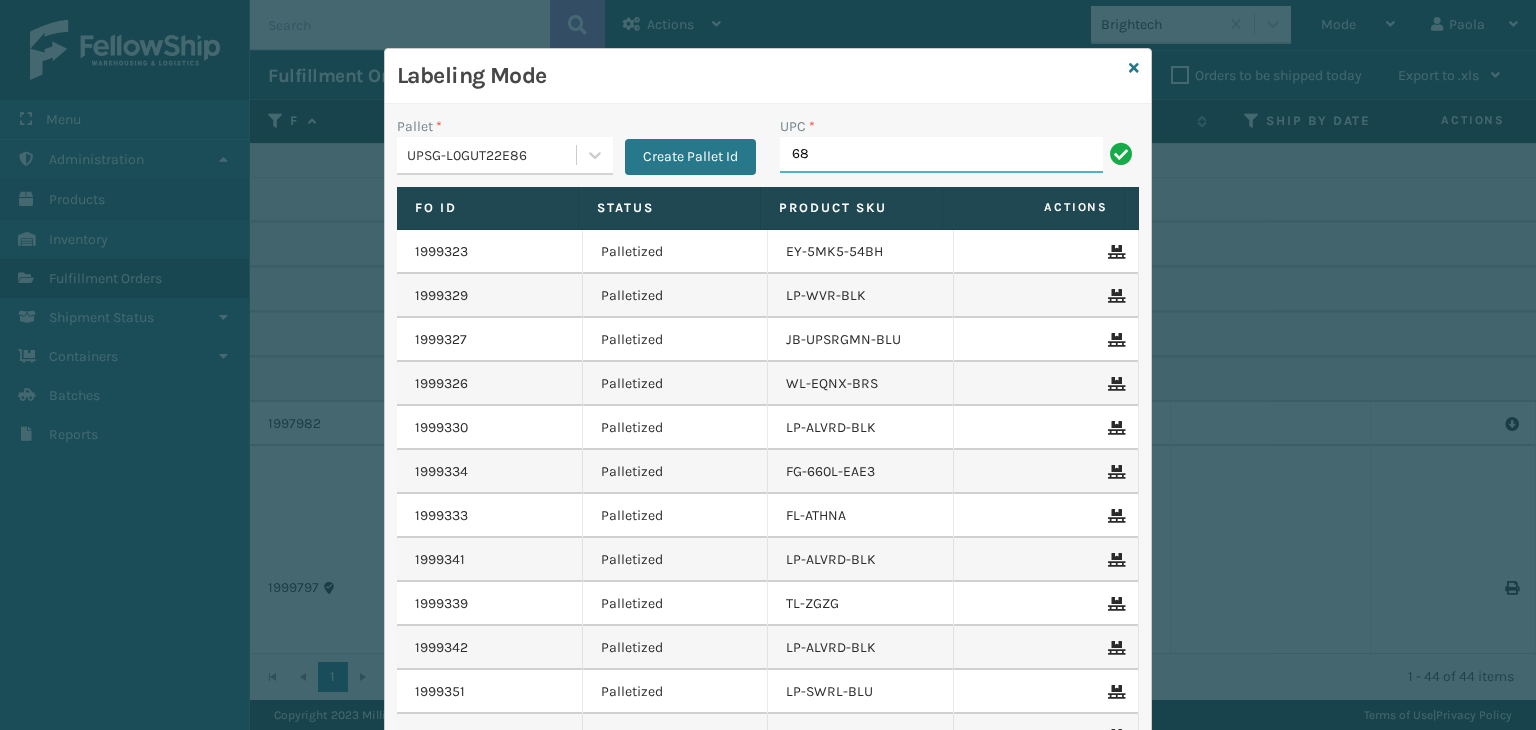 type on "68888027106" 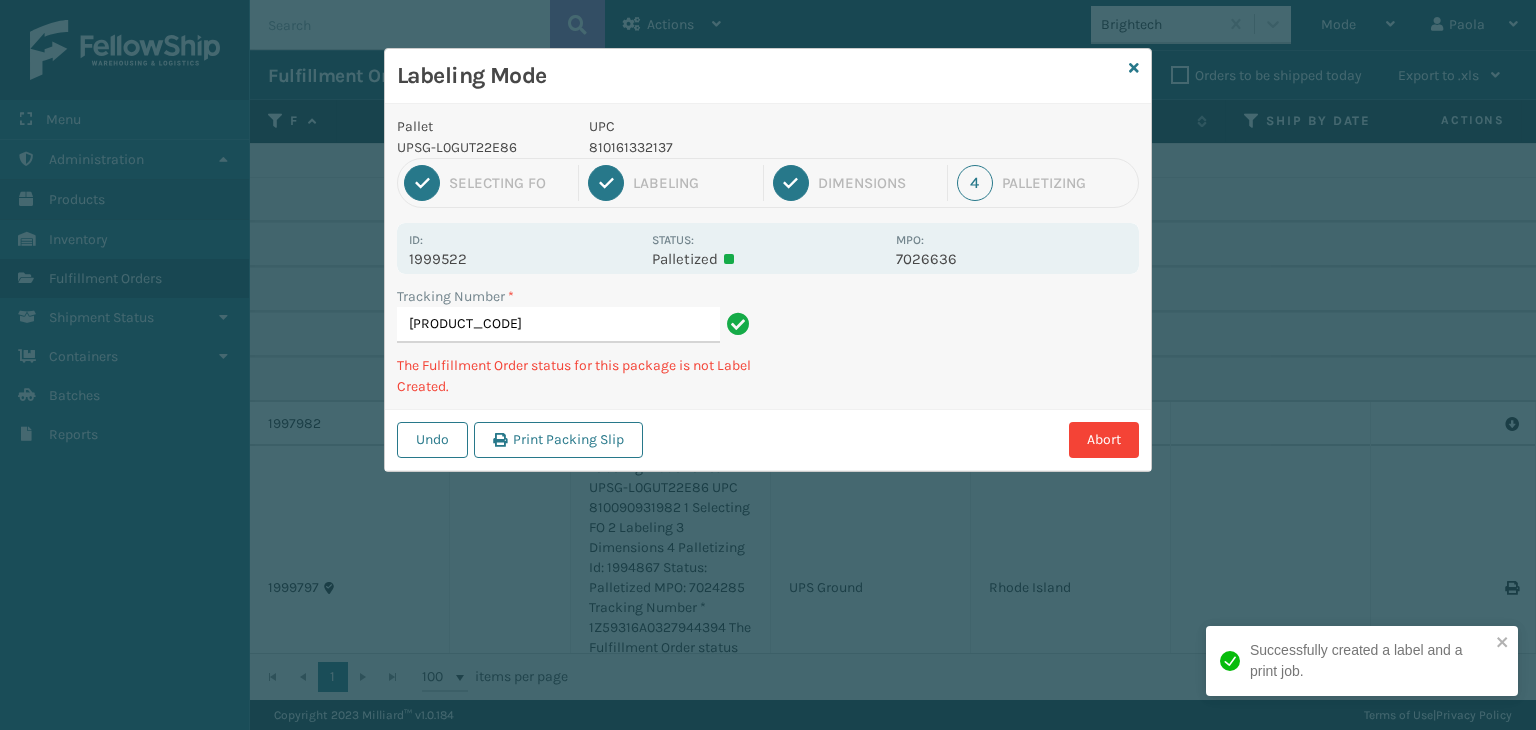 click on "810161332137" at bounding box center (736, 147) 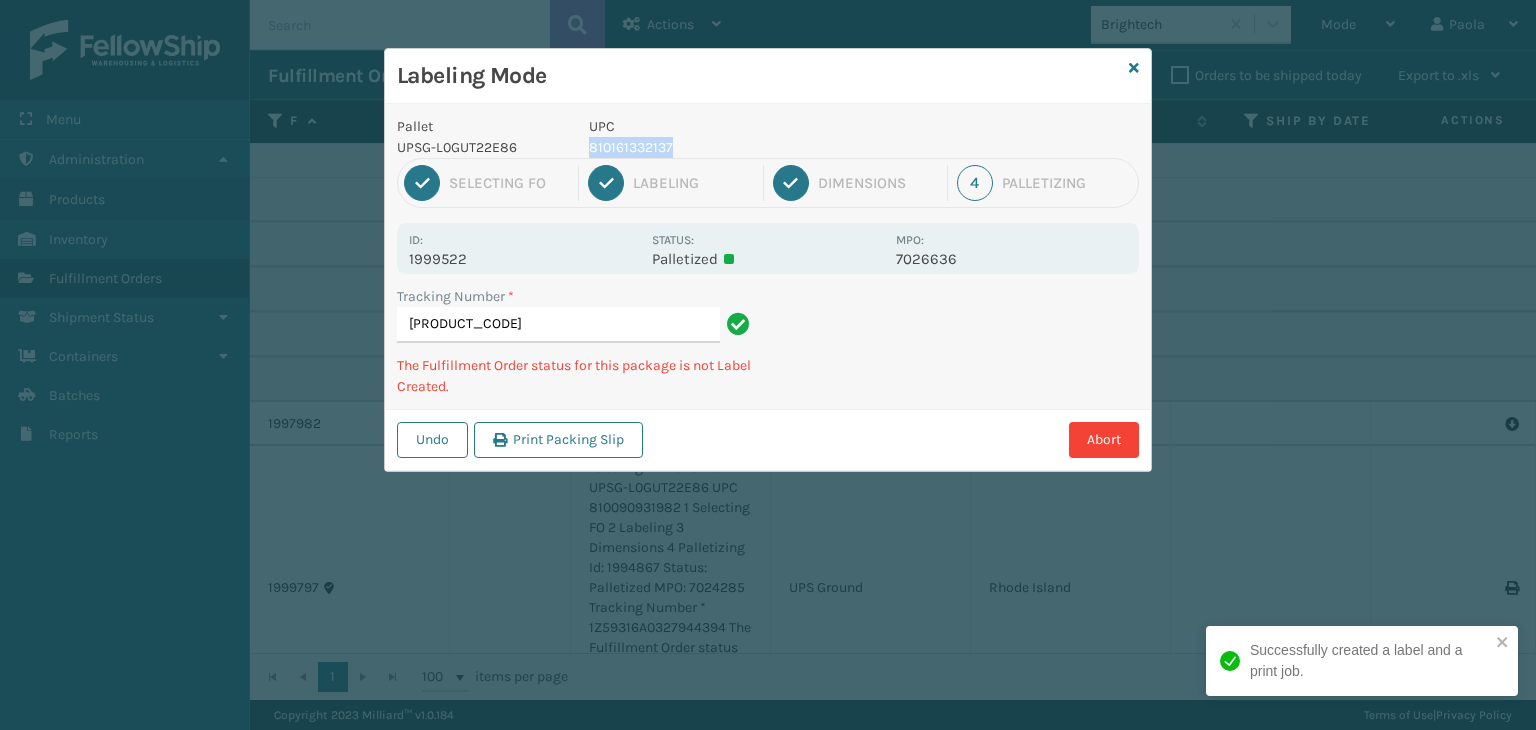 click on "810161332137" at bounding box center (736, 147) 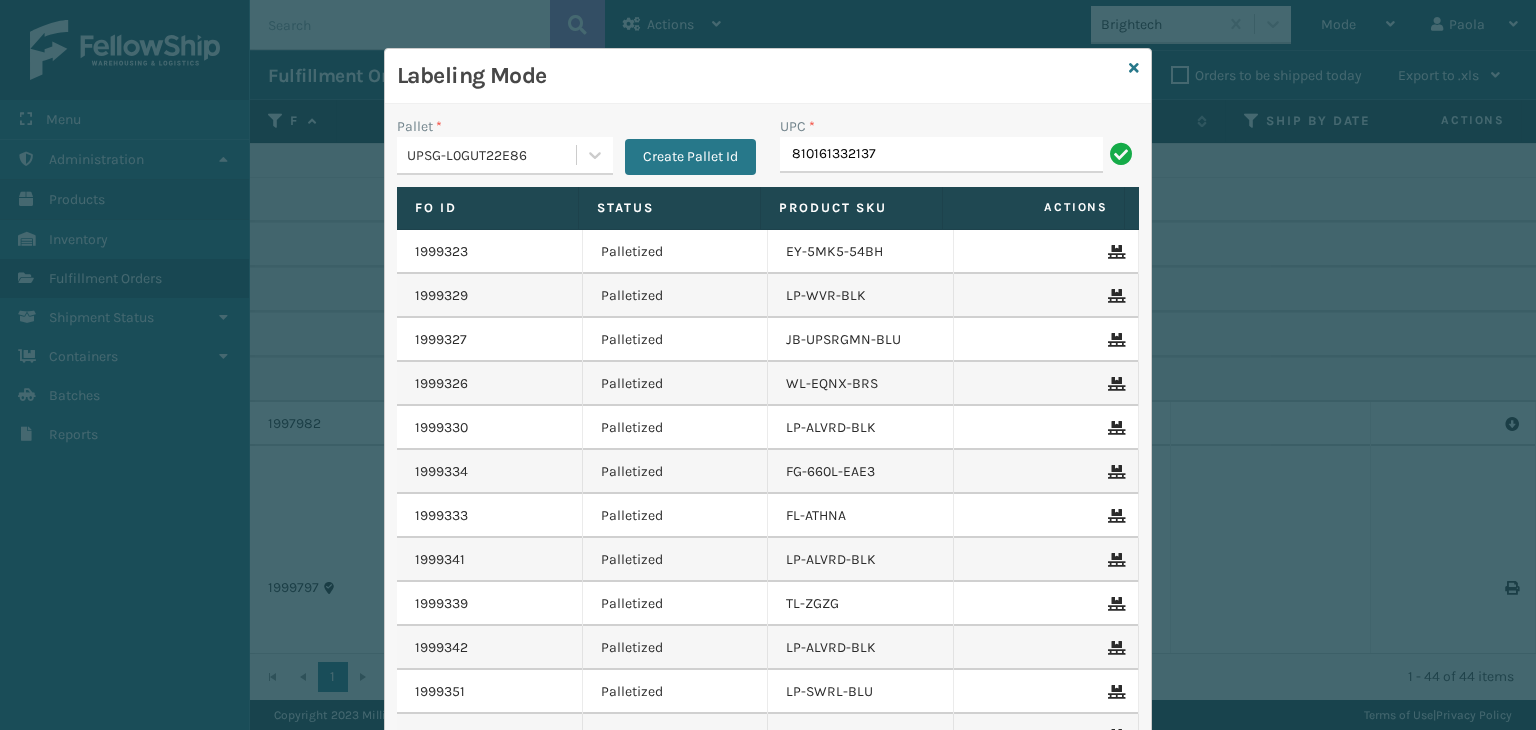 type on "810161332137" 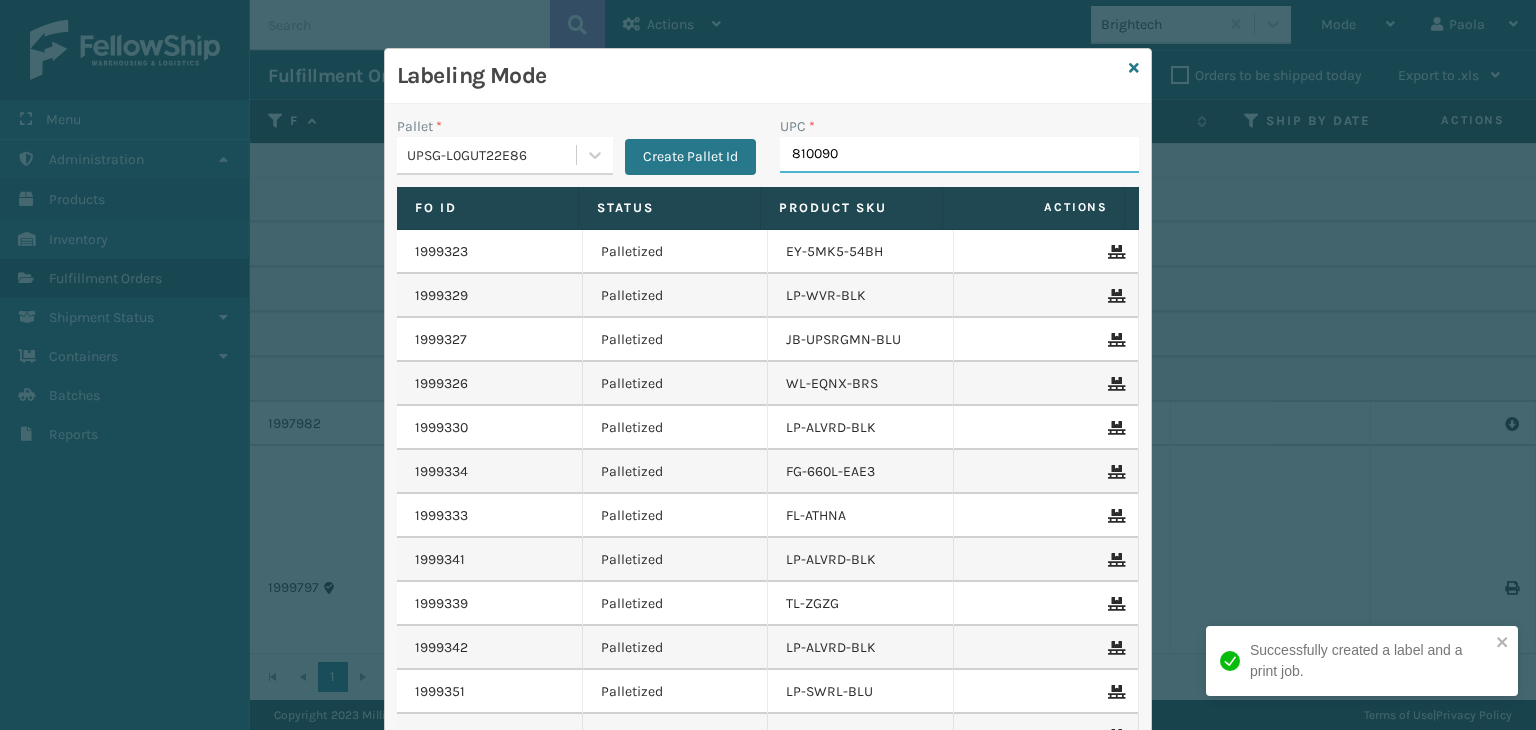 type on "8100909" 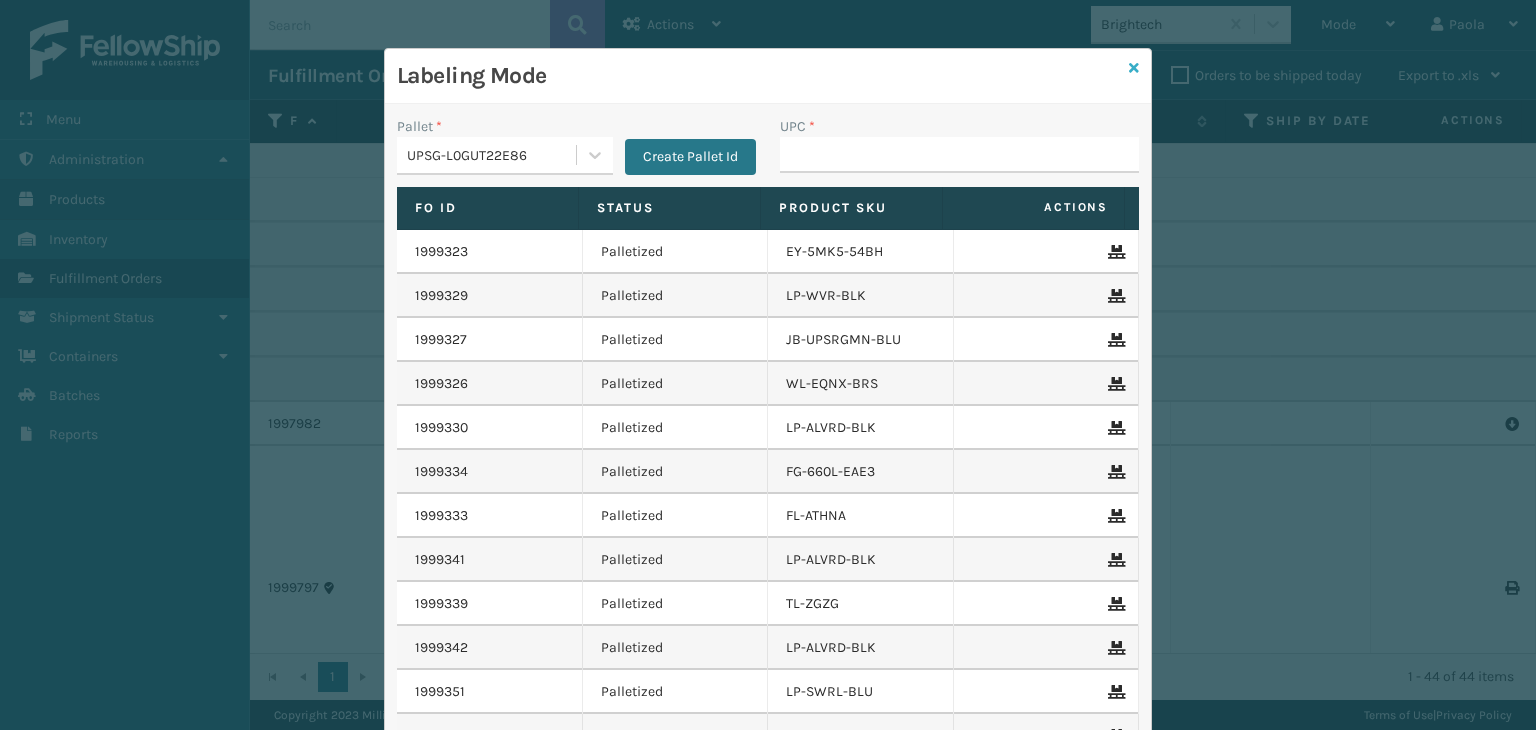 click at bounding box center (1134, 68) 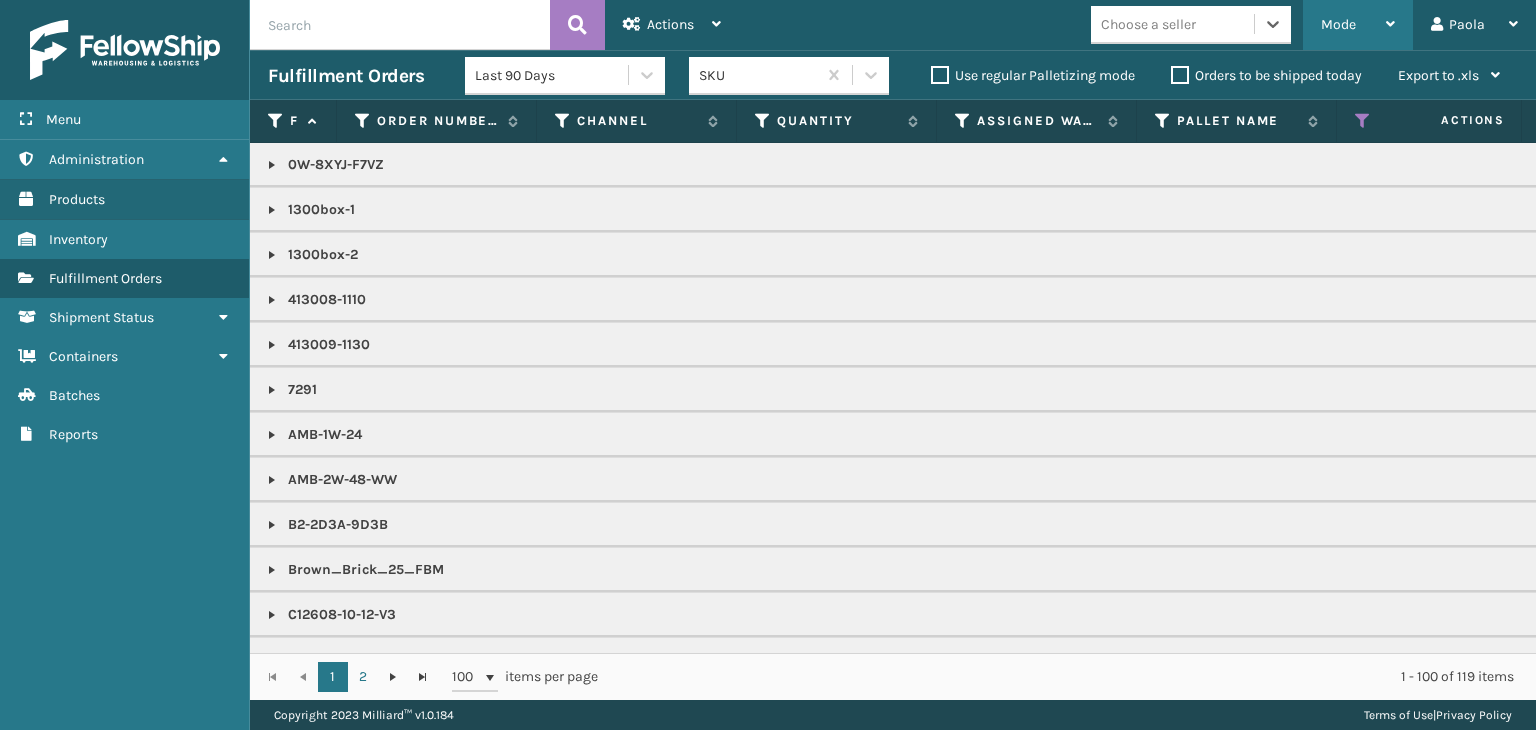click on "Mode" at bounding box center (1358, 25) 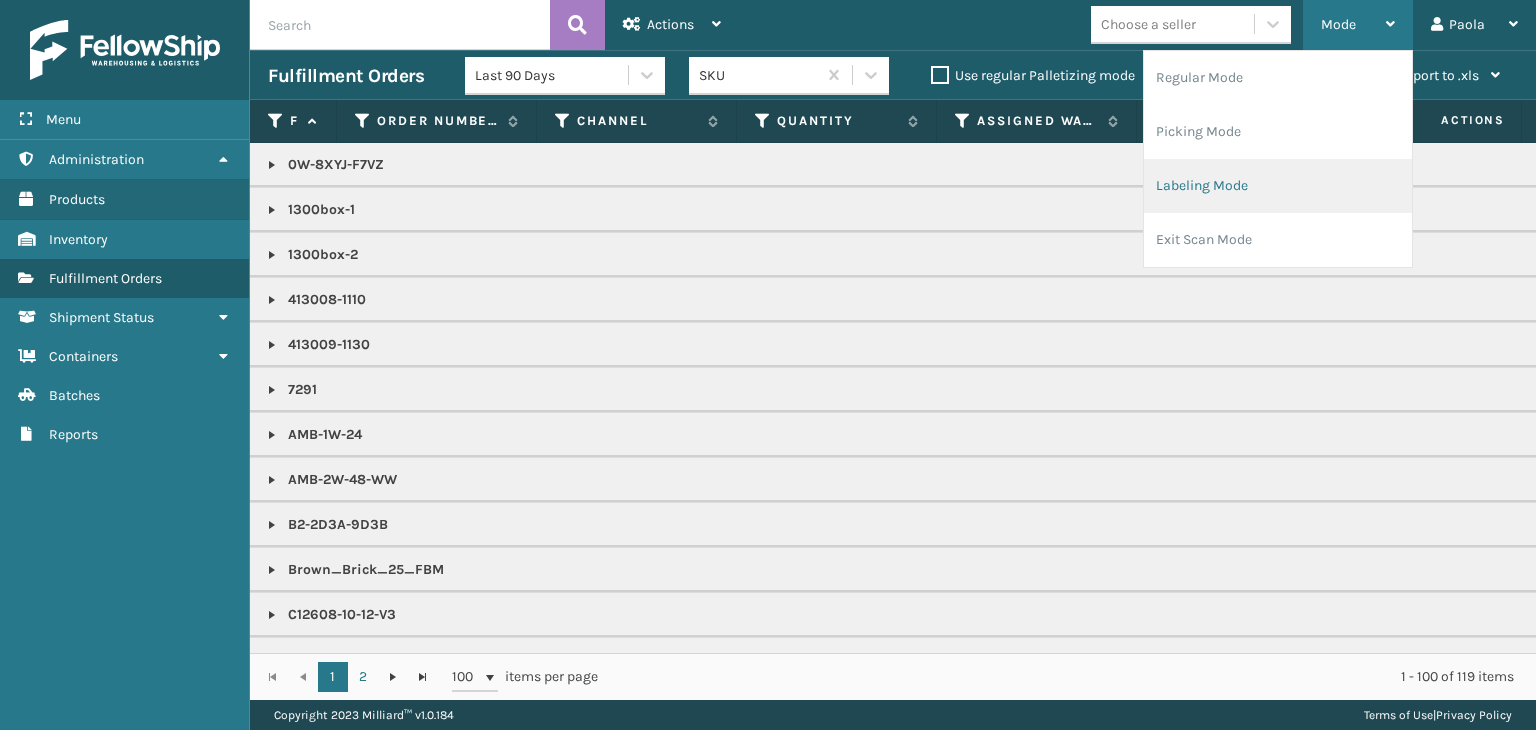 click on "Labeling Mode" at bounding box center [1278, 186] 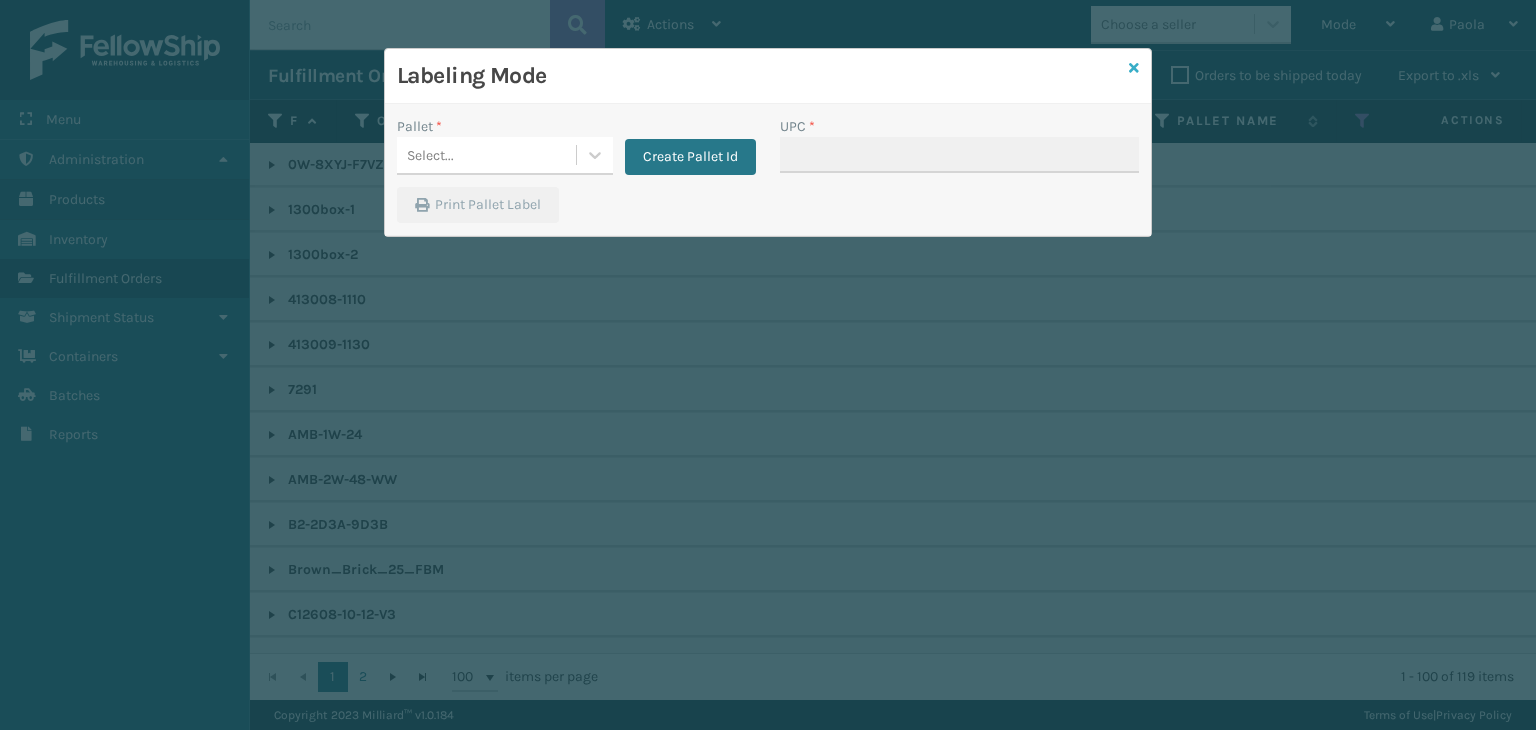 click at bounding box center (1134, 68) 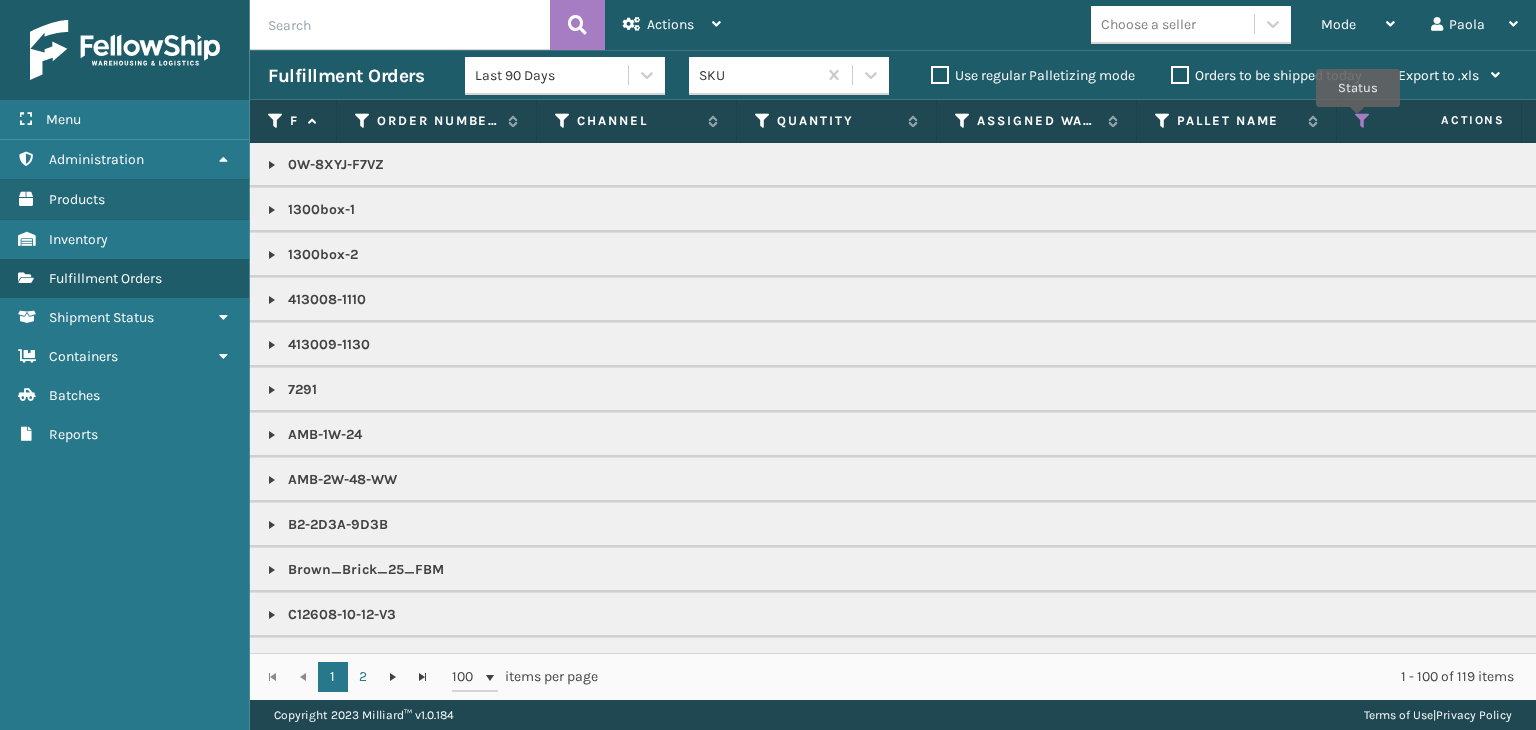 click at bounding box center (1363, 121) 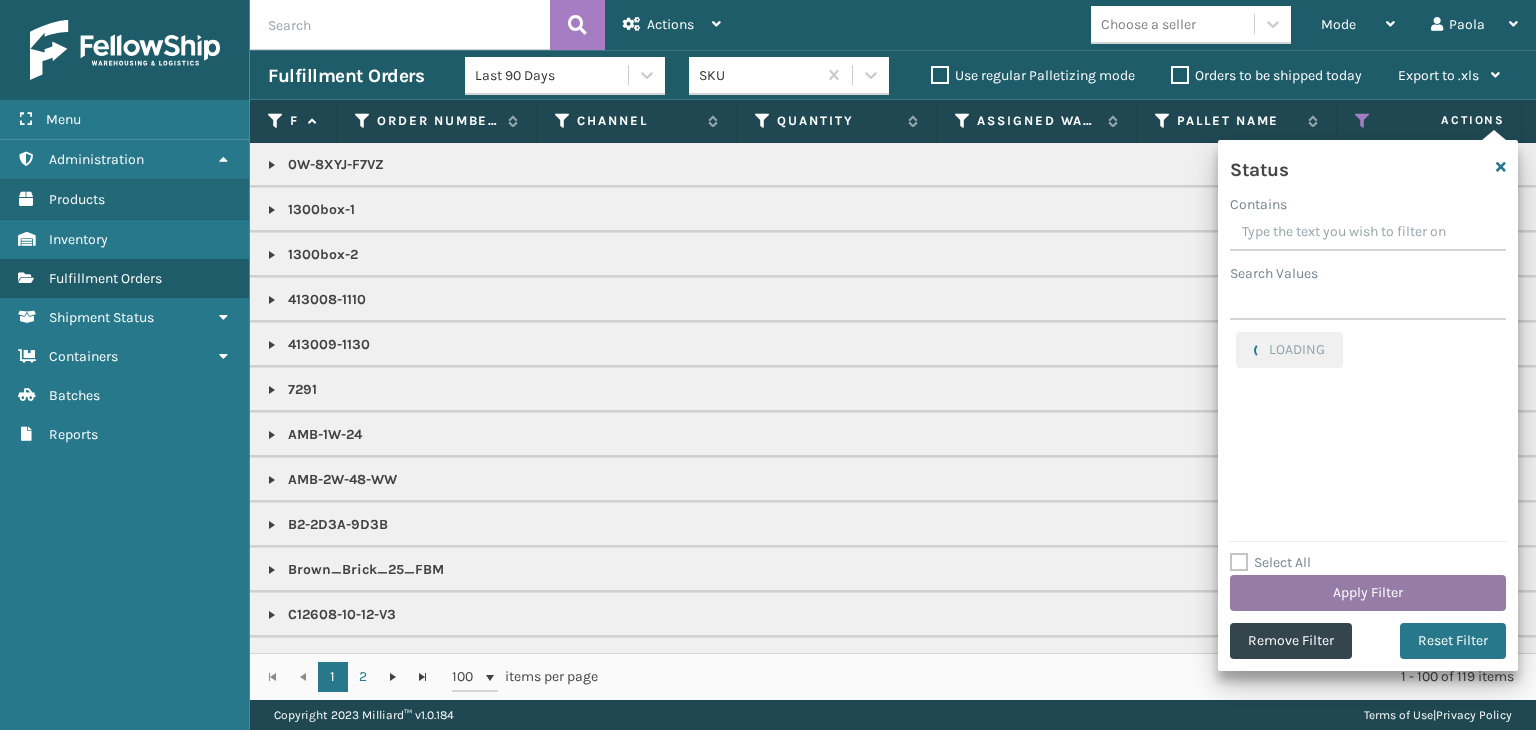 click on "Apply Filter" at bounding box center [1368, 593] 